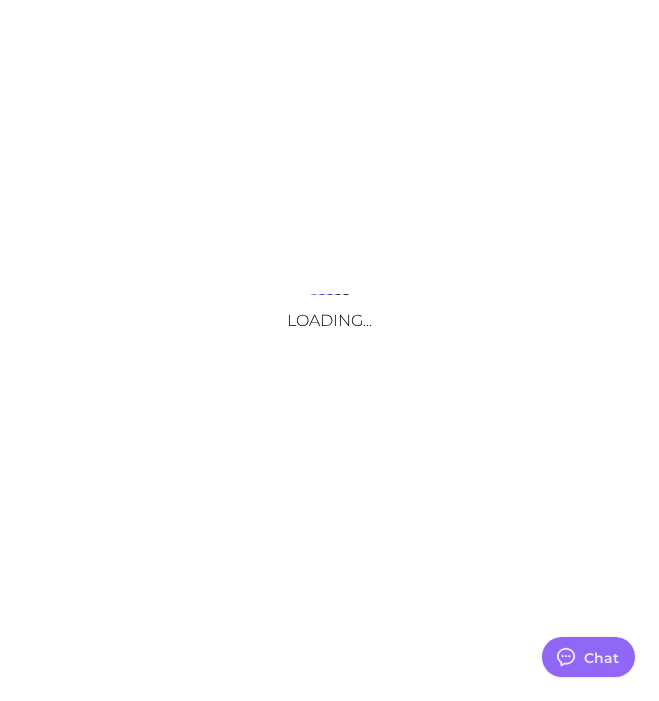scroll, scrollTop: 0, scrollLeft: 0, axis: both 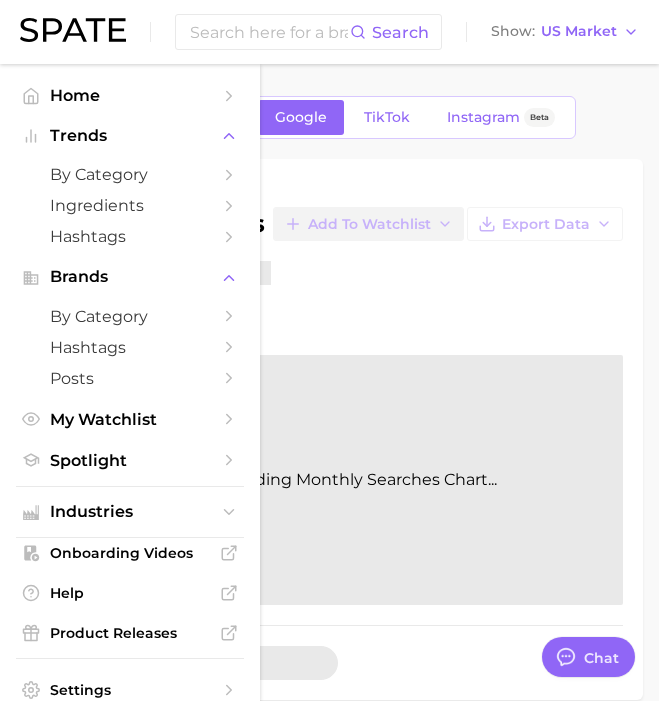 type on "x" 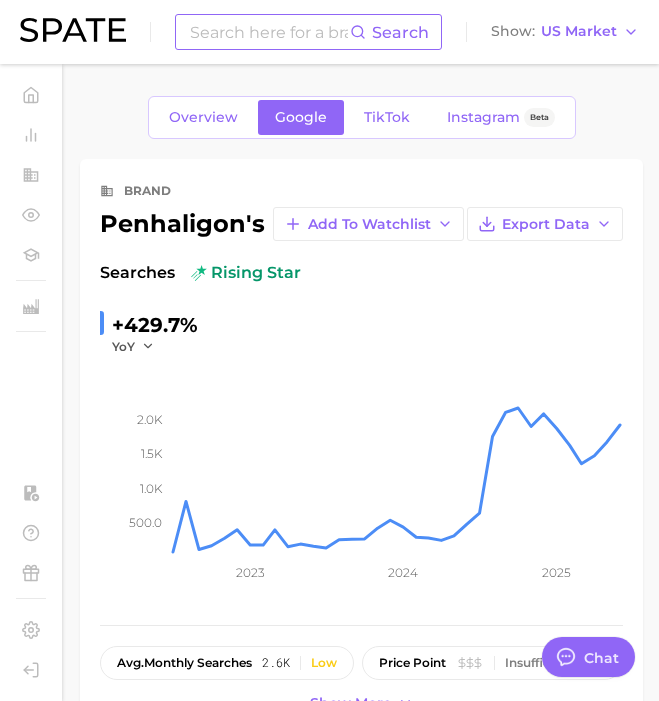 click at bounding box center [269, 32] 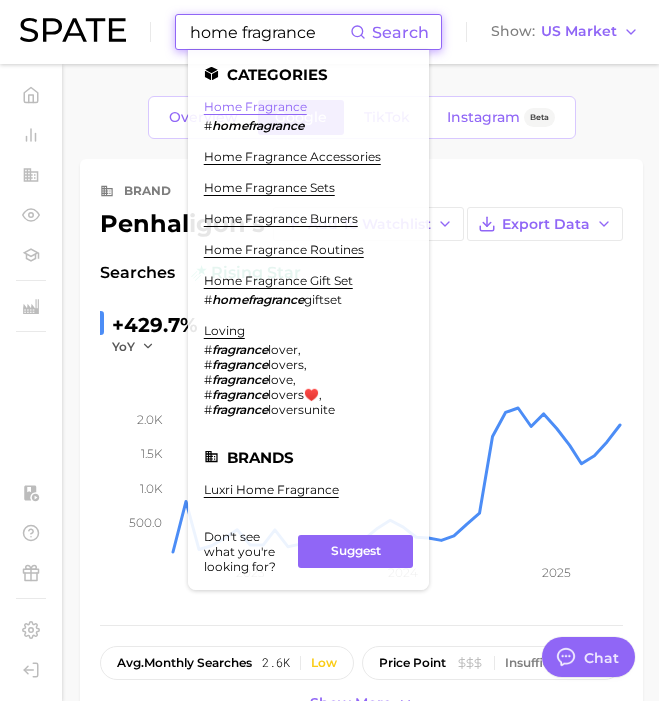 type on "home fragrance" 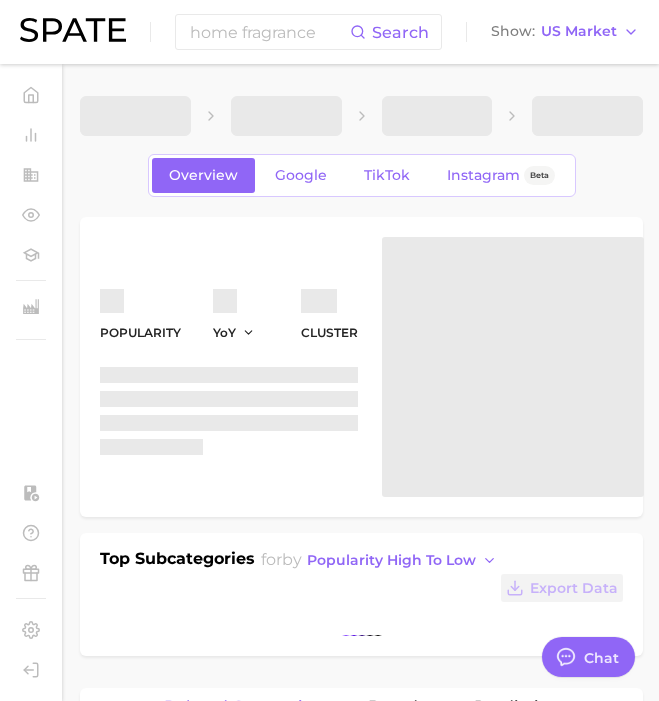 type on "x" 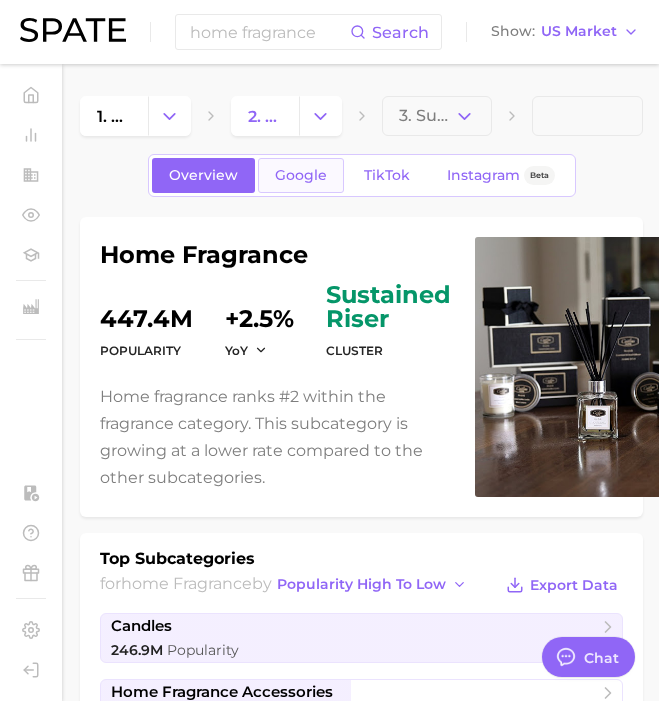 click on "Google" at bounding box center [301, 175] 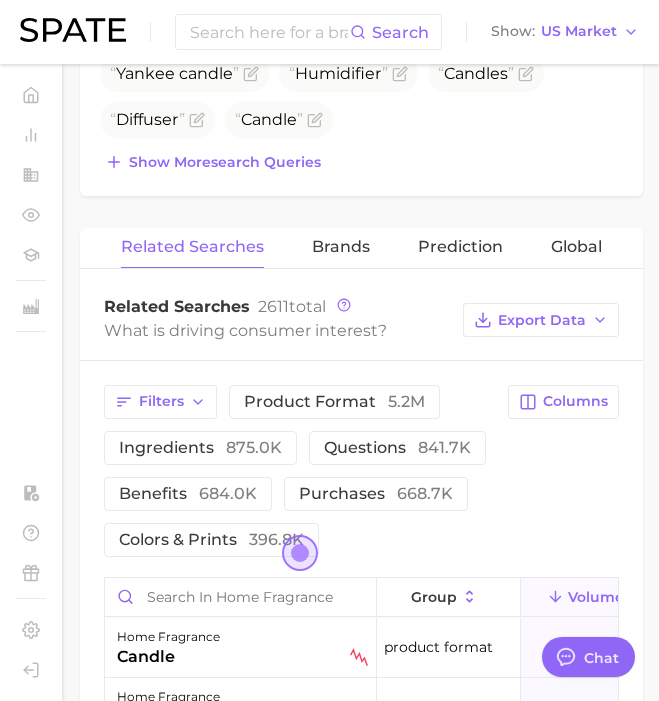 scroll, scrollTop: 1229, scrollLeft: 0, axis: vertical 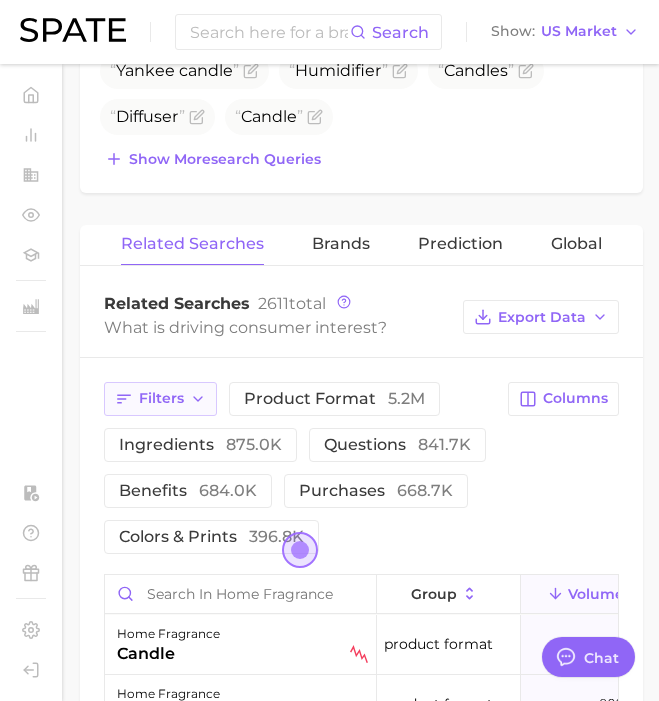 click 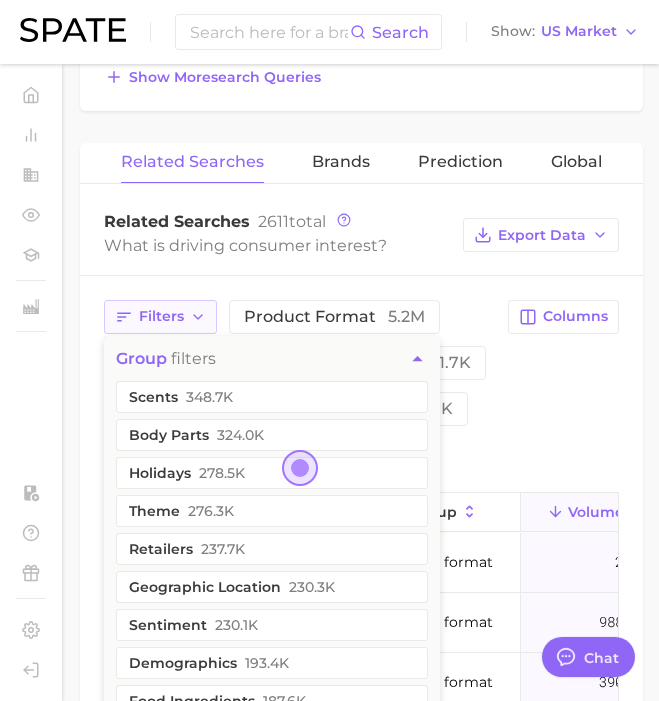 scroll, scrollTop: 1351, scrollLeft: 0, axis: vertical 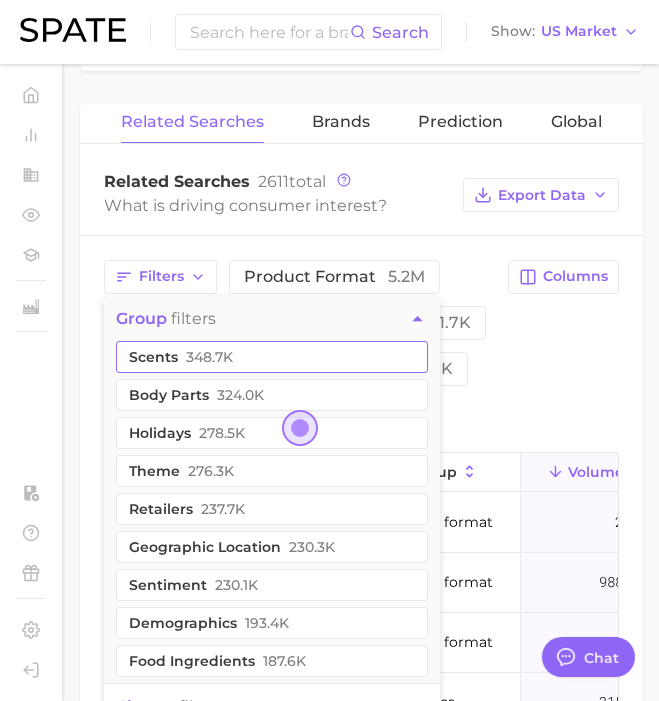 click on "348.7k" at bounding box center [209, 357] 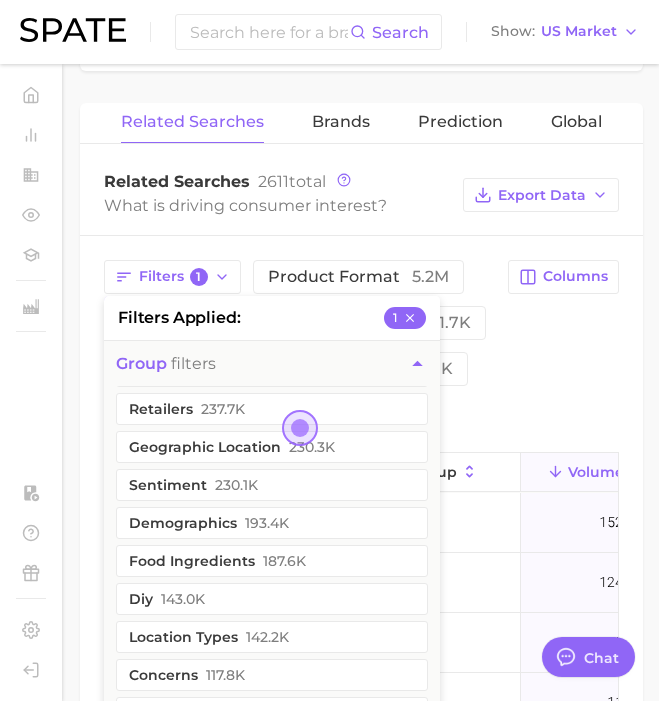 scroll, scrollTop: 158, scrollLeft: 0, axis: vertical 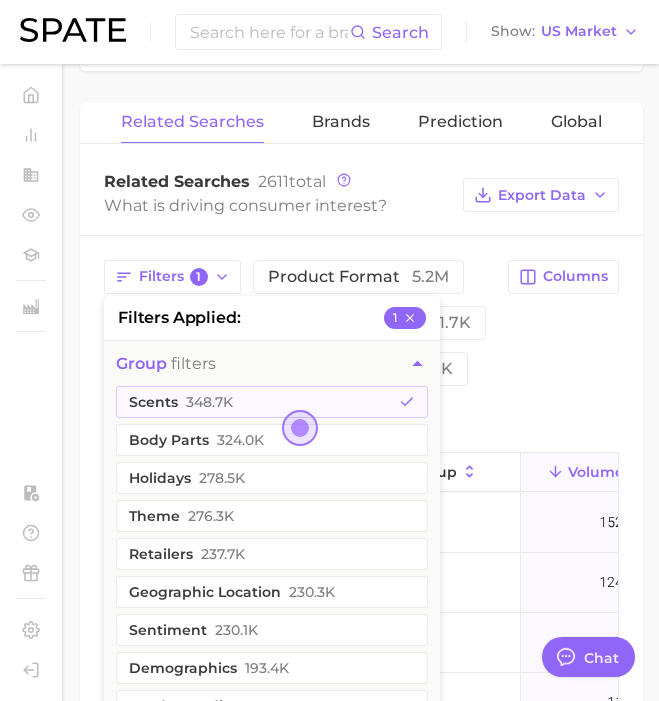 click on "Filters 1 filters applied 1 group   filters scents   348.7k body parts   324.0k holidays   278.5k theme   276.3k retailers   237.7k geographic location   230.3k sentiment   230.1k demographics   193.4k food ingredients   187.6k diy   143.0k location types   142.2k concerns   117.8k routines   90.9k creator content   79.1k company   34.9k clean beauty   30.4k taste & composition   16.0k commercial content   8.1k recipe   7.3k dupes   6.6k social media   5.7k influencers   5.6k hair looks   480.0 hair type   400.0 packaging   380.0 beauty trends   140.0 experts & advisers   50.0 cluster   filters product format   5.2m ingredients   875.0k questions   841.7k benefits   684.0k purchases   668.7k colors & prints   396.8k Columns" at bounding box center [361, 346] 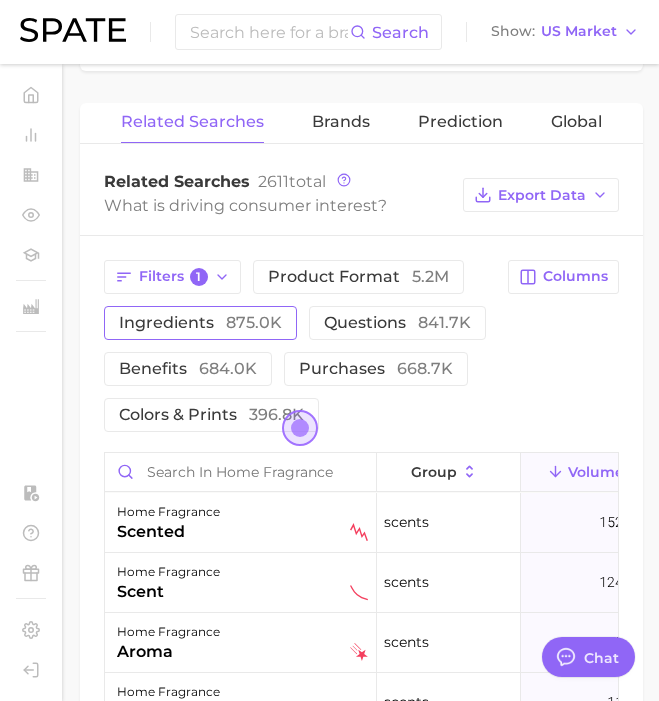 click on "ingredients   875.0k" at bounding box center [200, 322] 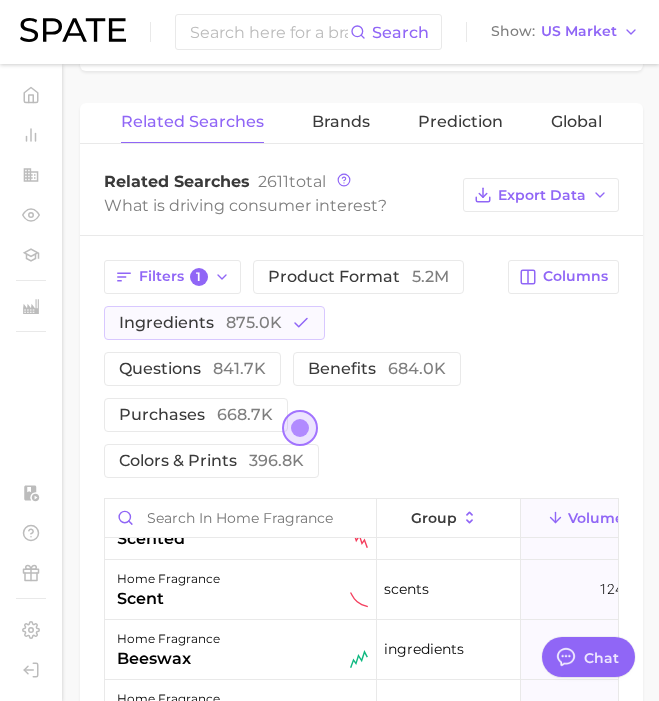 scroll, scrollTop: 0, scrollLeft: 0, axis: both 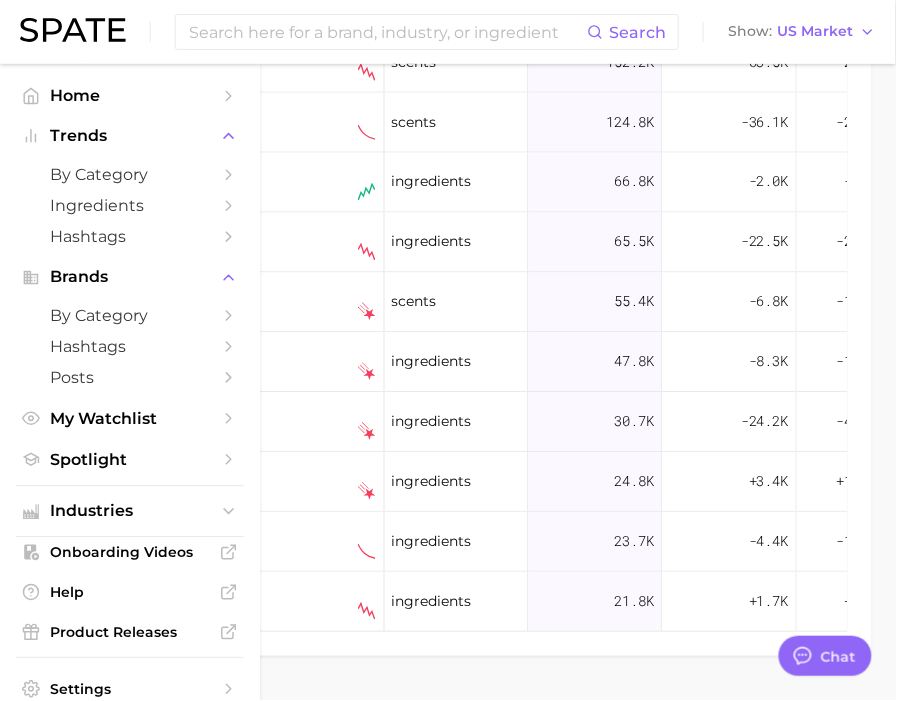 type on "x" 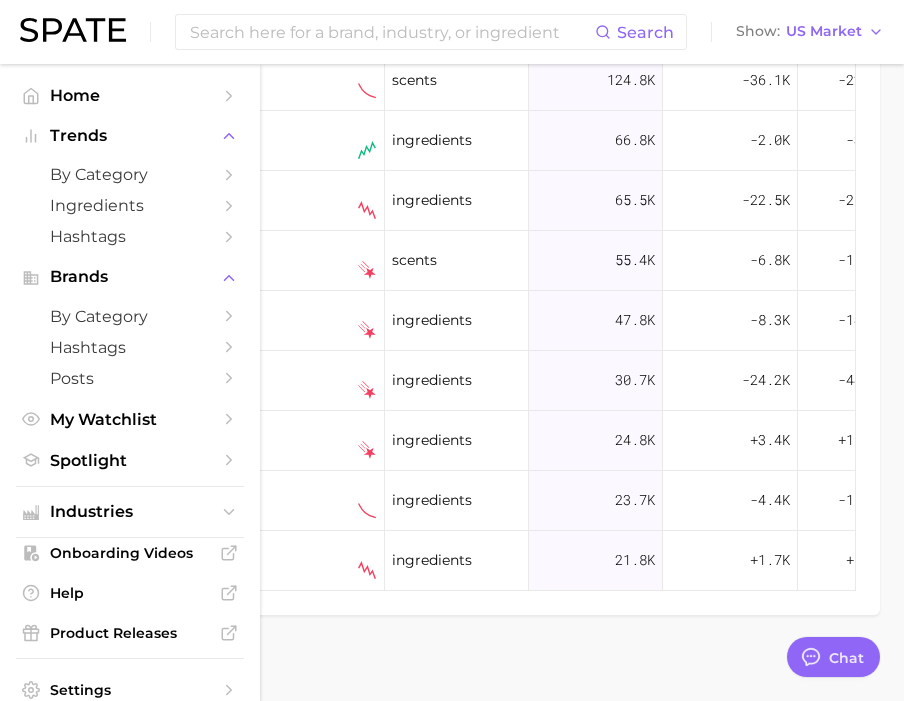 scroll, scrollTop: 1529, scrollLeft: 0, axis: vertical 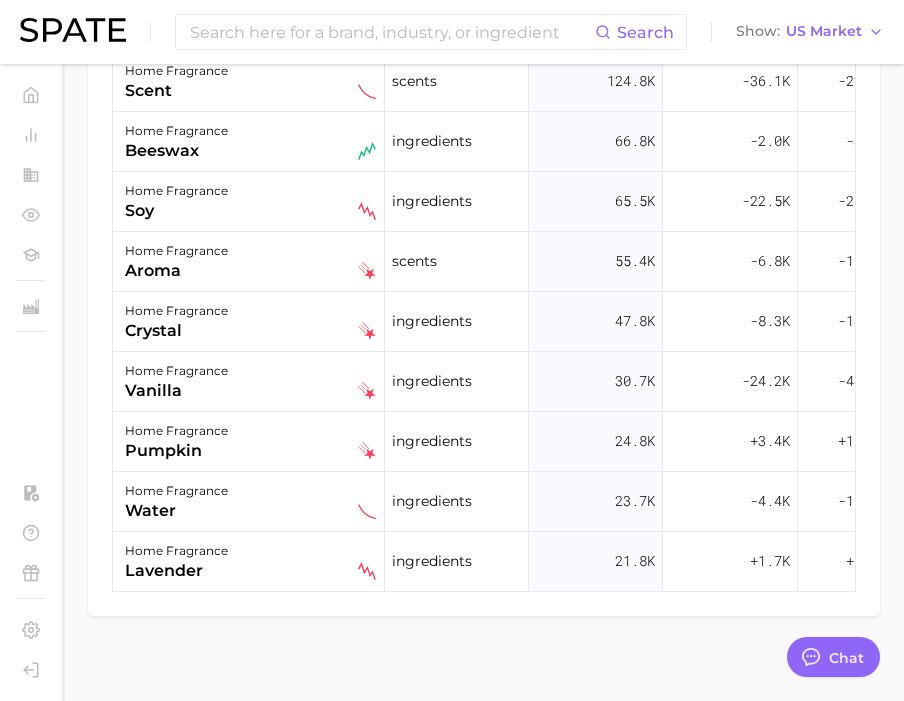 click on "1. fragrance 2. home fragrance 3. Subcategory Overview Google TikTok Instagram Beta home fragrance volume 6.4m YoY -19.1% cluster sustained decliner Home fragrance ranks #1 within the fragrance category. This subcategory is declining at a higher rate compared to the other subcategories.  Top Subcategories for  home fragrance  by  volume high to low Export Data candles 3.6m   Volume -19.0%   YoY home fragrance accessories 1.7m   Volume -10.7%   YoY diffusers 791.5k   Volume -9.5%   YoY candle accessories 516.1k   Volume -7.2%   YoY incense products 368.8k   Volume -51.0%   YoY home fragrance sets 40.0k   Volume -19.4%   YoY home fragrance burners 18.0k   Volume -32.8%   YoY scented objects 3.1k   Volume -30.3%   YoY Show more subcategories Top Search Queries for  home fragrance  by Volume  high to low View As Text Export Data Yankee candle Humidifier Candles Diffuser Candle Show more  search queries Related Searches Brands Prediction Global Related Searches 2611  total Export Data Filters 1" at bounding box center [484, -375] 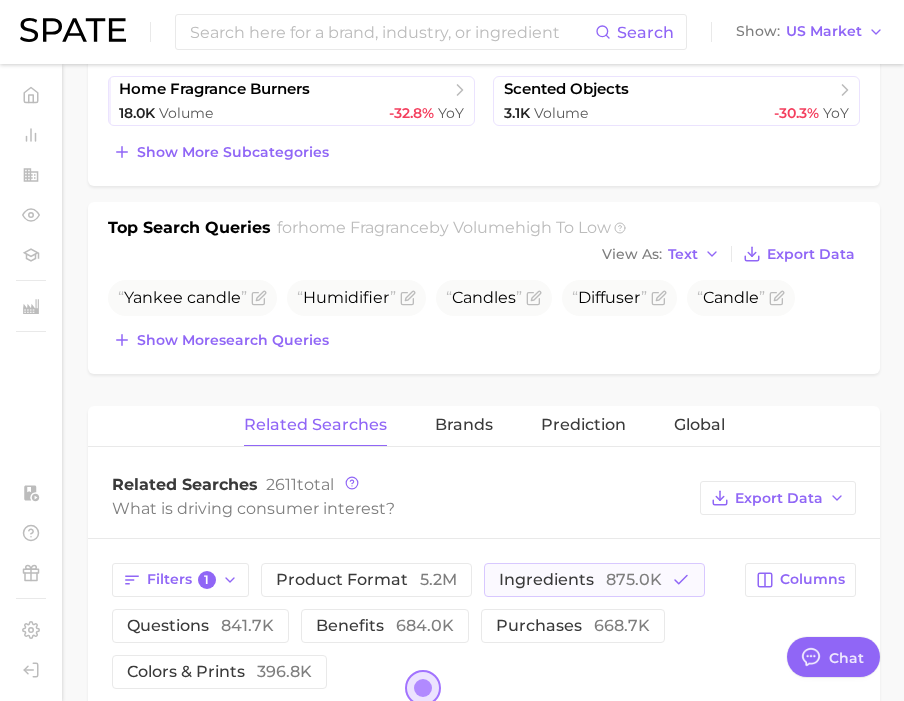 scroll, scrollTop: 977, scrollLeft: 0, axis: vertical 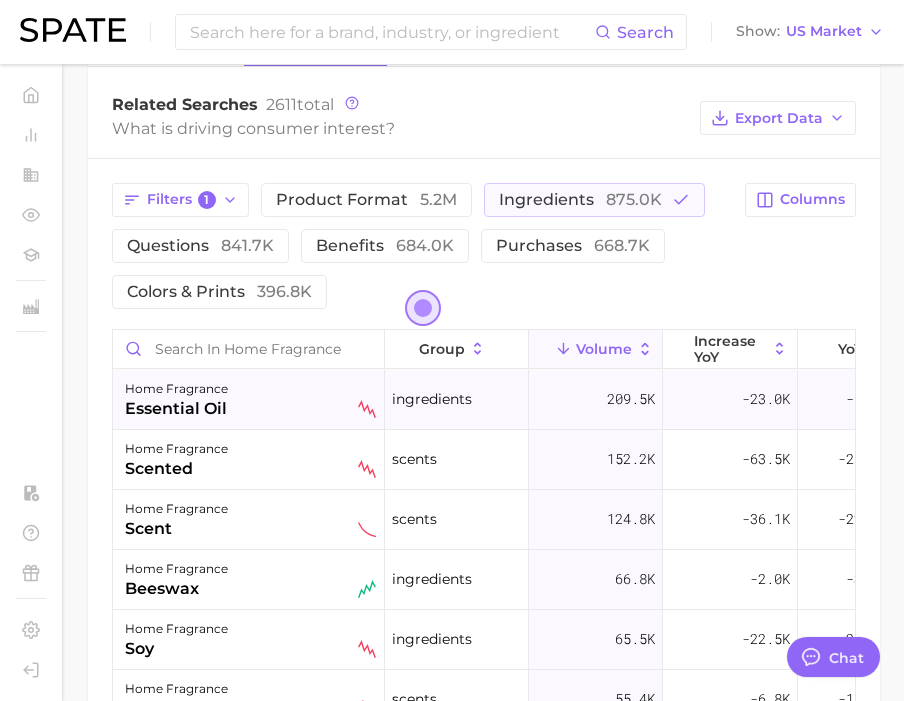 click on "home fragrance essential oil" at bounding box center (250, 399) 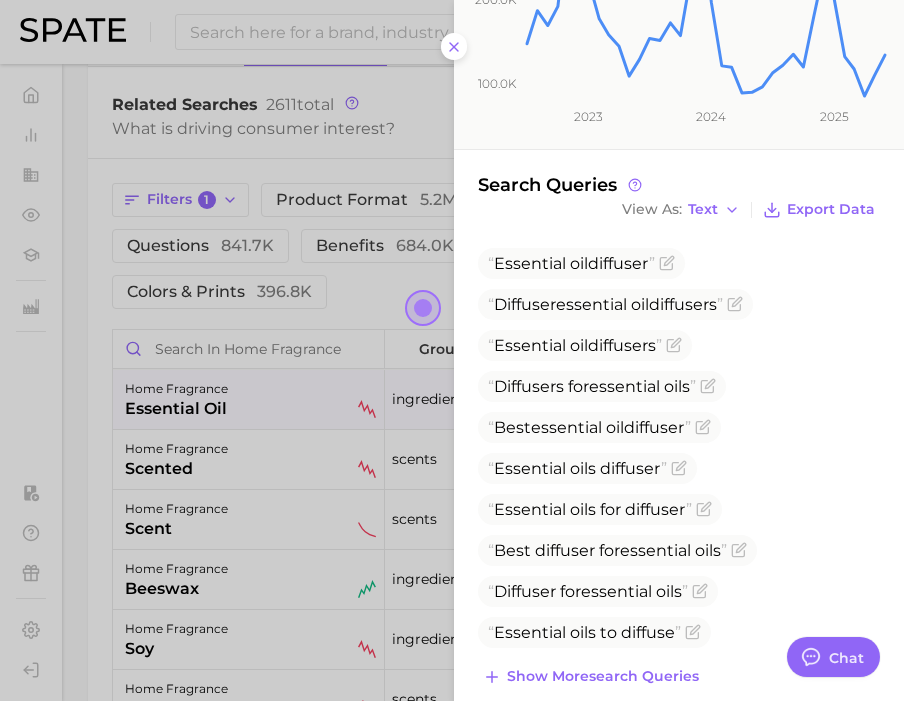 scroll, scrollTop: 470, scrollLeft: 0, axis: vertical 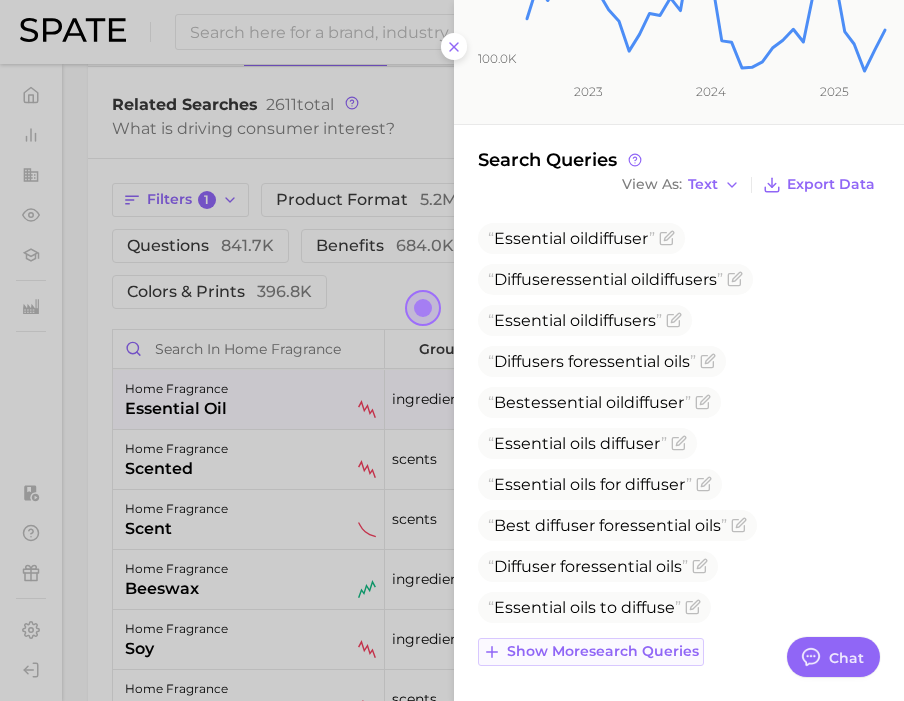 click on "Show more  search queries" at bounding box center [603, 651] 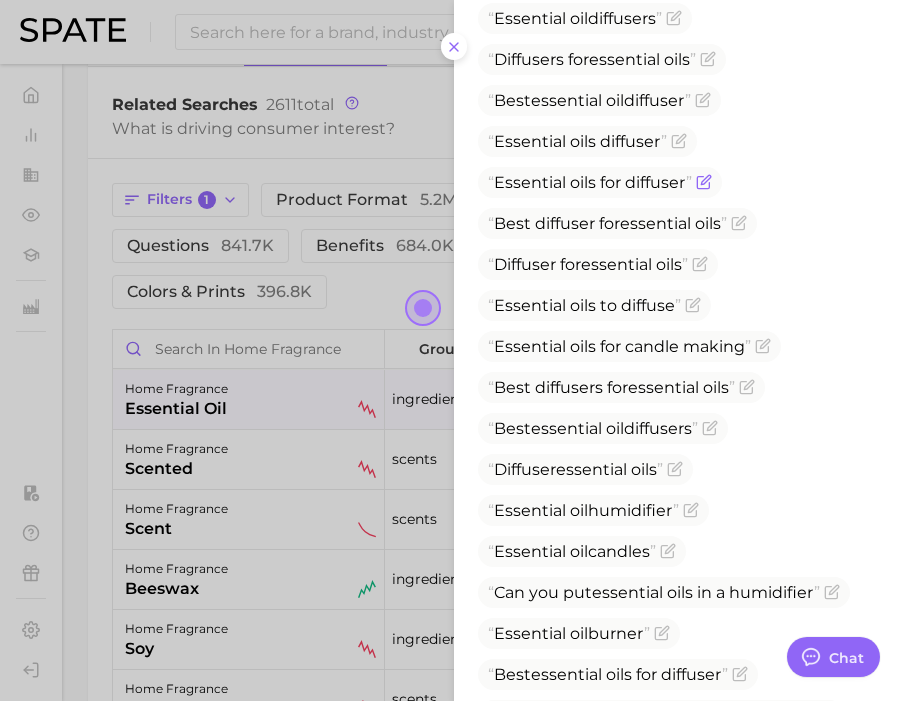 scroll, scrollTop: 835, scrollLeft: 0, axis: vertical 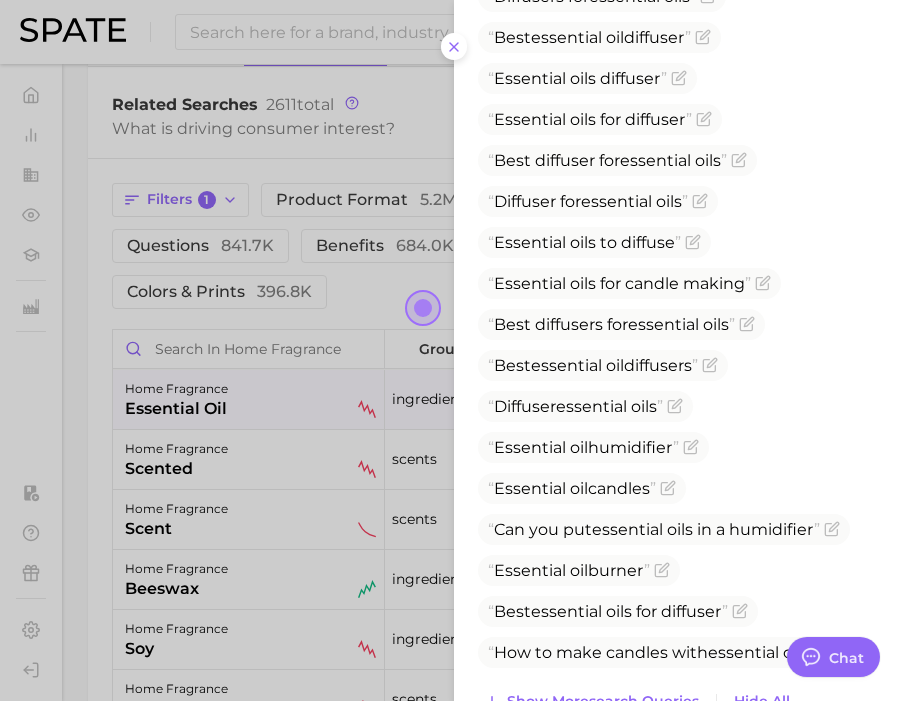 click at bounding box center [452, 350] 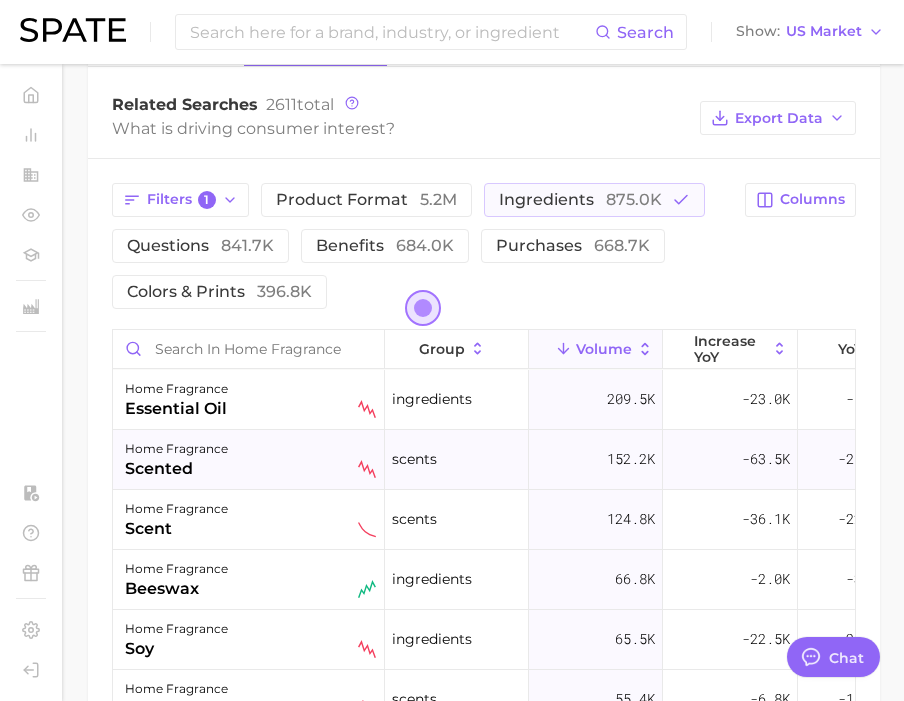 click on "home fragrance scented" at bounding box center (250, 459) 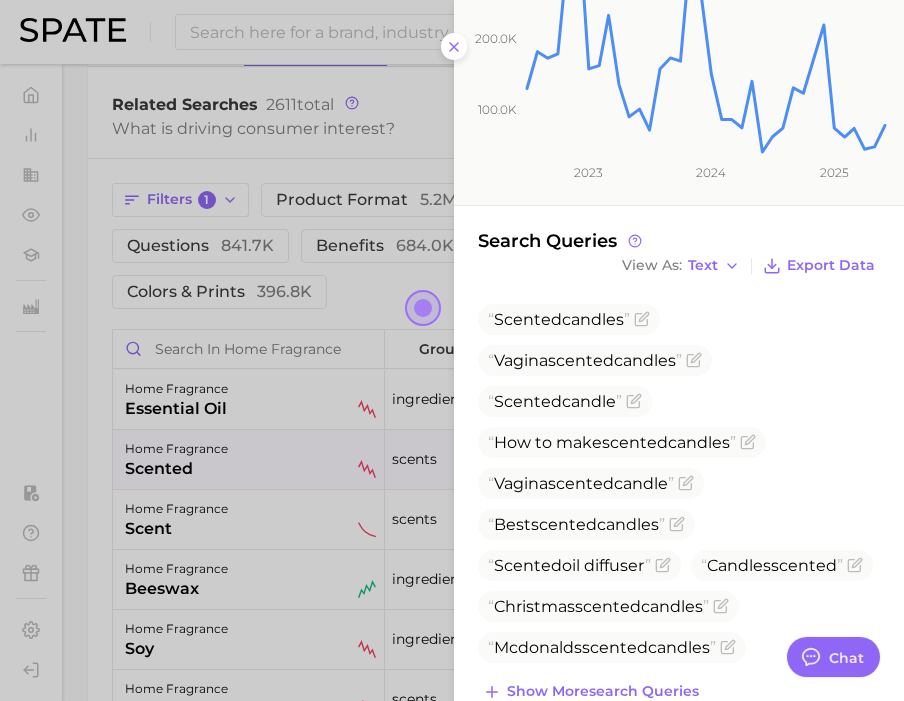 scroll, scrollTop: 372, scrollLeft: 0, axis: vertical 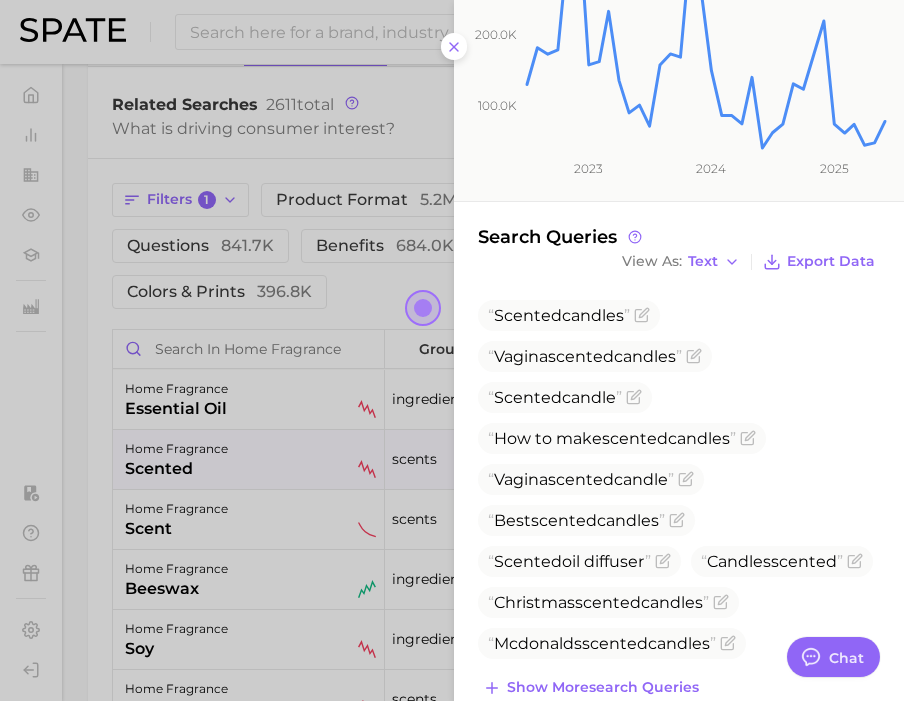 click at bounding box center (452, 350) 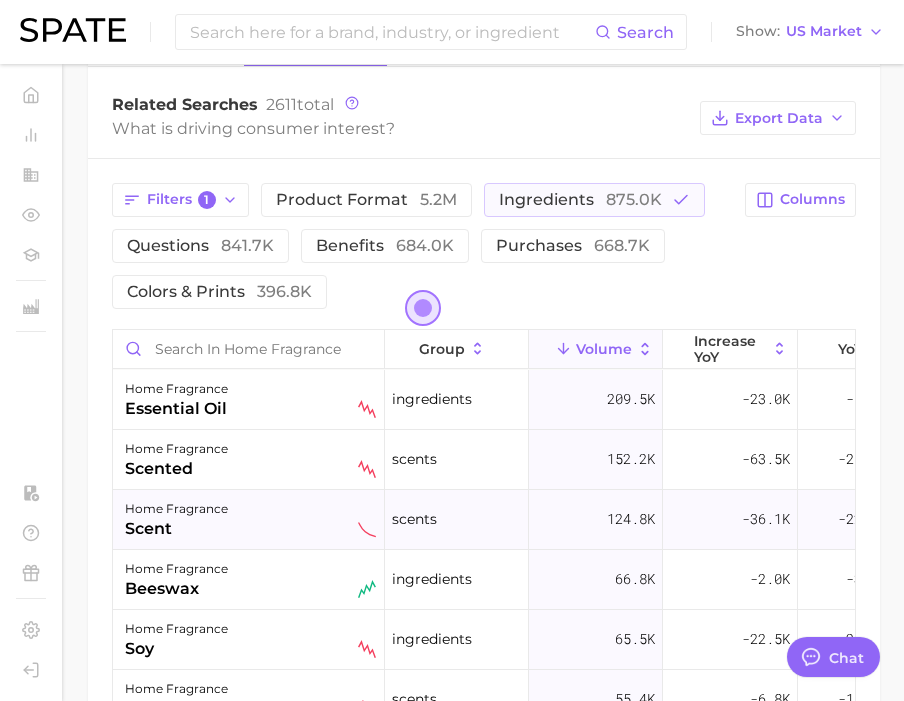 click on "home fragrance scent" at bounding box center (250, 519) 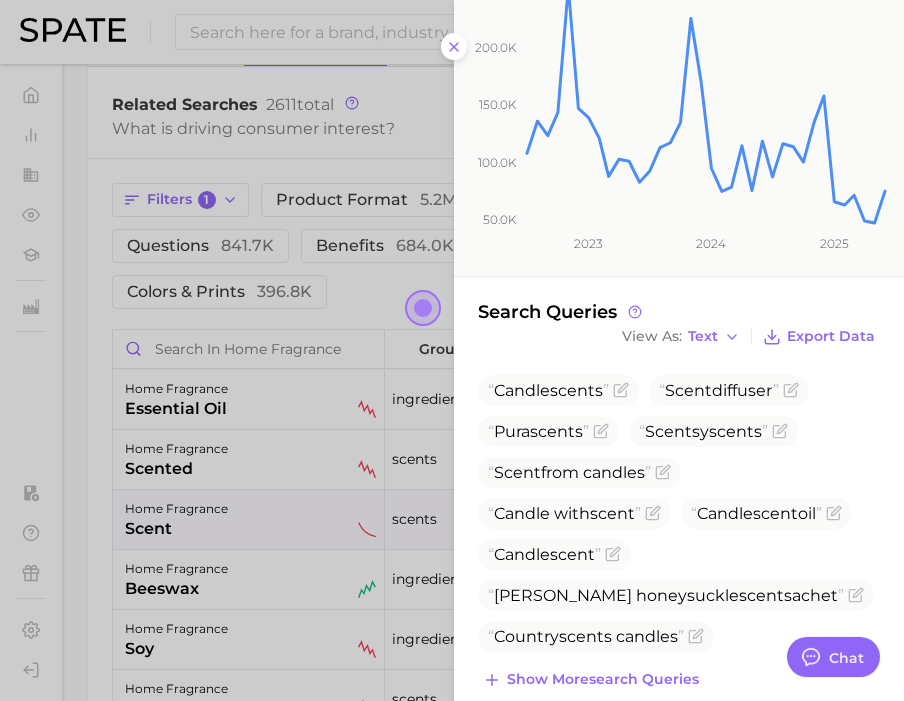 scroll, scrollTop: 346, scrollLeft: 0, axis: vertical 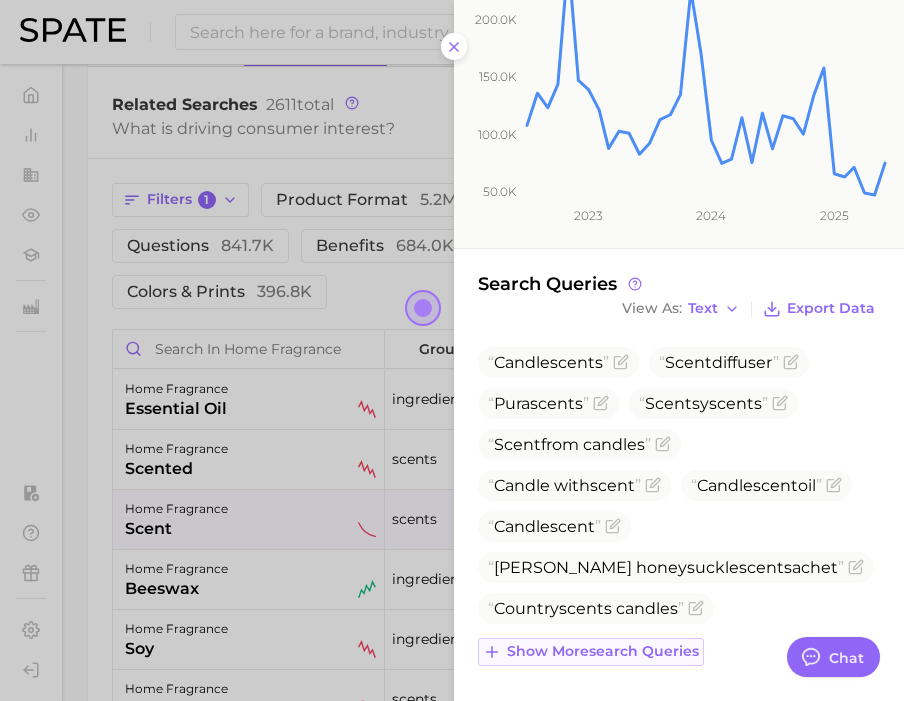 click on "Show more  search queries" at bounding box center [603, 651] 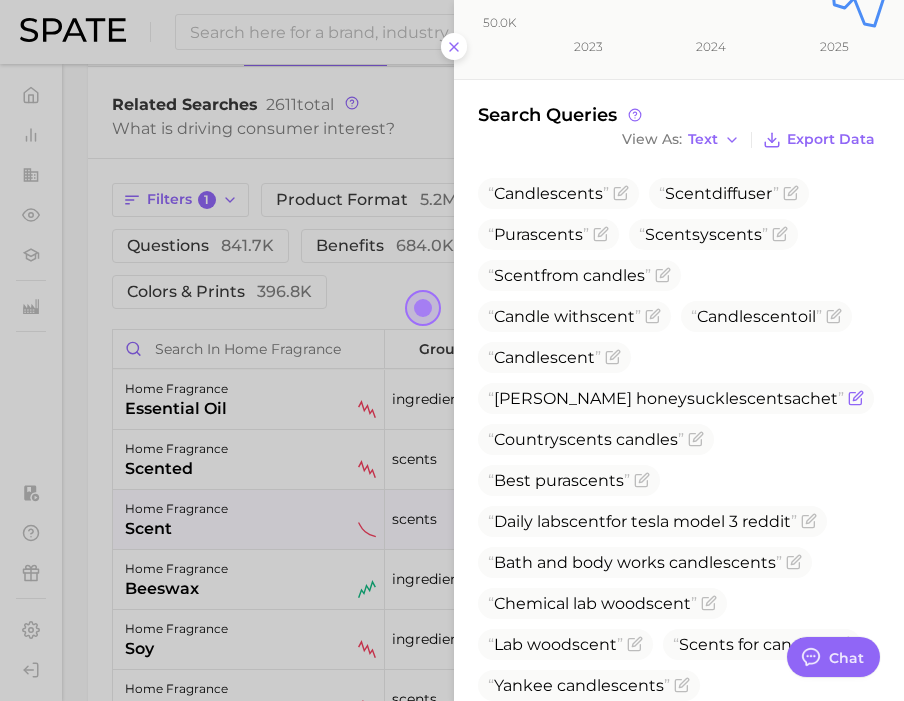 scroll, scrollTop: 719, scrollLeft: 0, axis: vertical 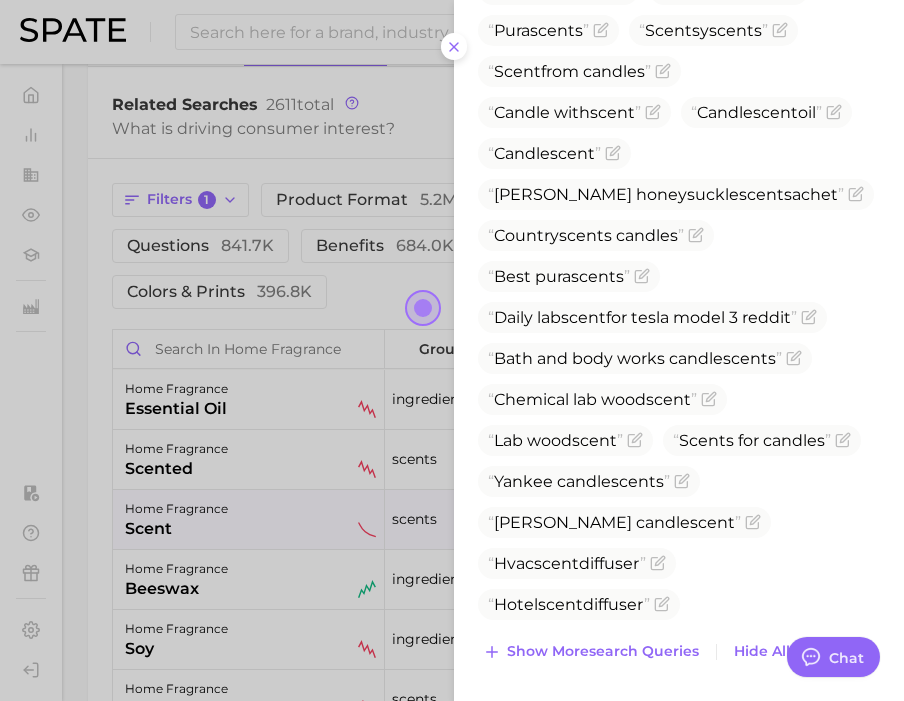 click at bounding box center (452, 350) 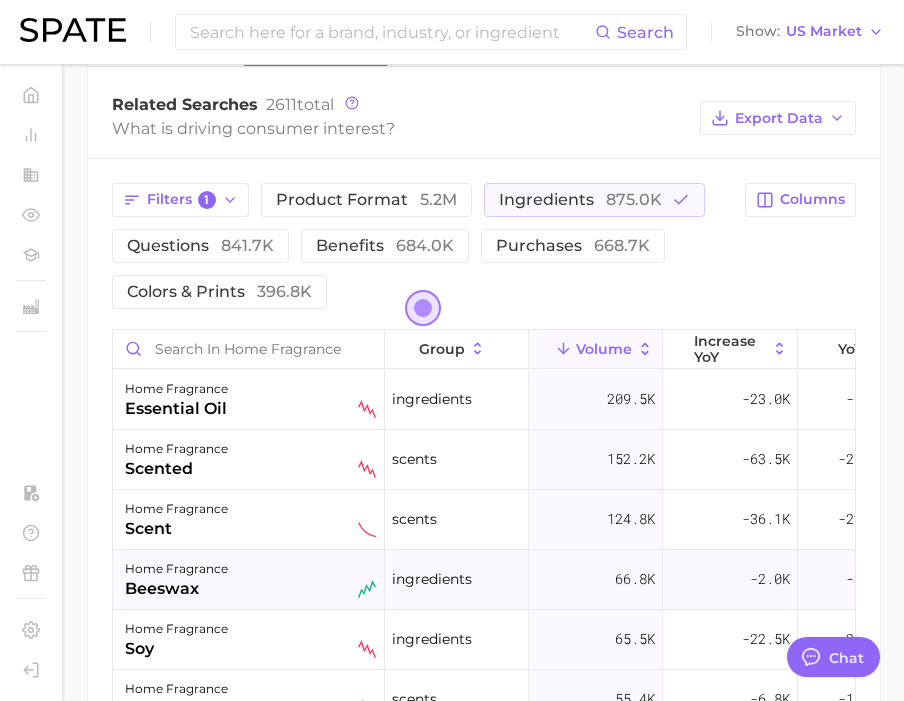 click on "home fragrance beeswax" at bounding box center (250, 579) 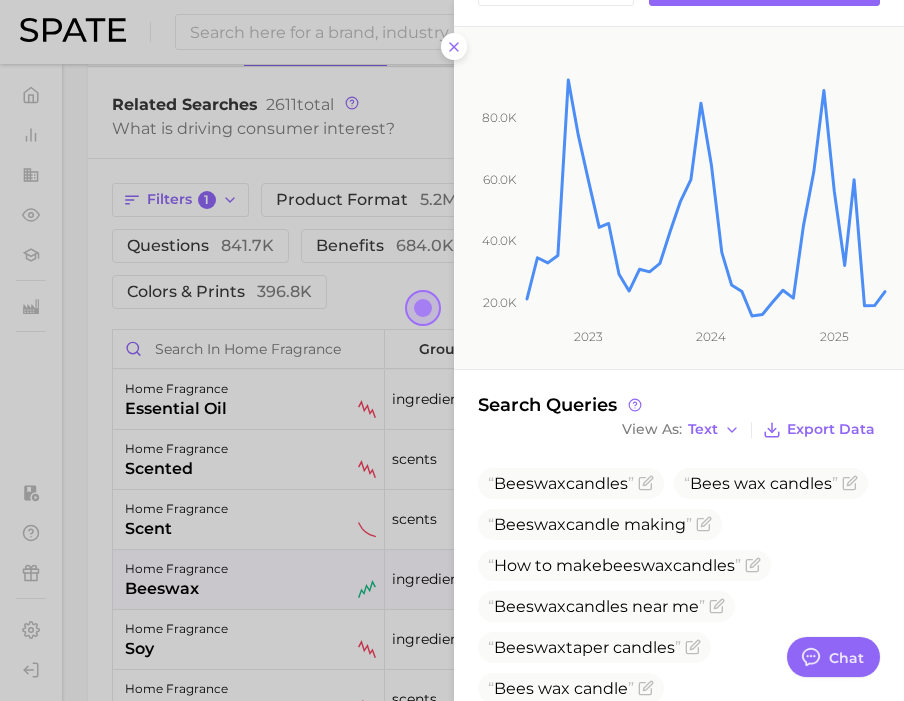scroll, scrollTop: 429, scrollLeft: 0, axis: vertical 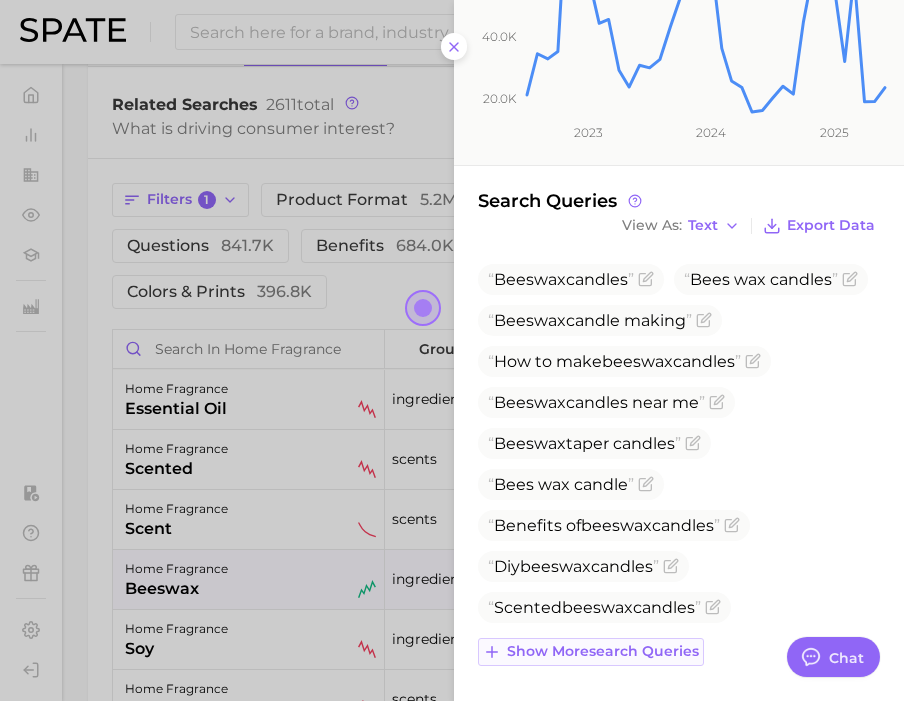 click on "Show more  search queries" at bounding box center [603, 651] 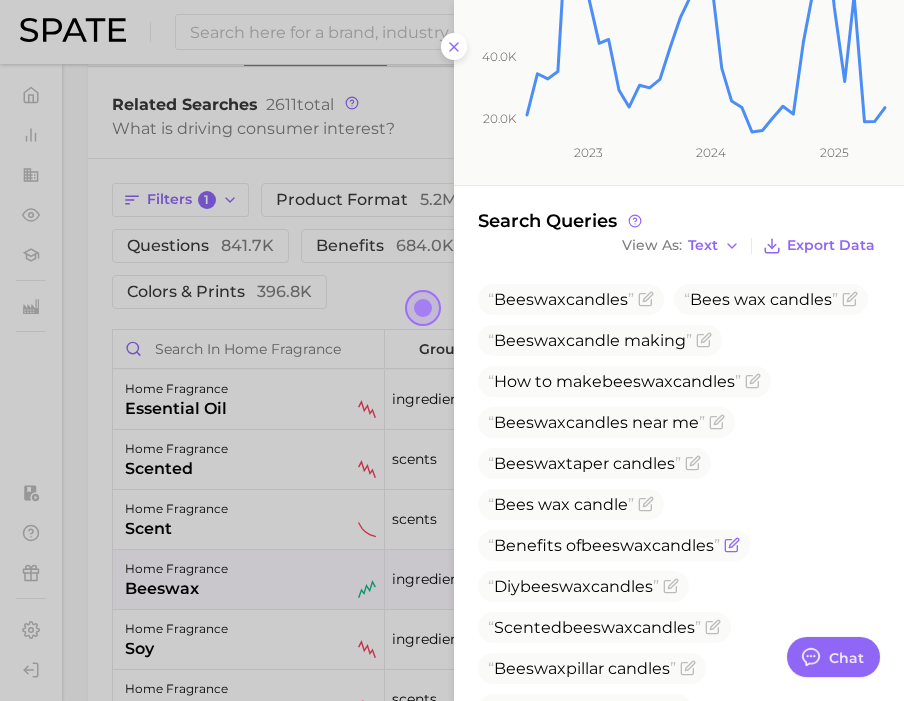 scroll, scrollTop: 390, scrollLeft: 0, axis: vertical 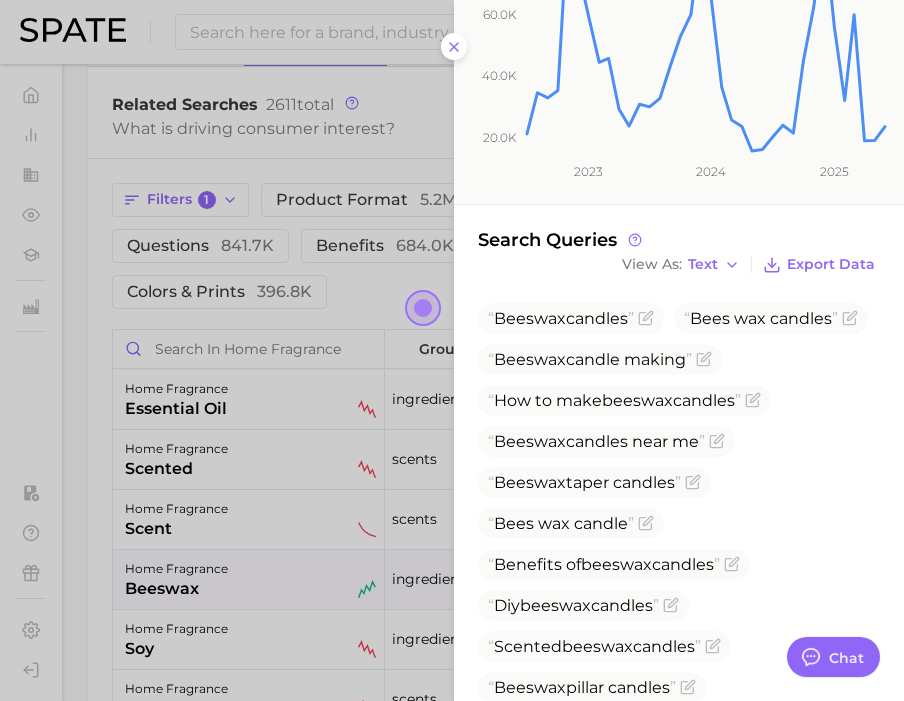 click at bounding box center (452, 350) 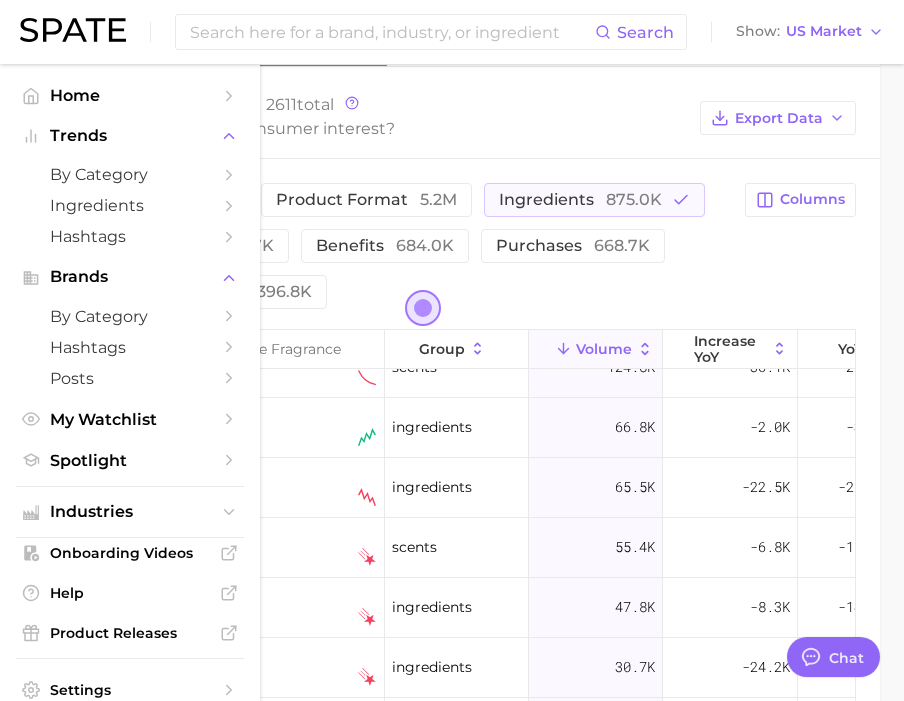 scroll, scrollTop: 164, scrollLeft: 0, axis: vertical 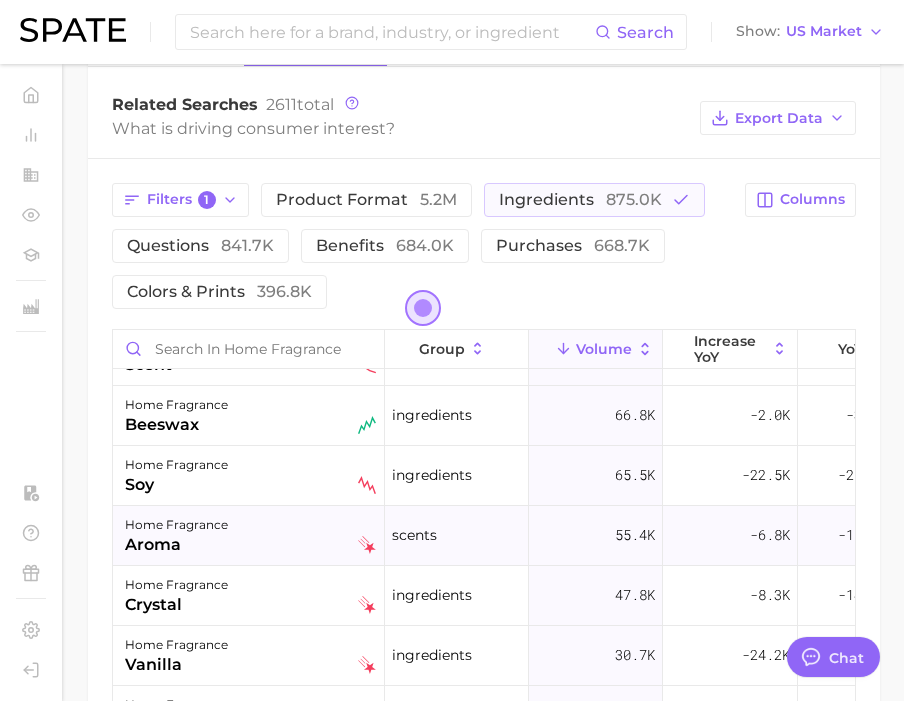 click on "aroma" at bounding box center (176, 545) 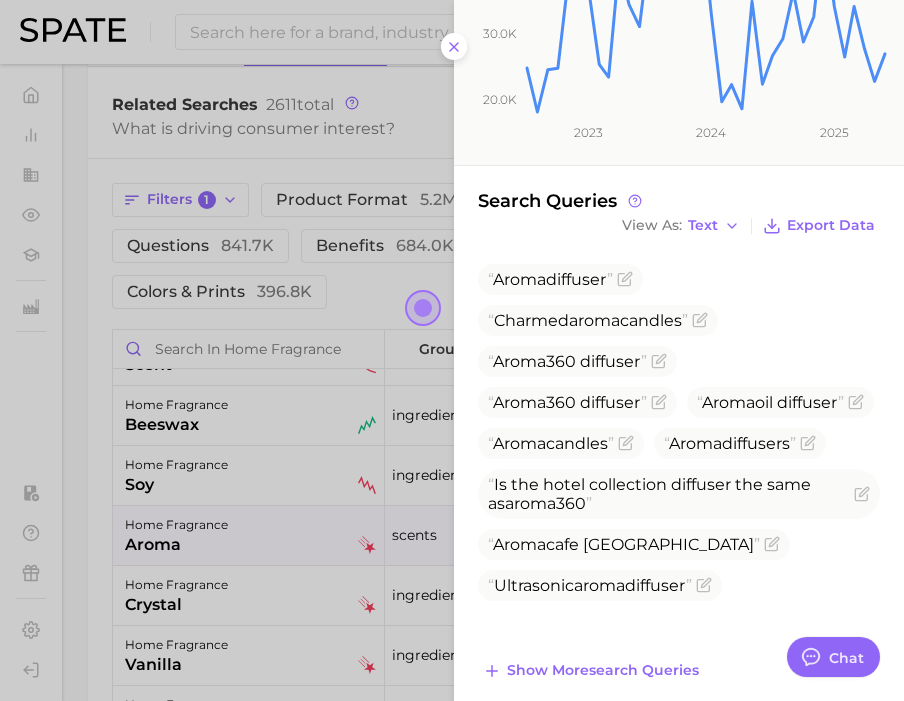 scroll, scrollTop: 448, scrollLeft: 0, axis: vertical 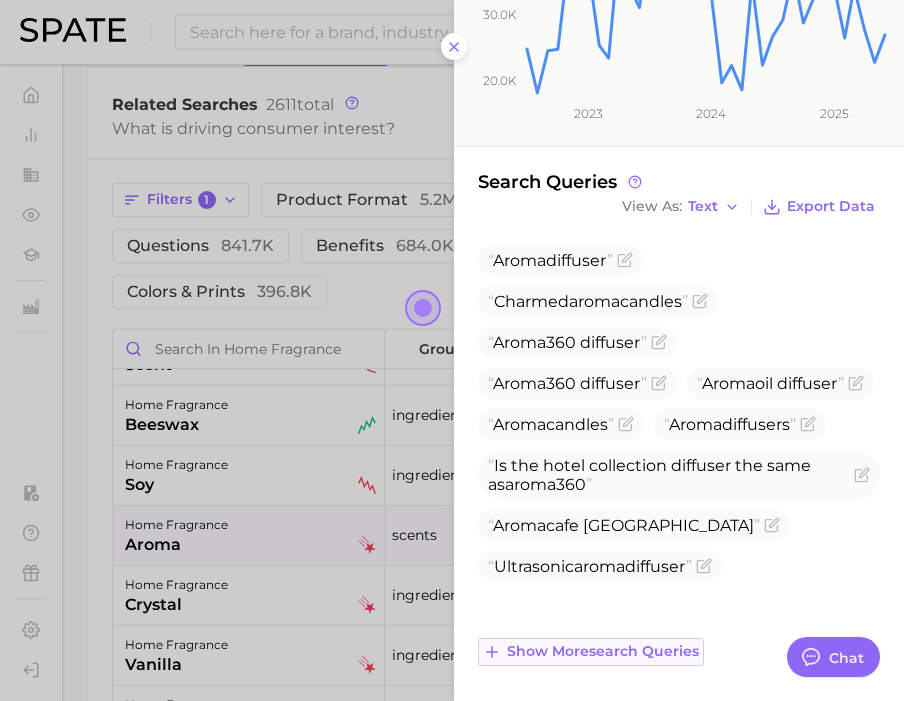 click on "Show more  search queries" at bounding box center [603, 651] 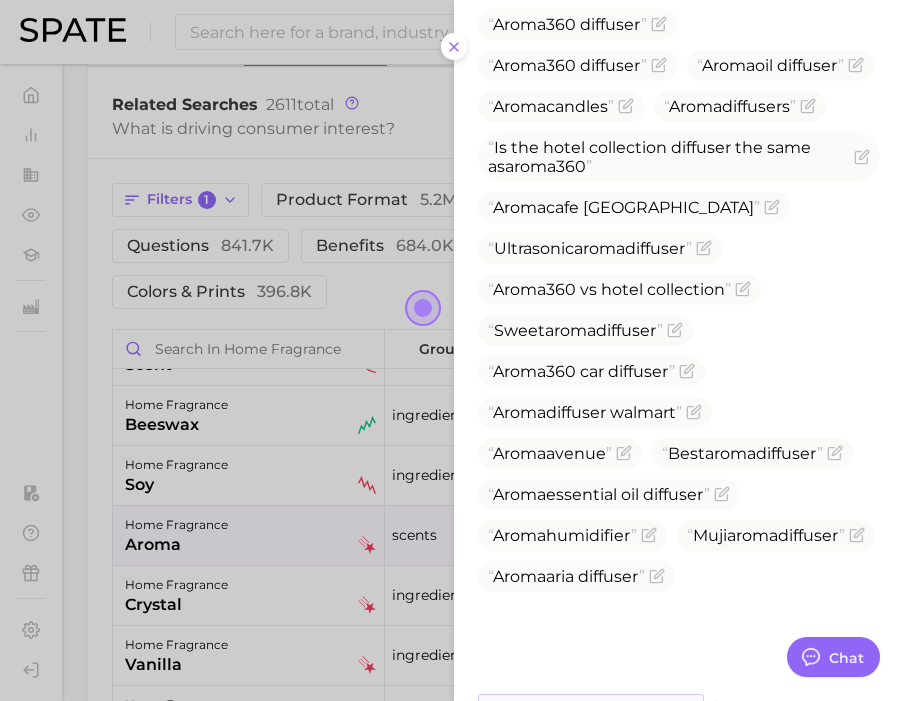 scroll, scrollTop: 822, scrollLeft: 0, axis: vertical 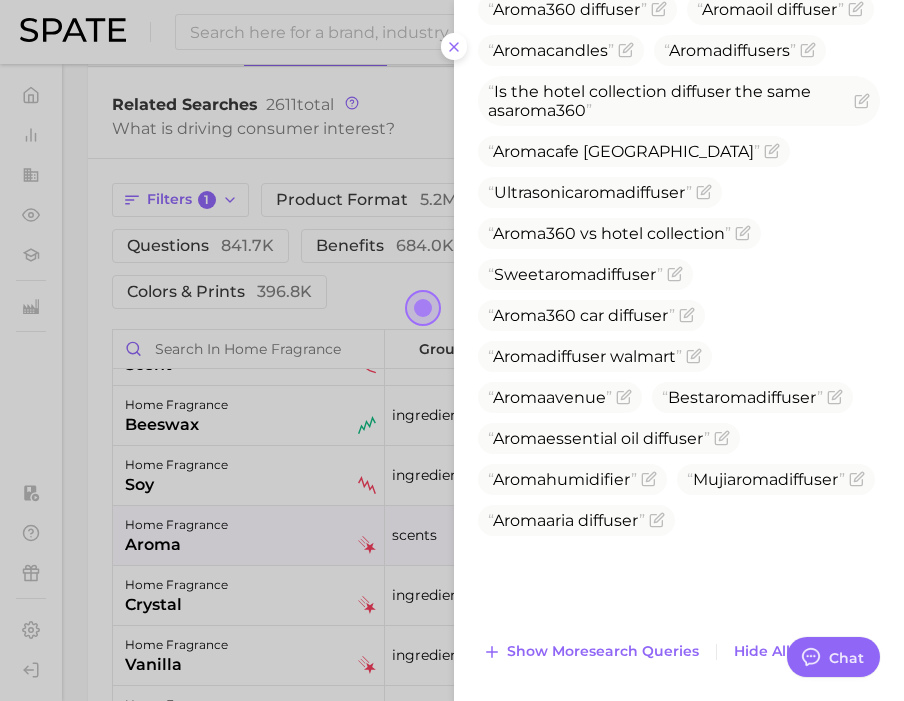 click at bounding box center [452, 350] 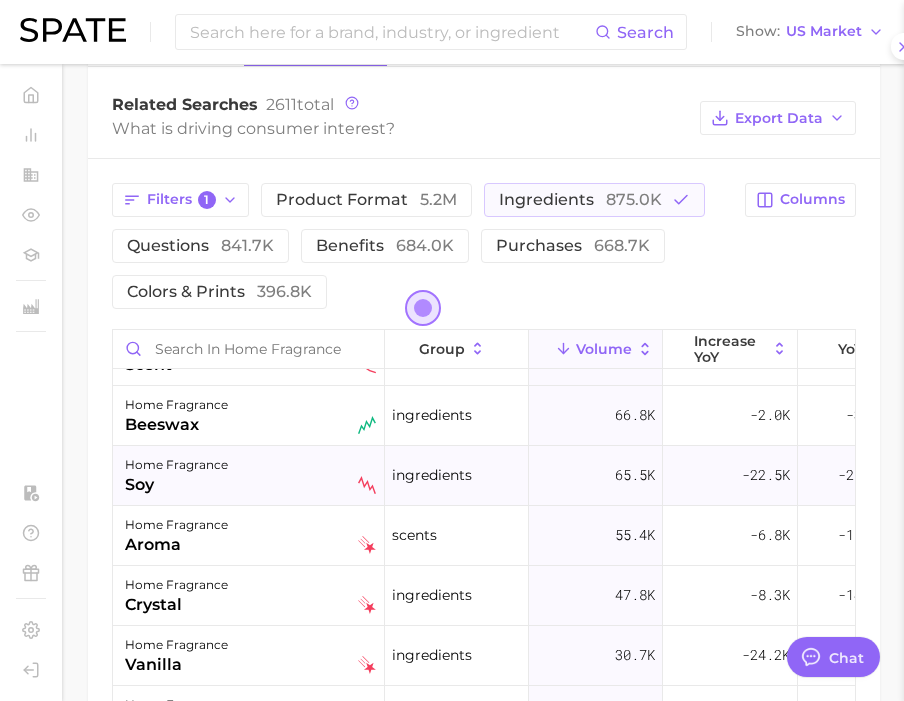click on "home fragrance" at bounding box center (176, 465) 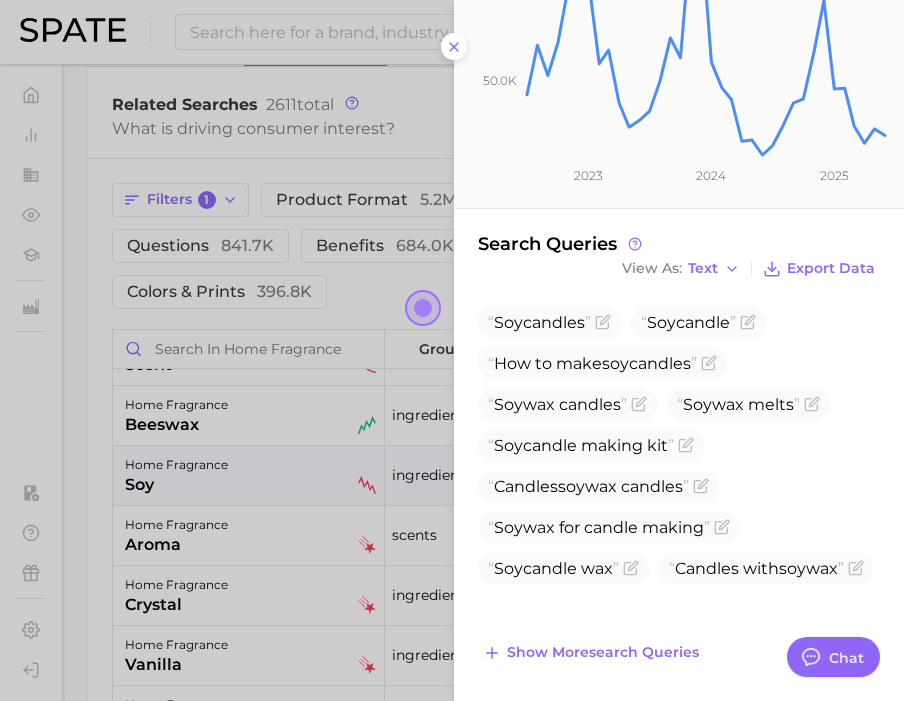 scroll, scrollTop: 387, scrollLeft: 0, axis: vertical 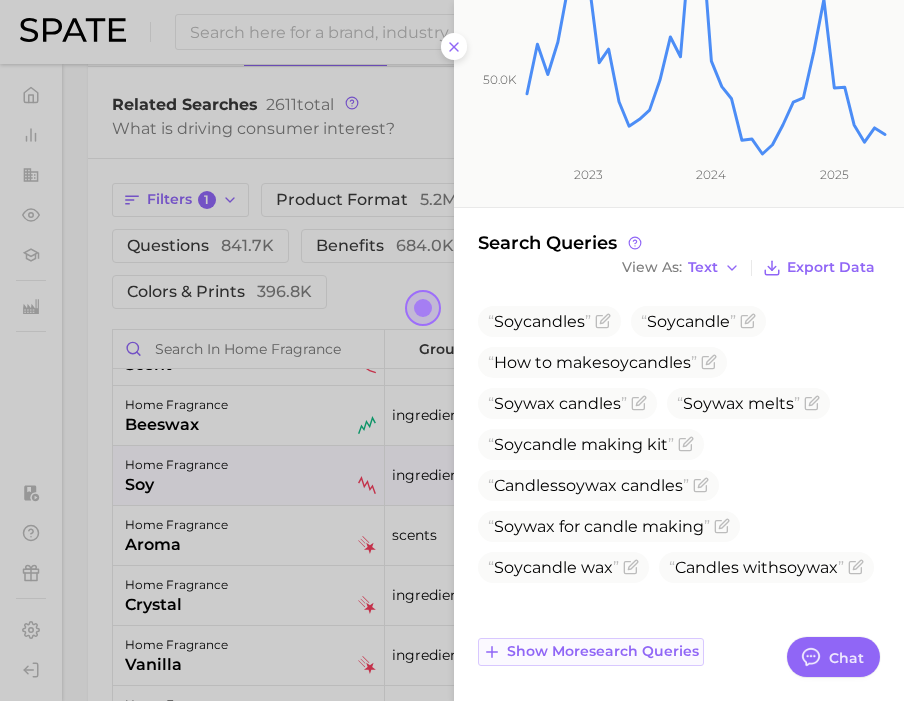 click on "Show more  search queries" at bounding box center (603, 651) 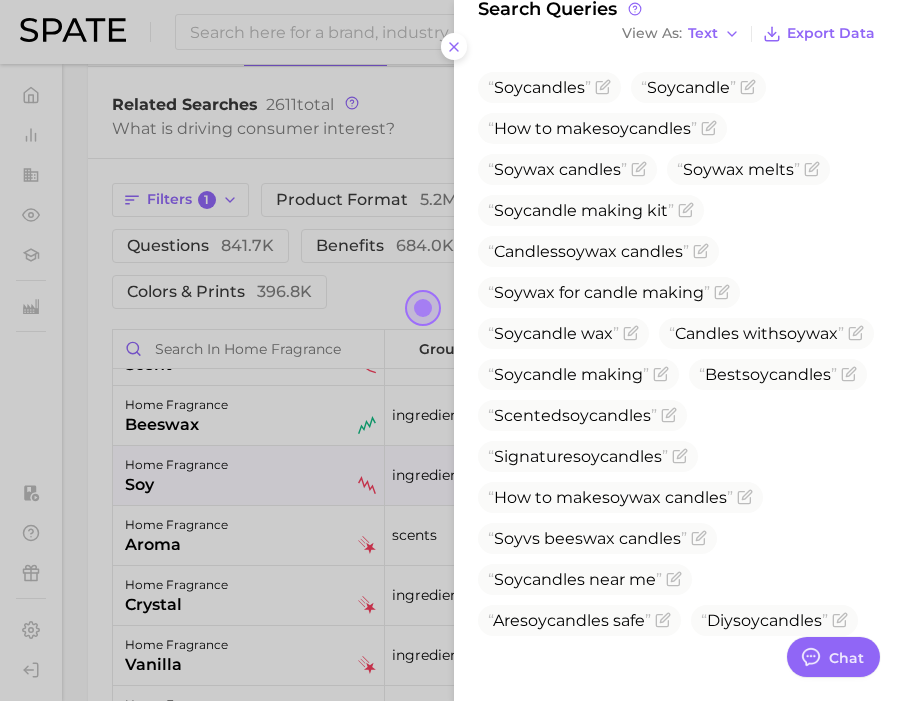 scroll, scrollTop: 678, scrollLeft: 0, axis: vertical 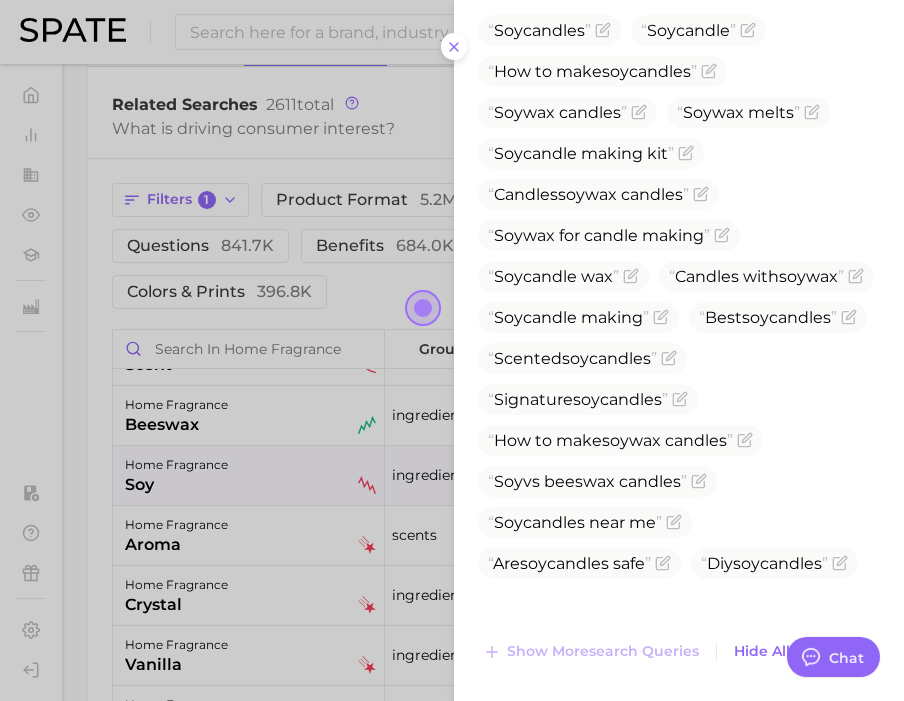 click at bounding box center [452, 350] 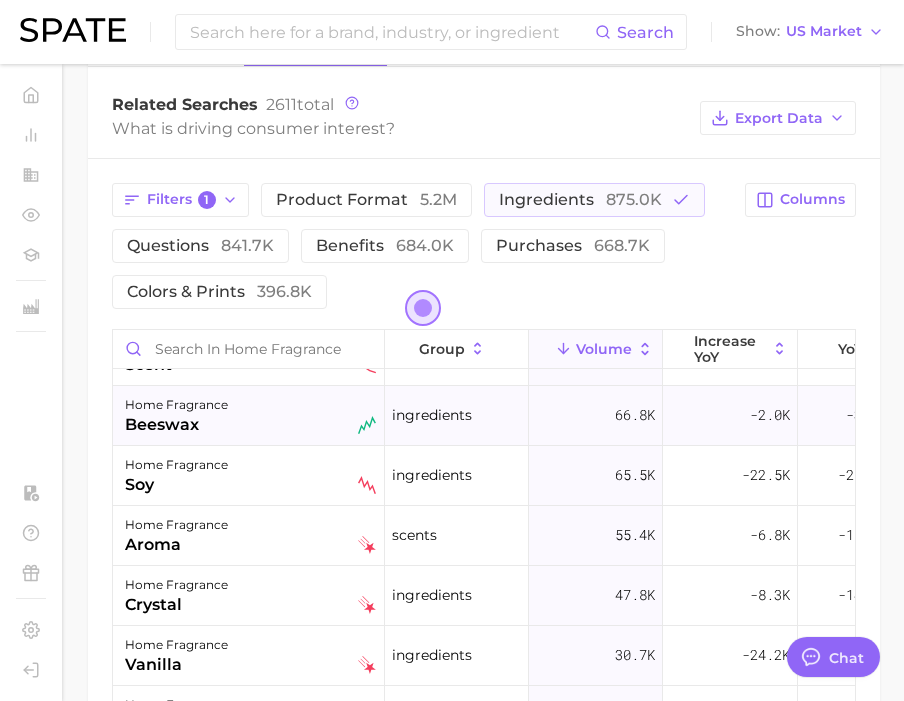 click on "beeswax" at bounding box center (176, 425) 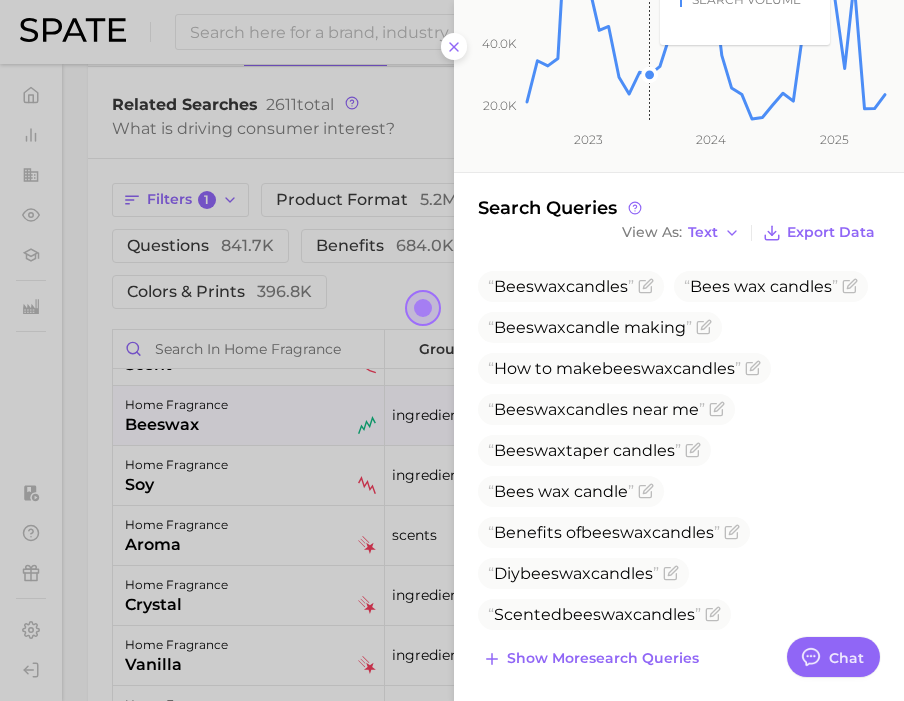 scroll, scrollTop: 429, scrollLeft: 0, axis: vertical 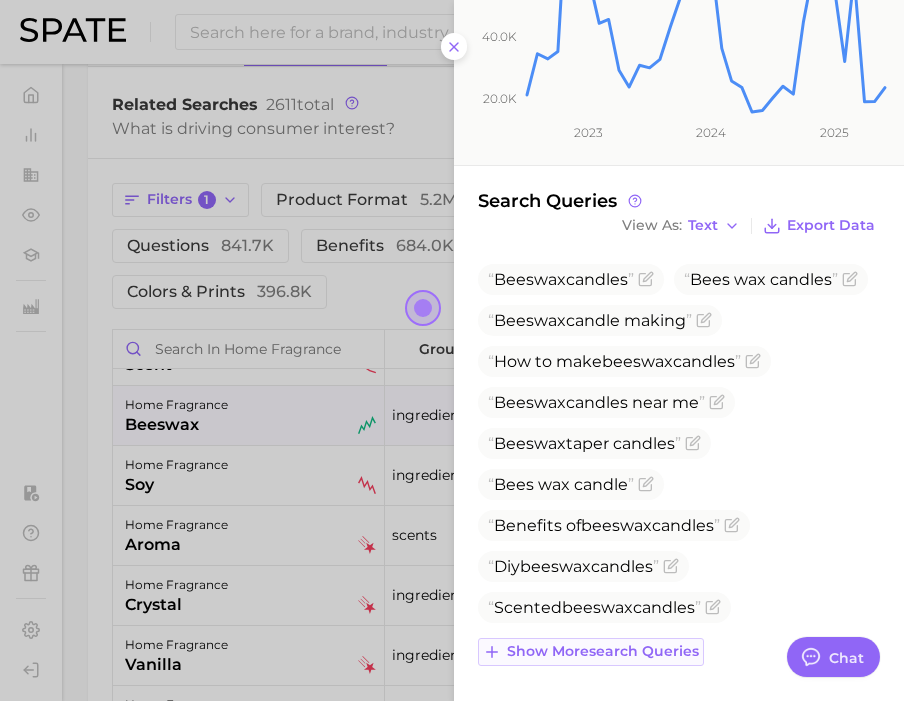 click on "Show more  search queries" at bounding box center [603, 651] 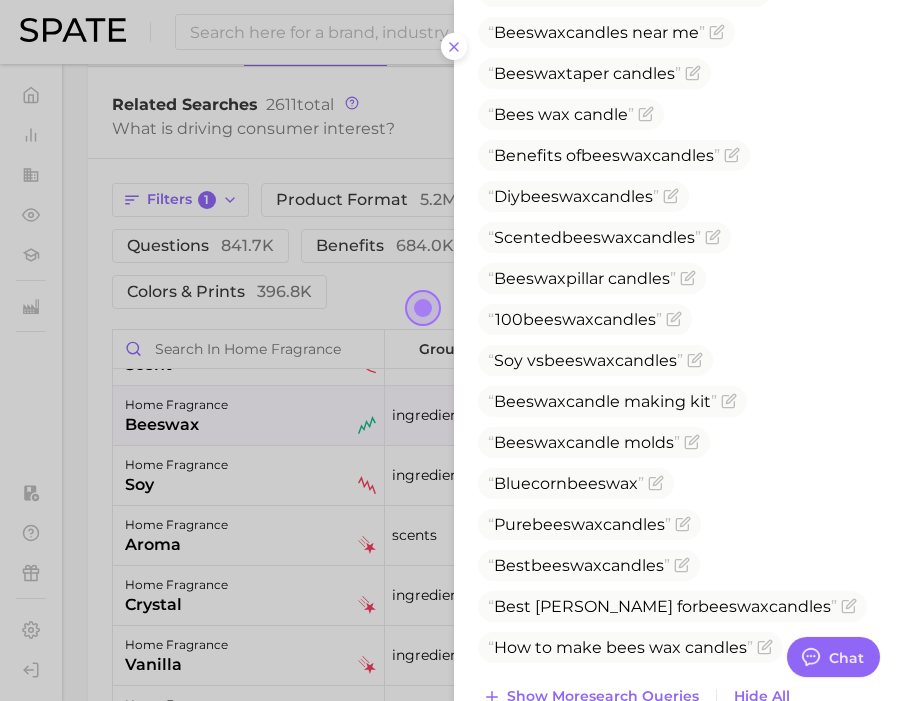 scroll, scrollTop: 823, scrollLeft: 0, axis: vertical 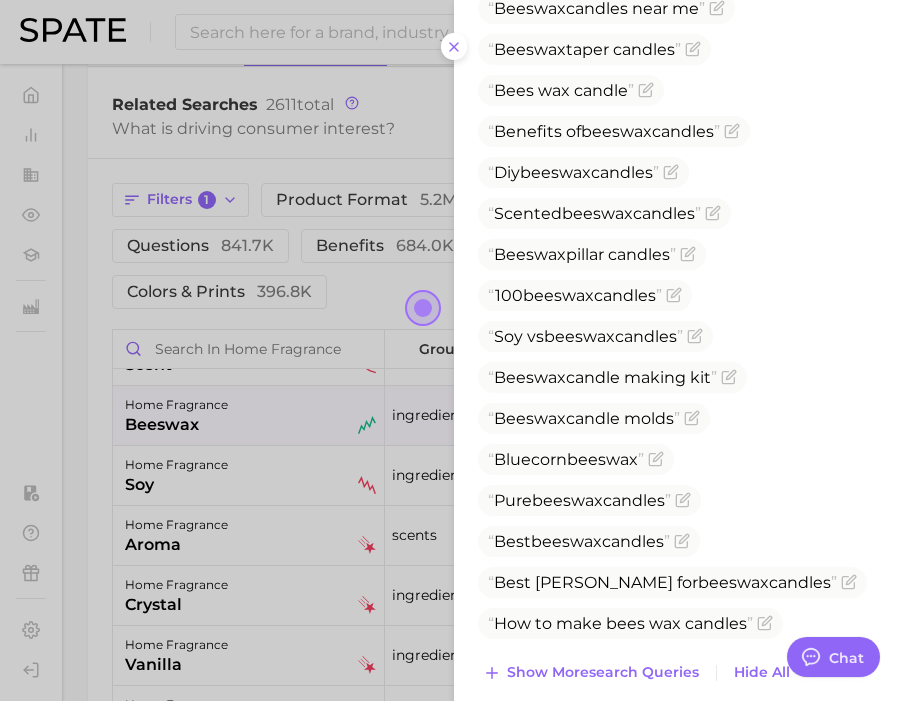 click at bounding box center (452, 350) 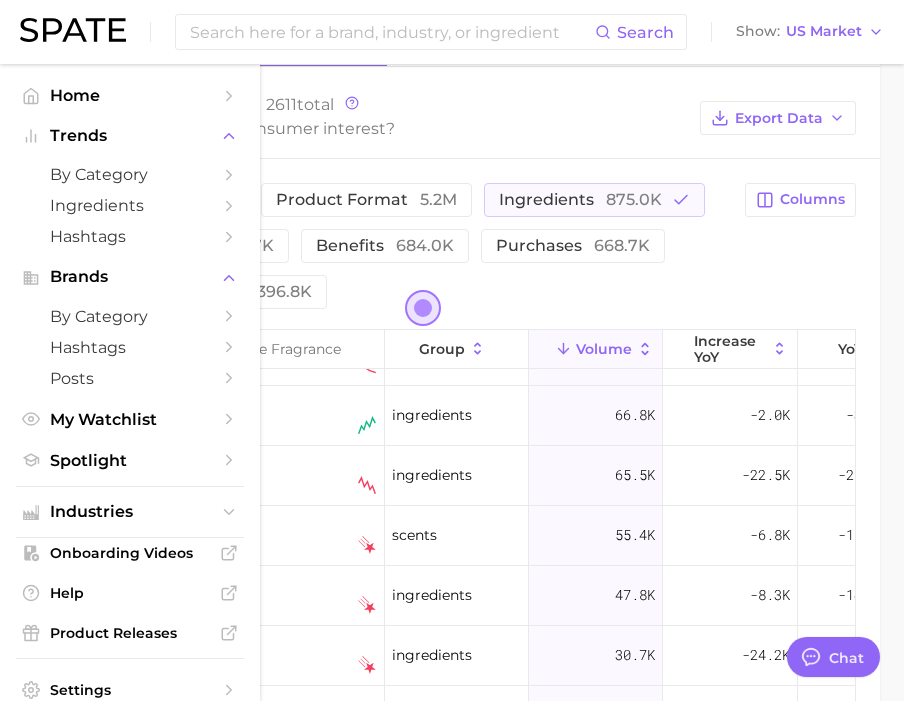 scroll, scrollTop: 250, scrollLeft: 0, axis: vertical 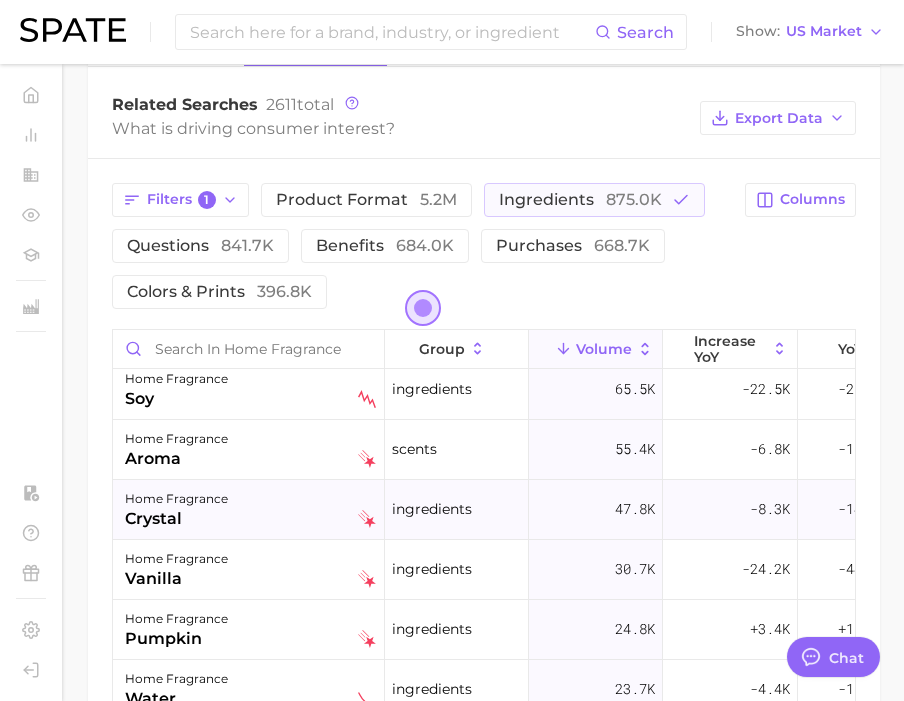 click on "home fragrance crystal" at bounding box center [250, 509] 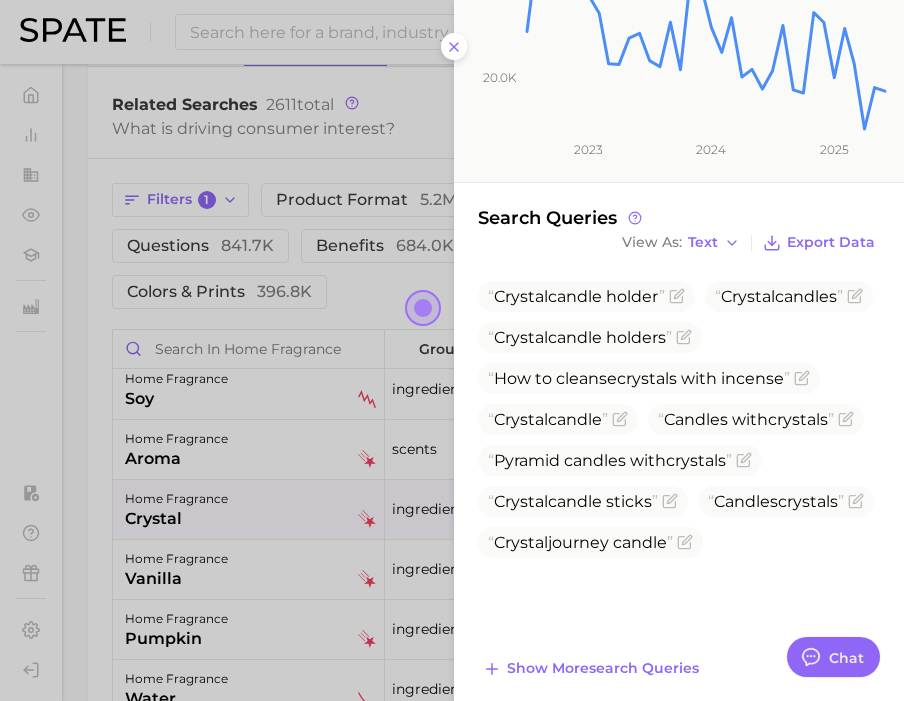 scroll, scrollTop: 450, scrollLeft: 0, axis: vertical 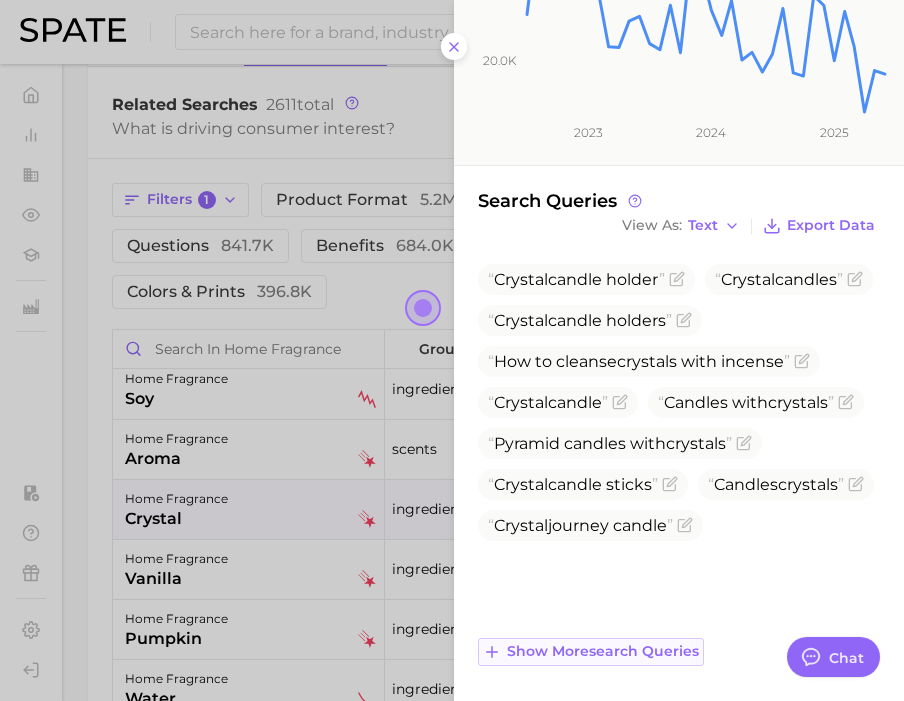 click on "Show more  search queries" at bounding box center (603, 651) 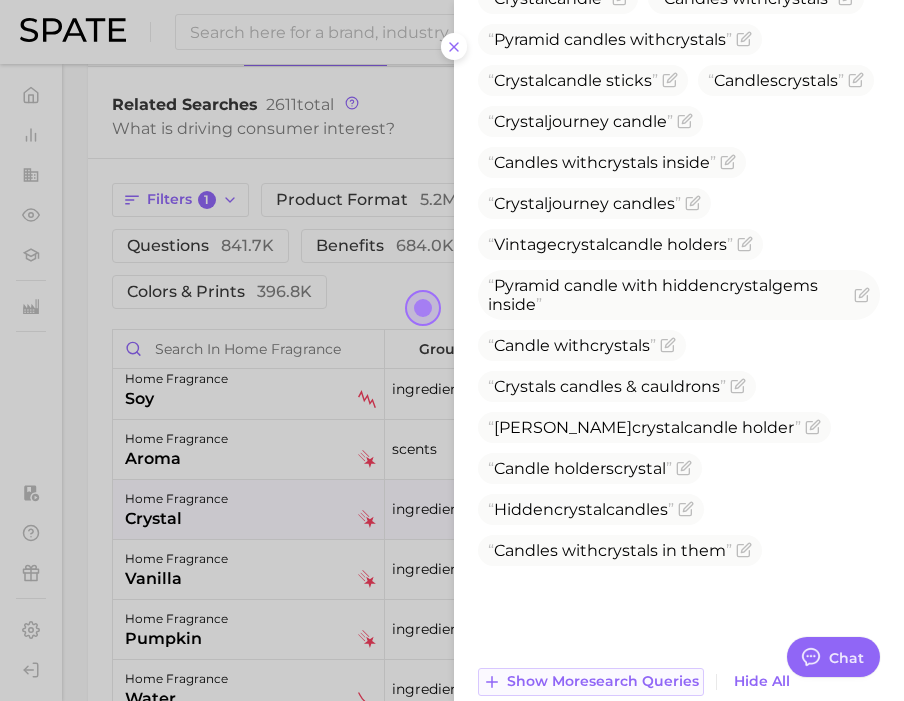 scroll, scrollTop: 858, scrollLeft: 0, axis: vertical 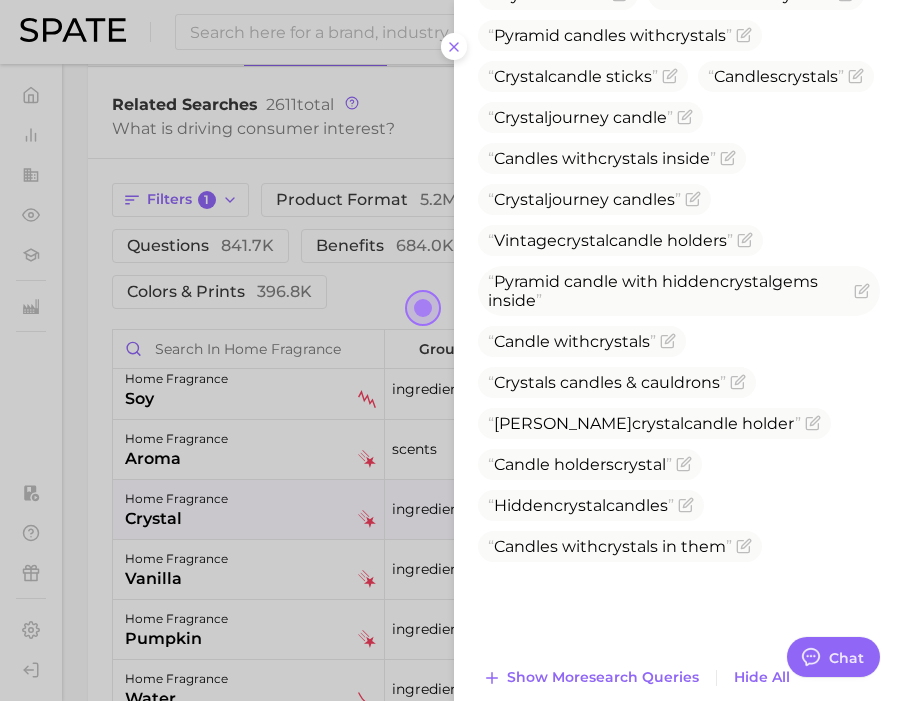 click at bounding box center [452, 350] 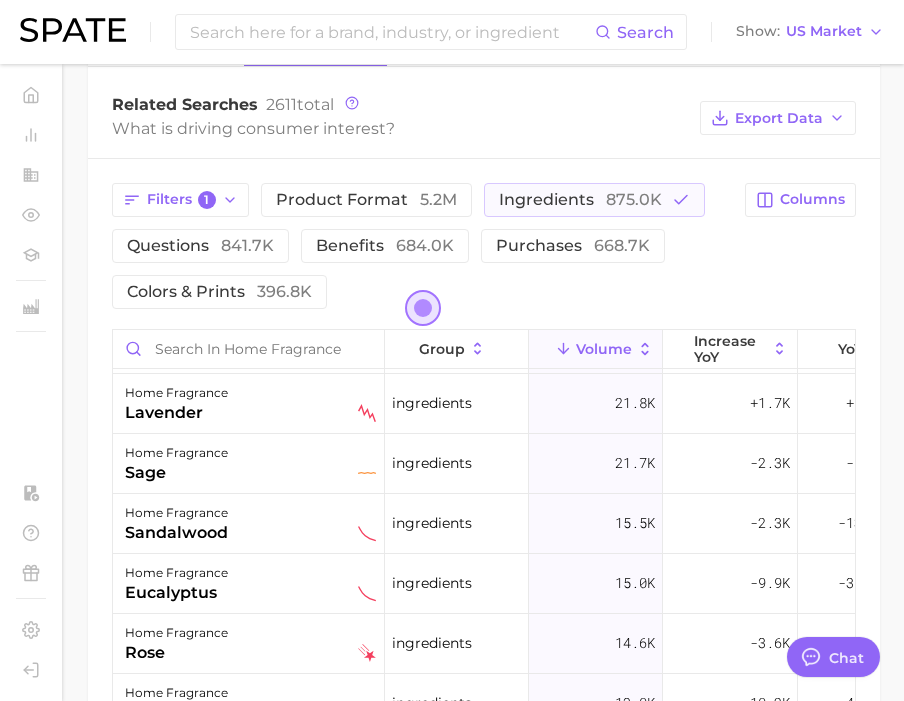 scroll, scrollTop: 607, scrollLeft: 0, axis: vertical 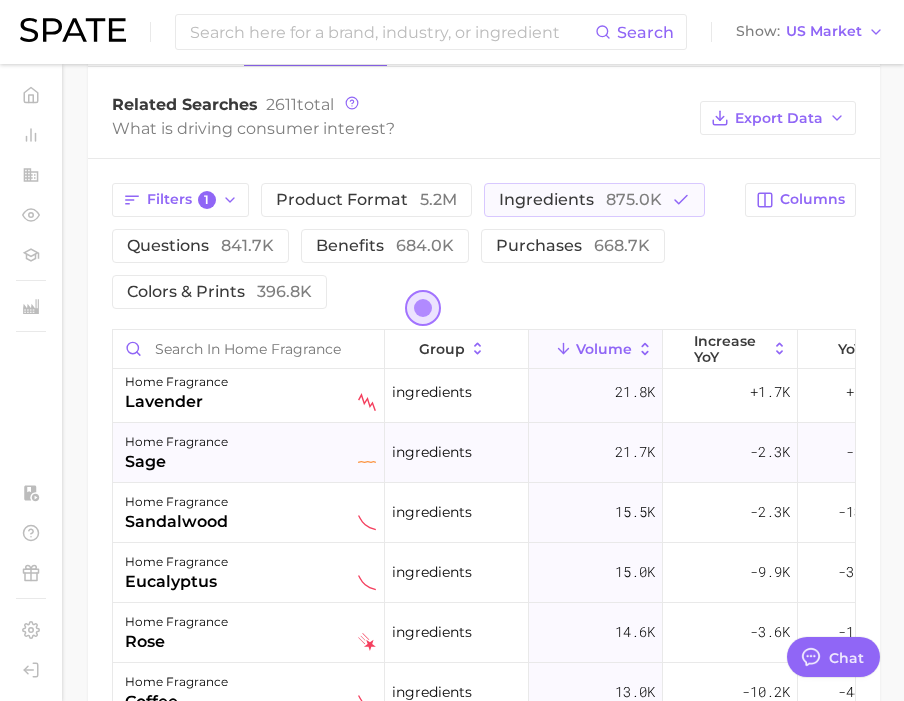 click on "sage" at bounding box center [176, 462] 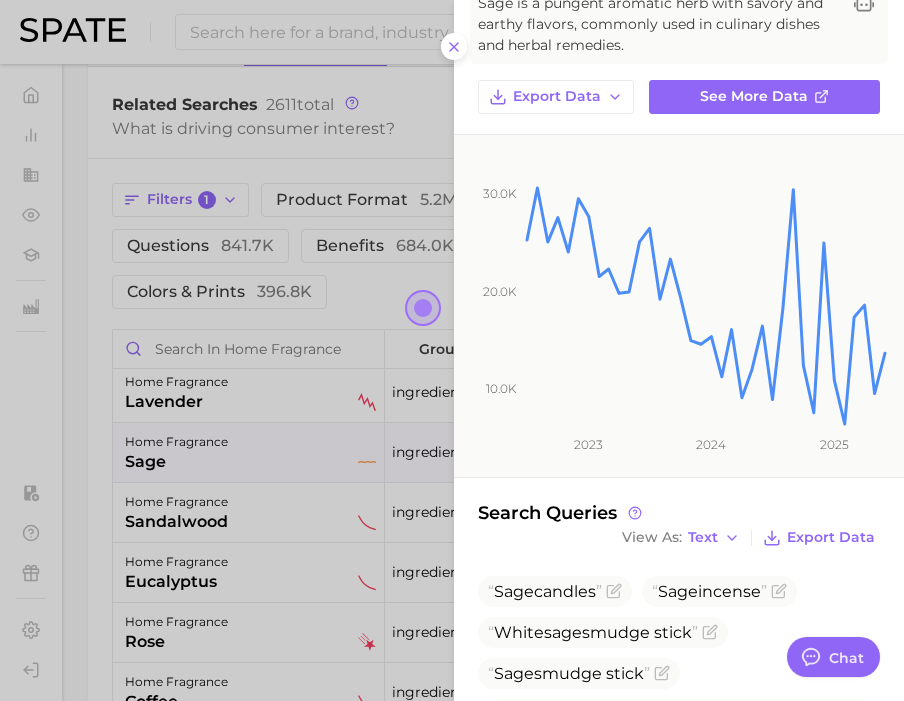 scroll, scrollTop: 448, scrollLeft: 0, axis: vertical 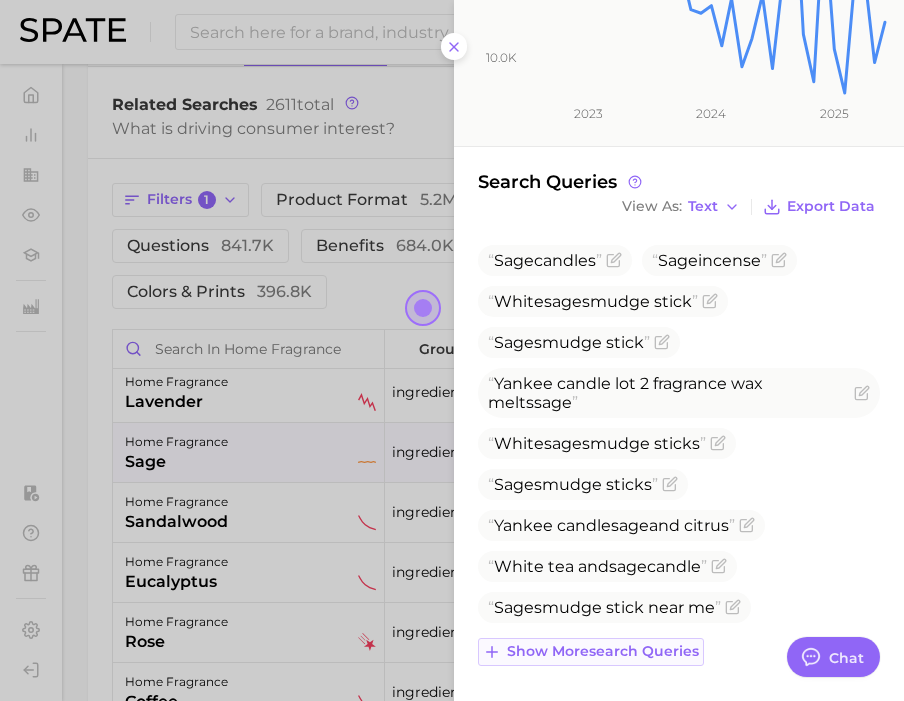 click on "Show more  search queries" at bounding box center [603, 651] 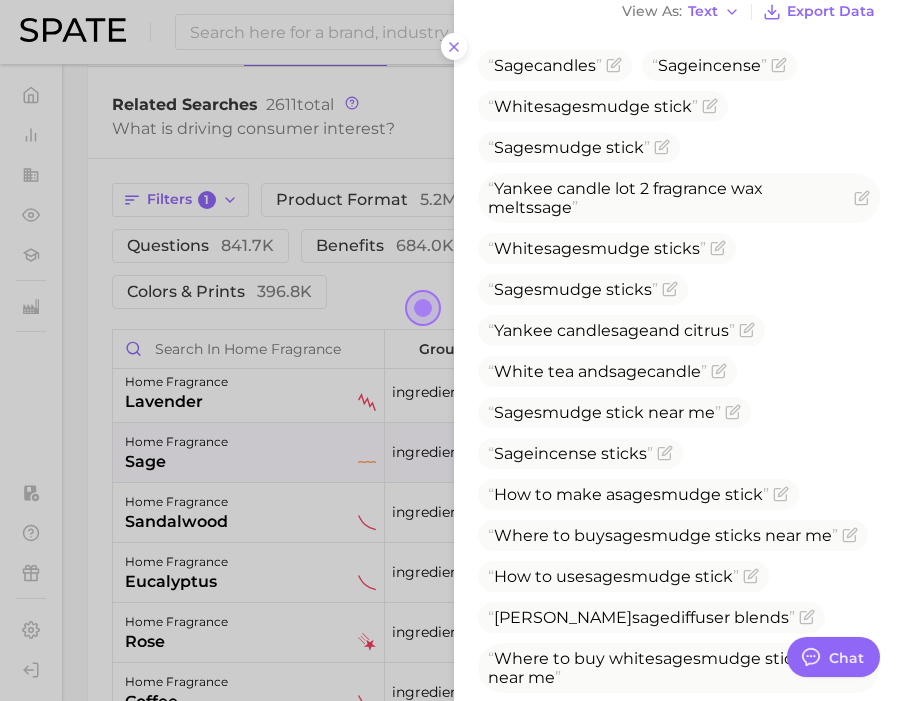 scroll, scrollTop: 883, scrollLeft: 0, axis: vertical 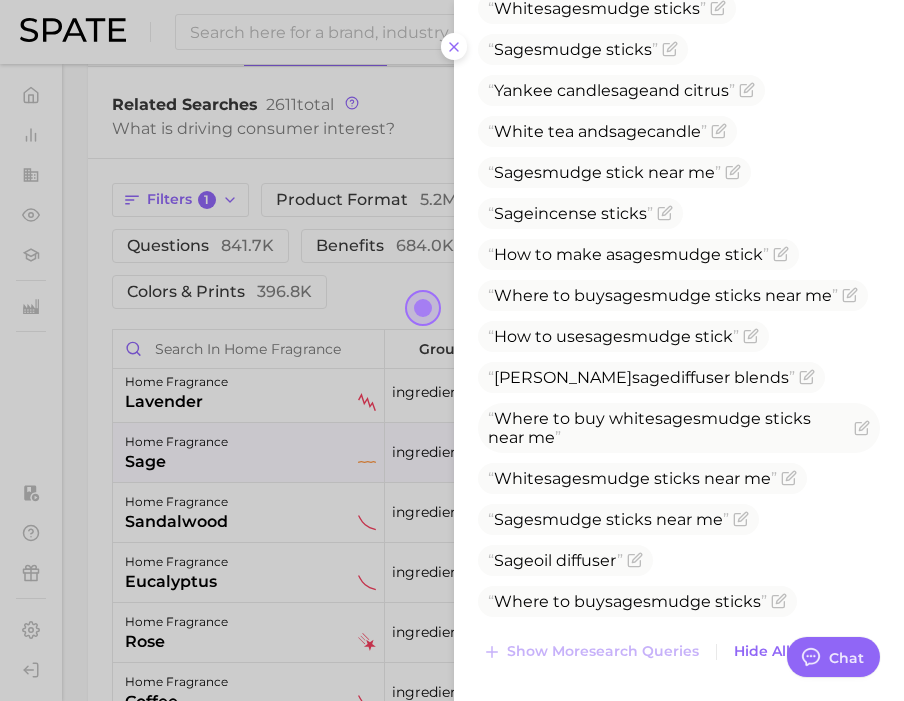 click at bounding box center [452, 350] 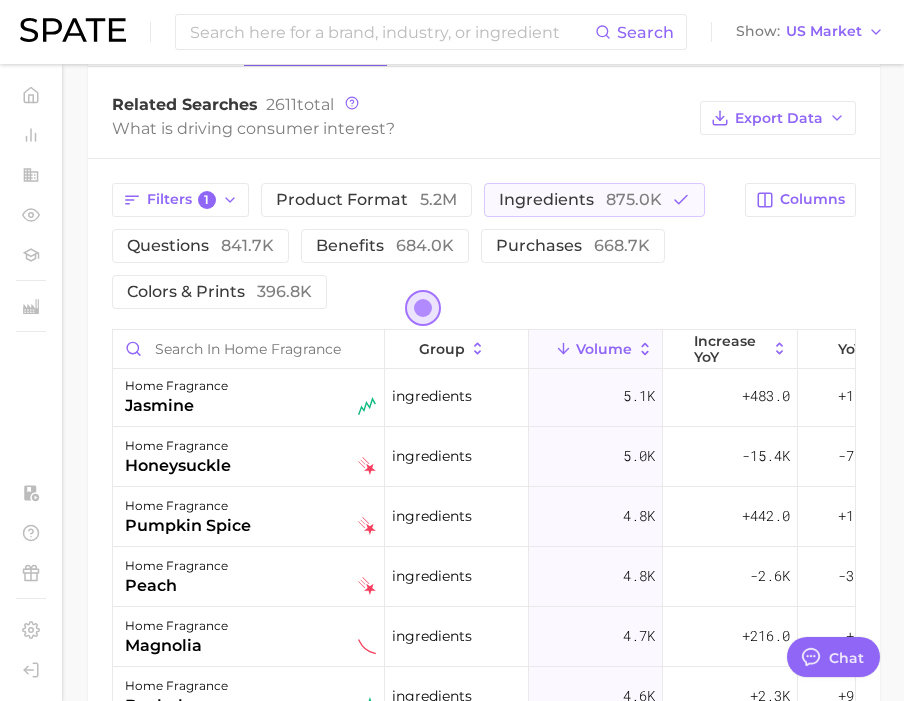 scroll, scrollTop: 2229, scrollLeft: 0, axis: vertical 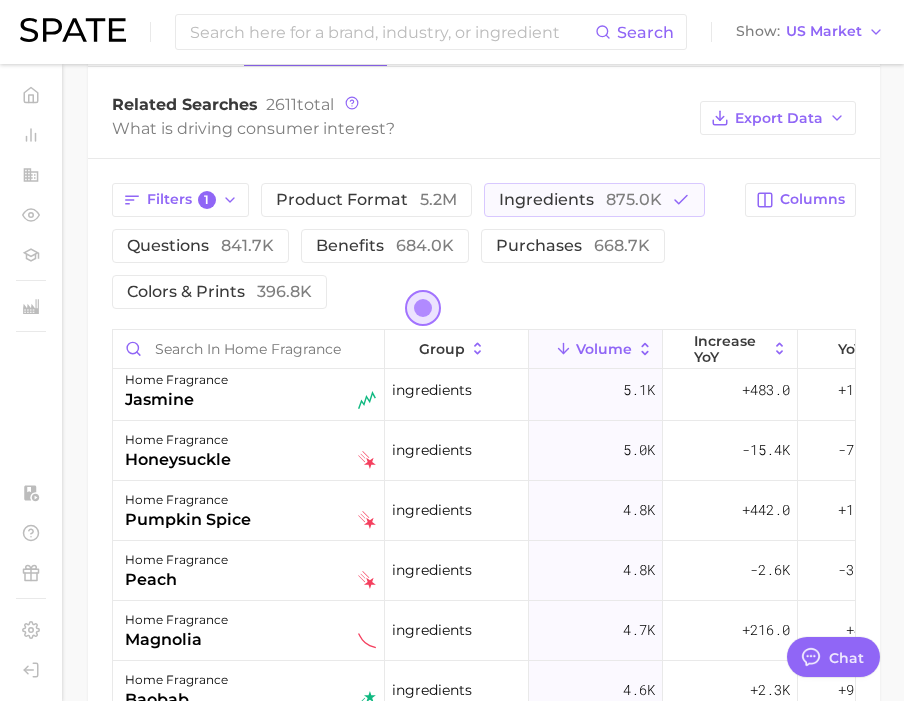 click on "1. fragrance 2. home fragrance 3. Subcategory Overview Google TikTok Instagram Beta home fragrance volume 6.4m YoY -19.1% cluster sustained decliner Home fragrance ranks #1 within the fragrance category. This subcategory is declining at a higher rate compared to the other subcategories.  Top Subcategories for  home fragrance  by  volume high to low Export Data candles 3.6m   Volume -19.0%   YoY home fragrance accessories 1.7m   Volume -10.7%   YoY diffusers 791.5k   Volume -9.5%   YoY candle accessories 516.1k   Volume -7.2%   YoY incense products 368.8k   Volume -51.0%   YoY home fragrance sets 40.0k   Volume -19.4%   YoY home fragrance burners 18.0k   Volume -32.8%   YoY scented objects 3.1k   Volume -30.3%   YoY Show more subcategories Top Search Queries for  home fragrance  by Volume  high to low View As Text Export Data Yankee candle Humidifier Candles Diffuser Candle Show more  search queries Related Searches Brands Prediction Global Related Searches 2611  total Export Data Filters 1" at bounding box center [484, 63] 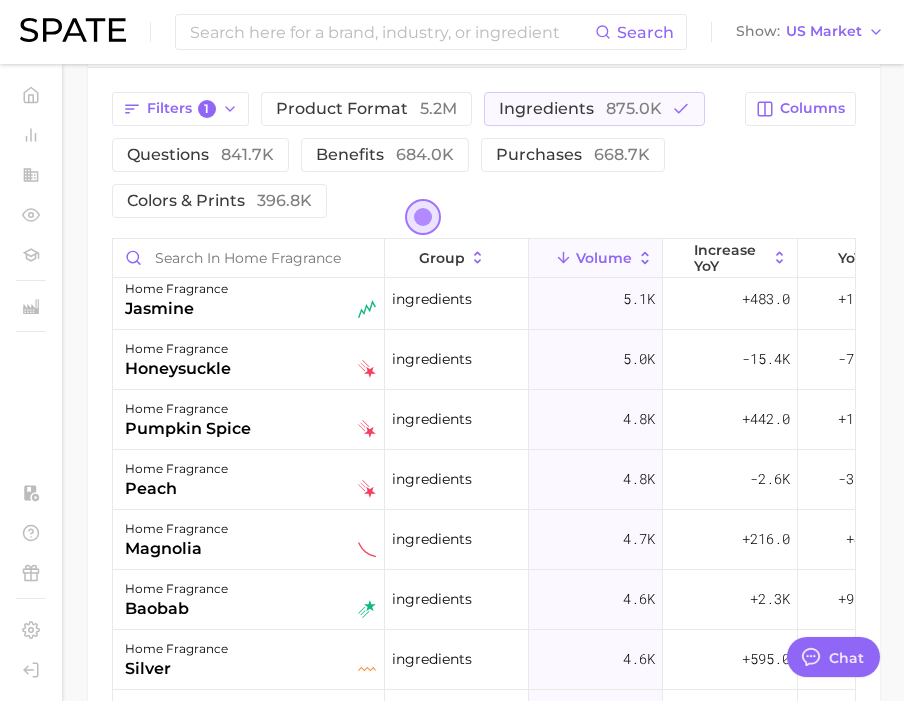 scroll, scrollTop: 1184, scrollLeft: 0, axis: vertical 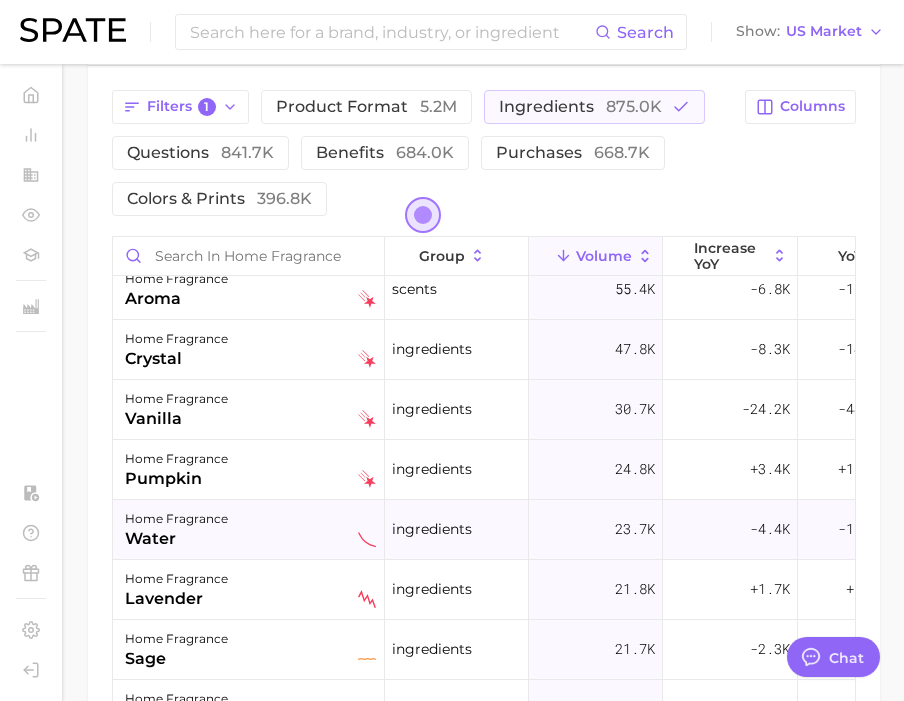 click on "water" at bounding box center (176, 539) 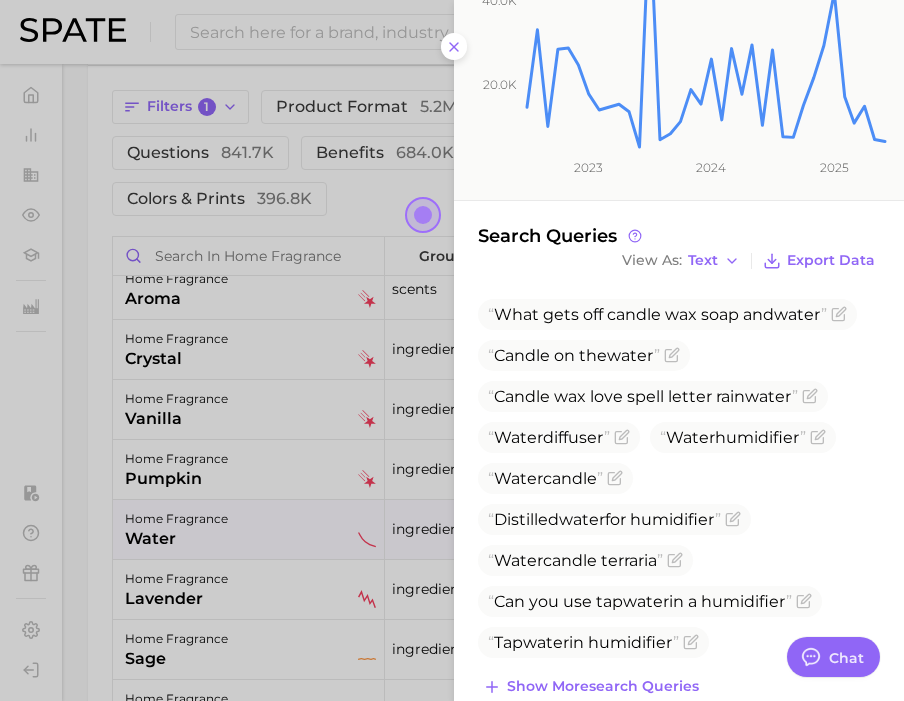 scroll, scrollTop: 429, scrollLeft: 0, axis: vertical 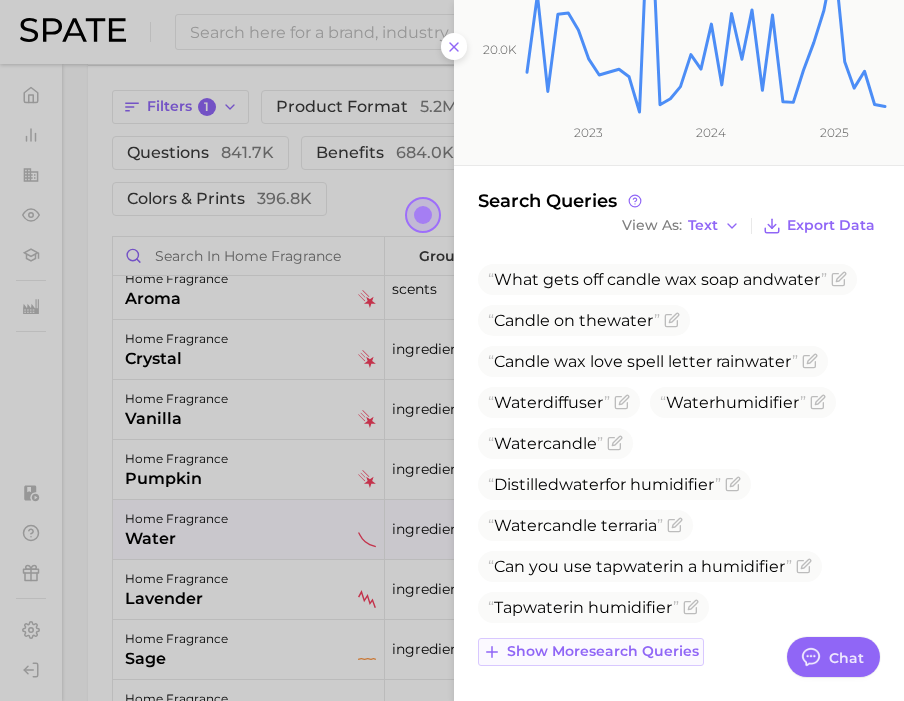 click on "Show more  search queries" at bounding box center (603, 651) 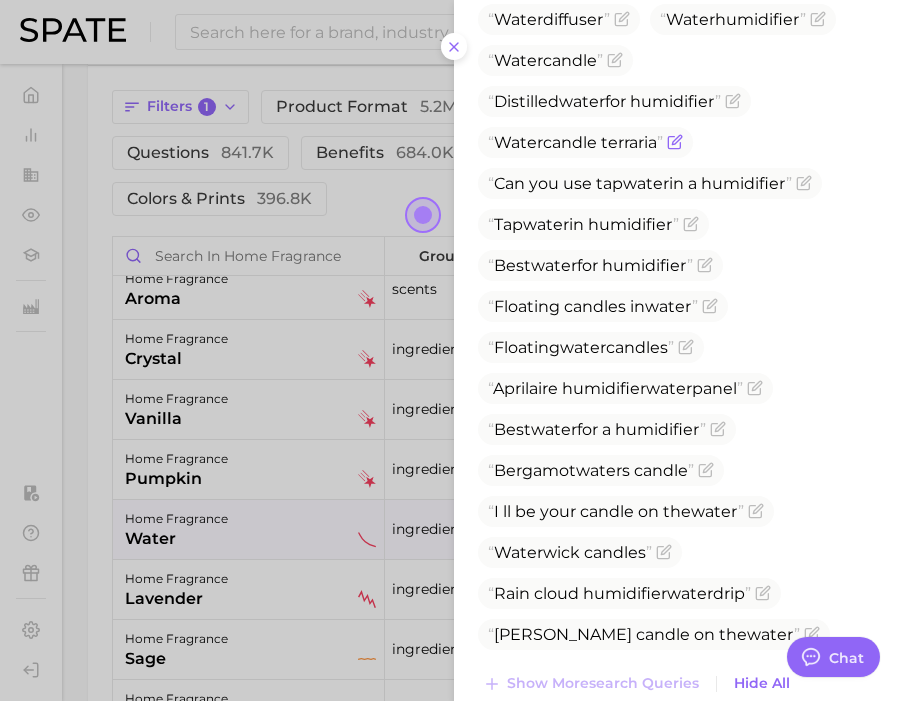 scroll, scrollTop: 844, scrollLeft: 0, axis: vertical 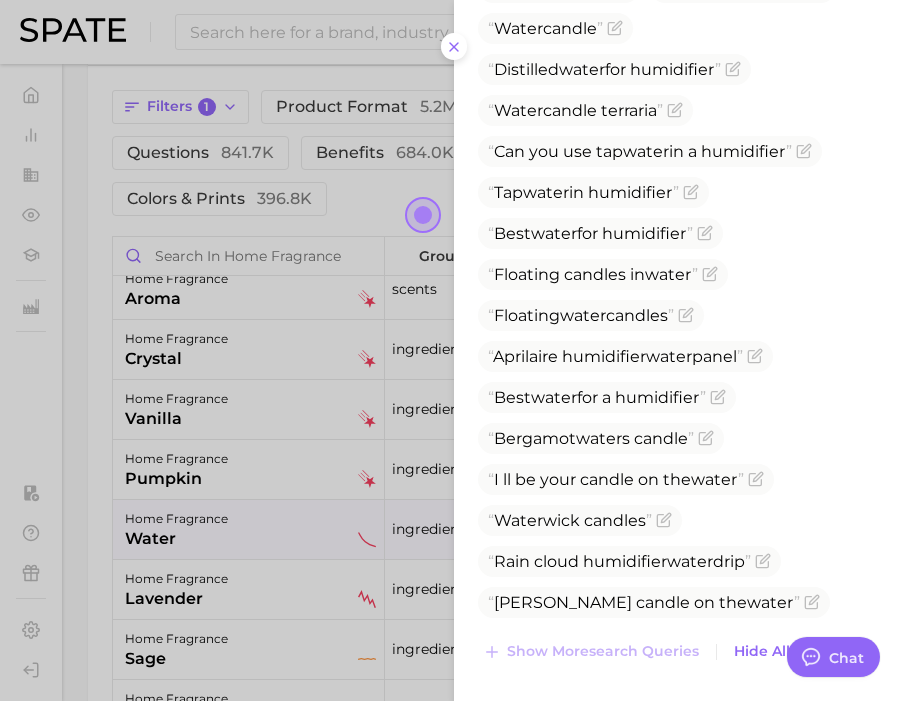 click at bounding box center (452, 350) 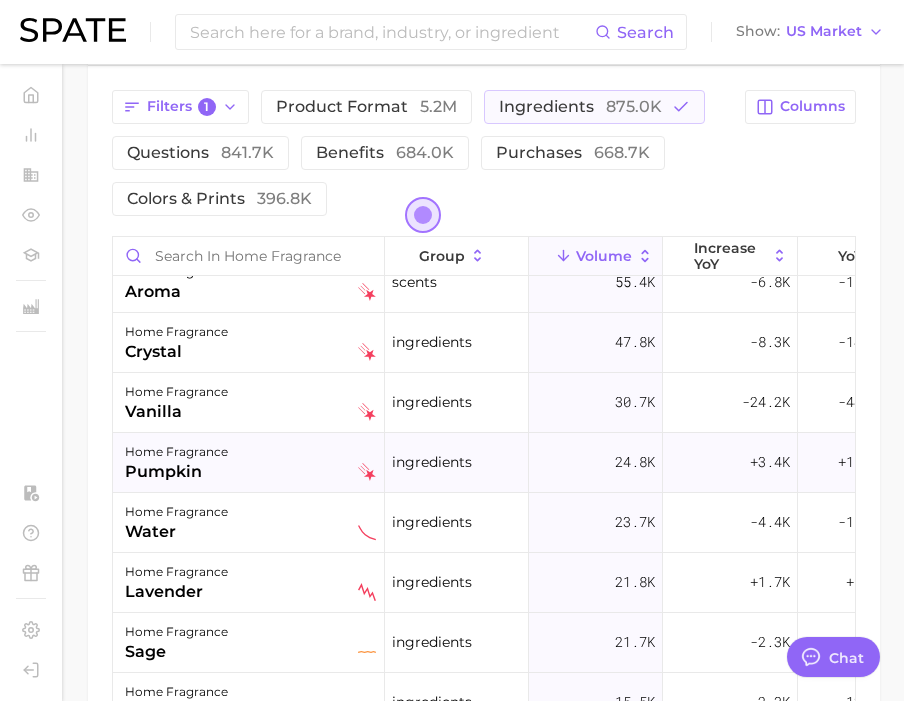 scroll, scrollTop: 383, scrollLeft: 0, axis: vertical 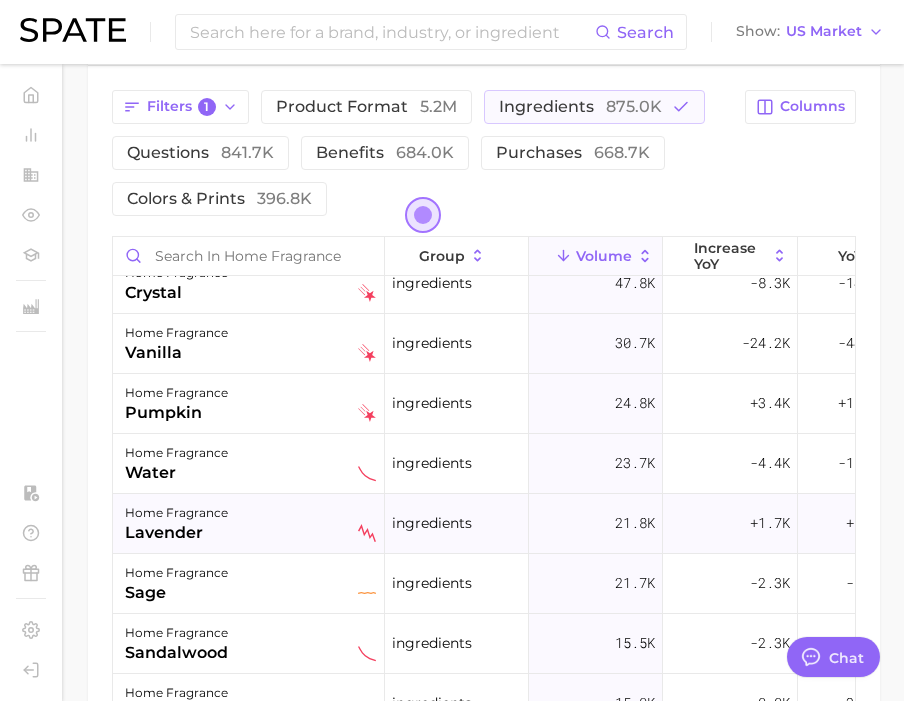 click on "lavender" at bounding box center [176, 533] 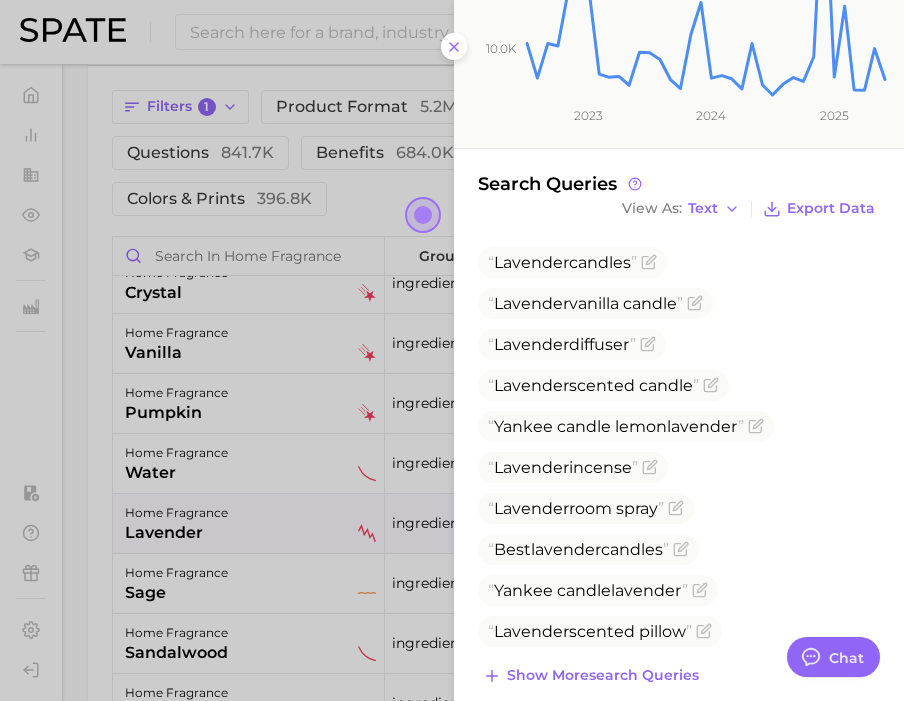 scroll, scrollTop: 470, scrollLeft: 0, axis: vertical 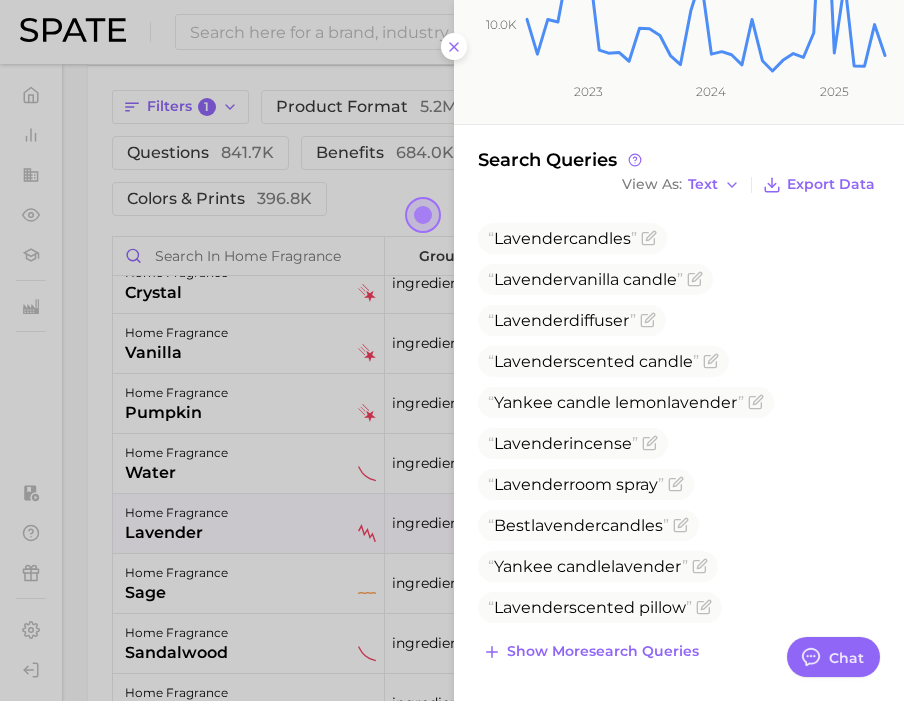 click at bounding box center (452, 350) 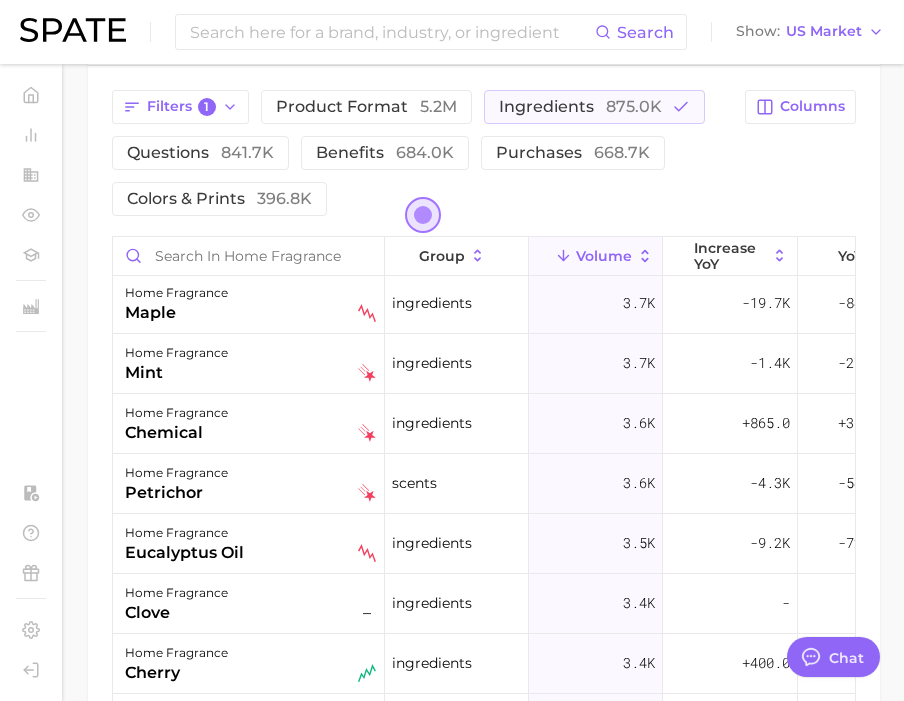 scroll, scrollTop: 3141, scrollLeft: 0, axis: vertical 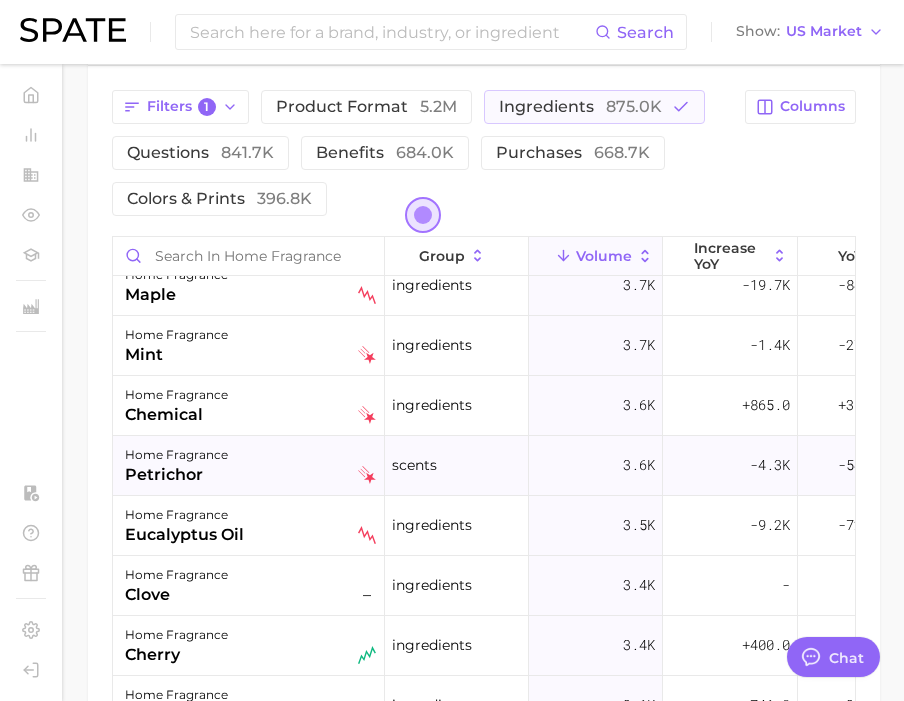 click on "home fragrance petrichor" at bounding box center [250, 465] 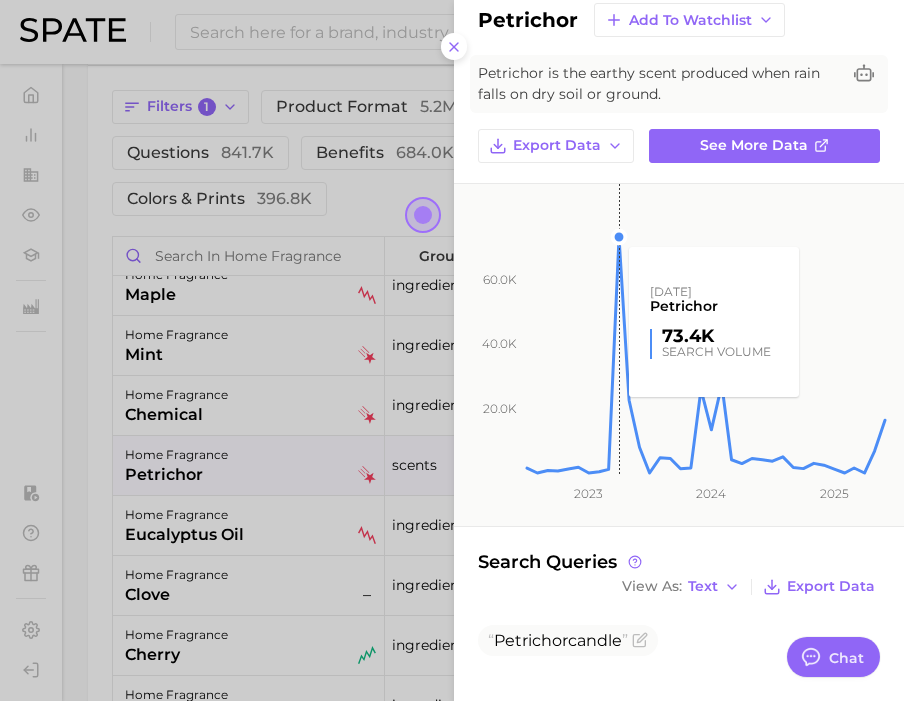scroll, scrollTop: 48, scrollLeft: 0, axis: vertical 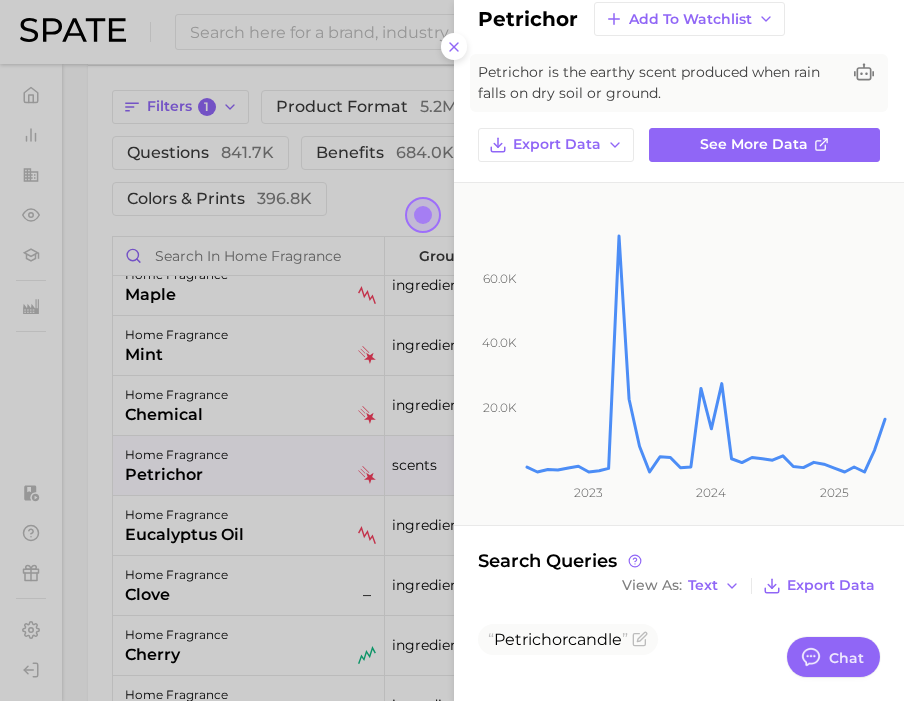 click at bounding box center [452, 350] 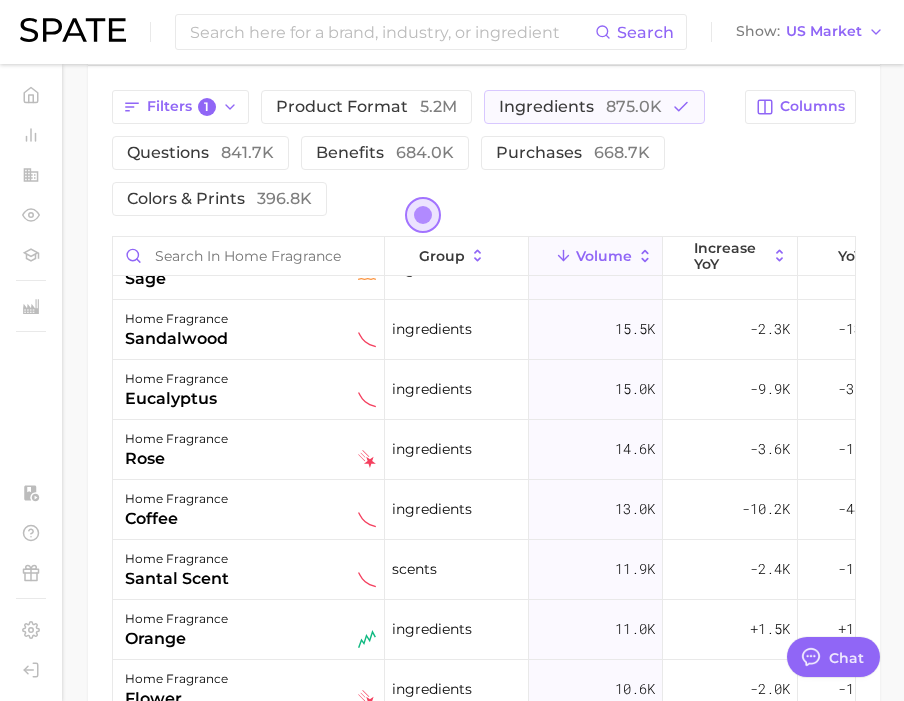 scroll, scrollTop: 687, scrollLeft: 0, axis: vertical 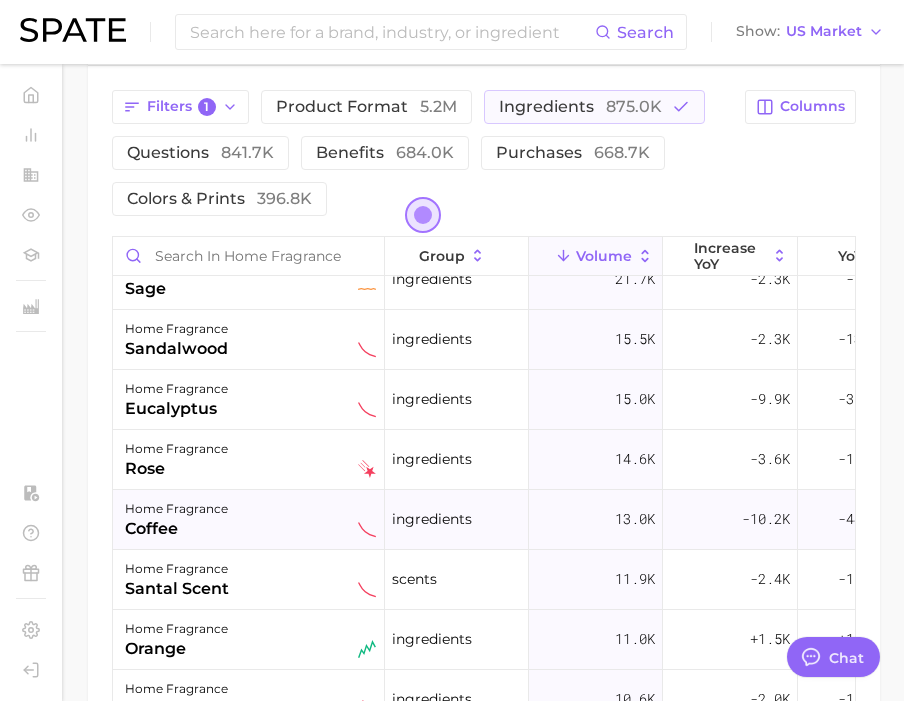 click on "home fragrance coffee" at bounding box center (250, 519) 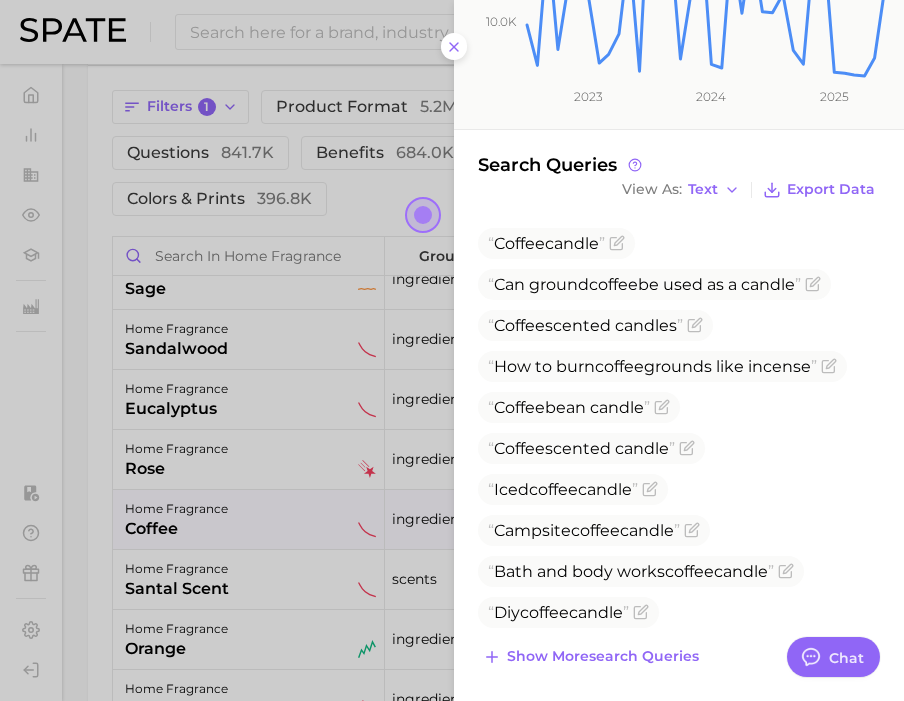 scroll, scrollTop: 470, scrollLeft: 0, axis: vertical 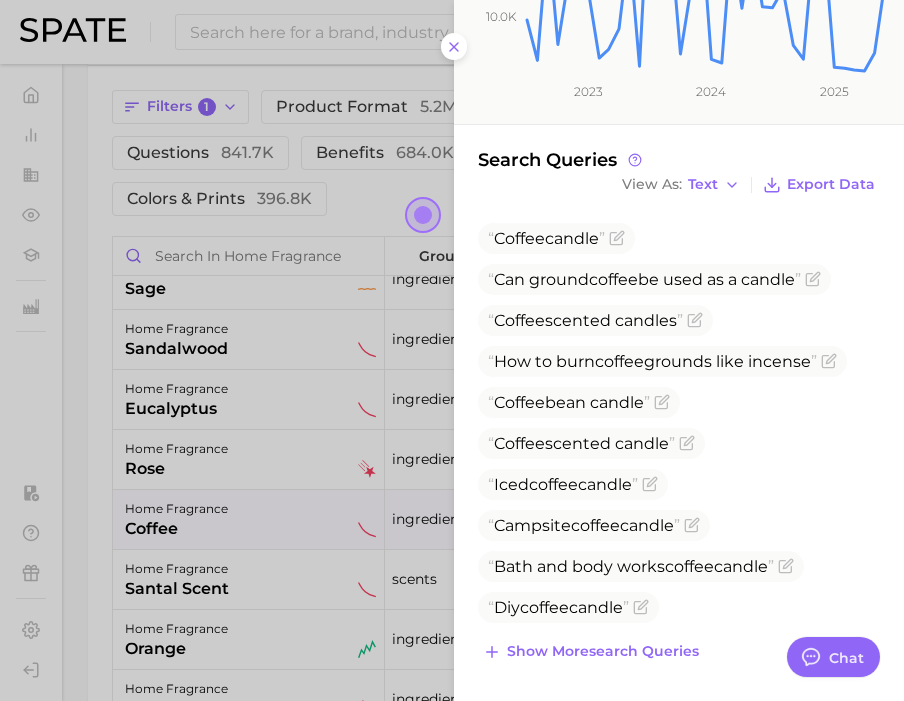 click at bounding box center (452, 350) 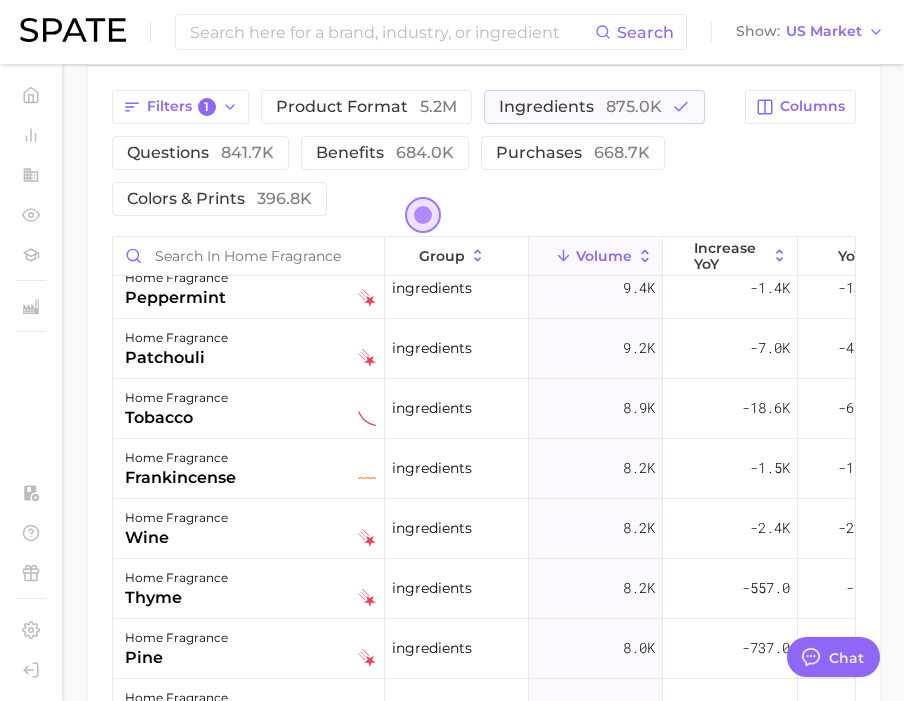 scroll, scrollTop: 1342, scrollLeft: 0, axis: vertical 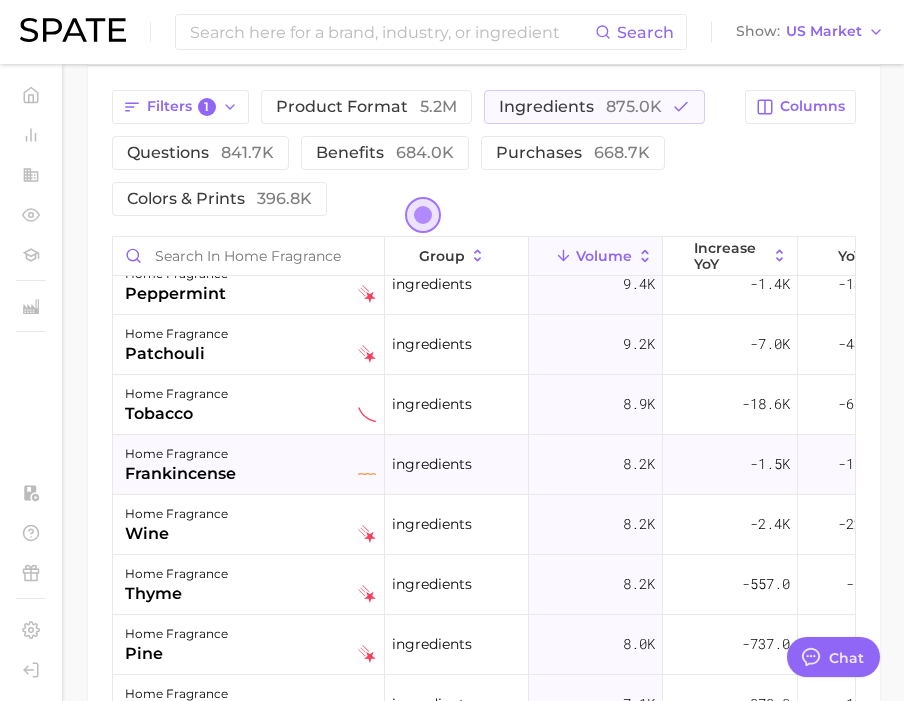click on "frankincense" at bounding box center [180, 474] 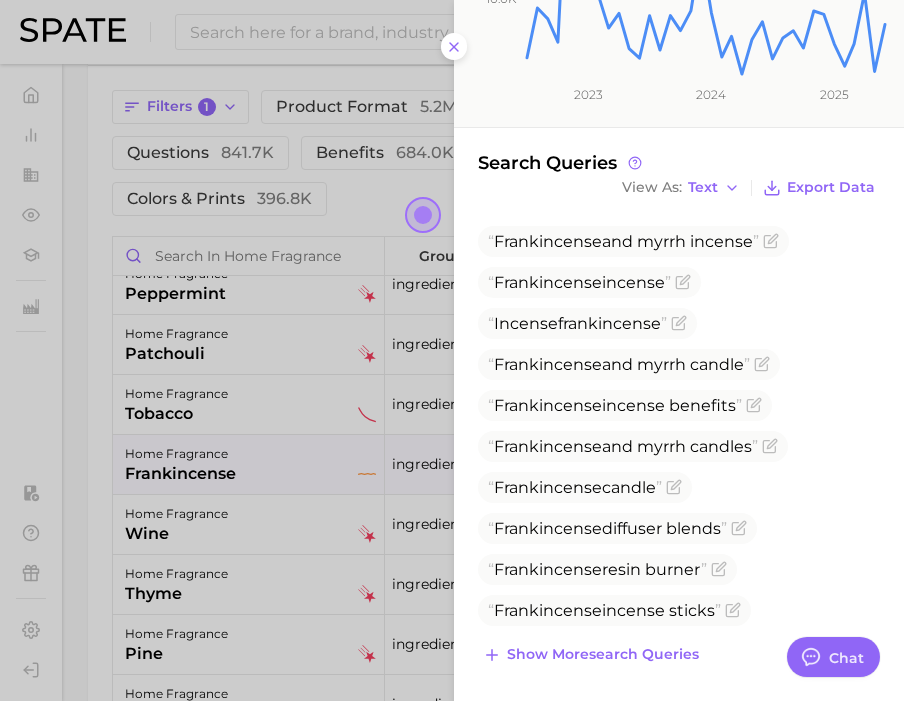 scroll, scrollTop: 470, scrollLeft: 0, axis: vertical 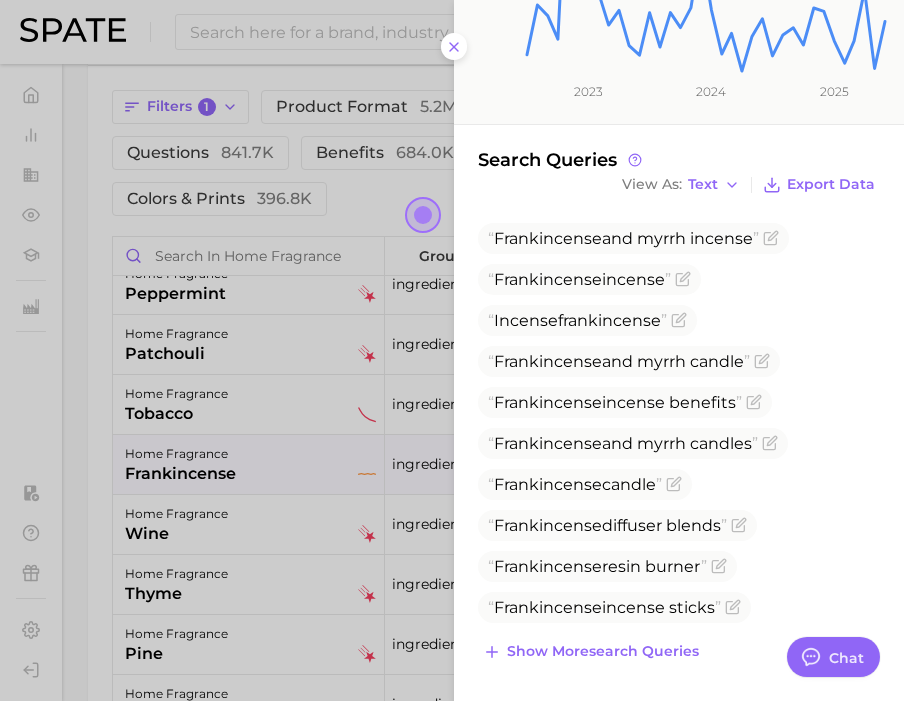 click at bounding box center (452, 350) 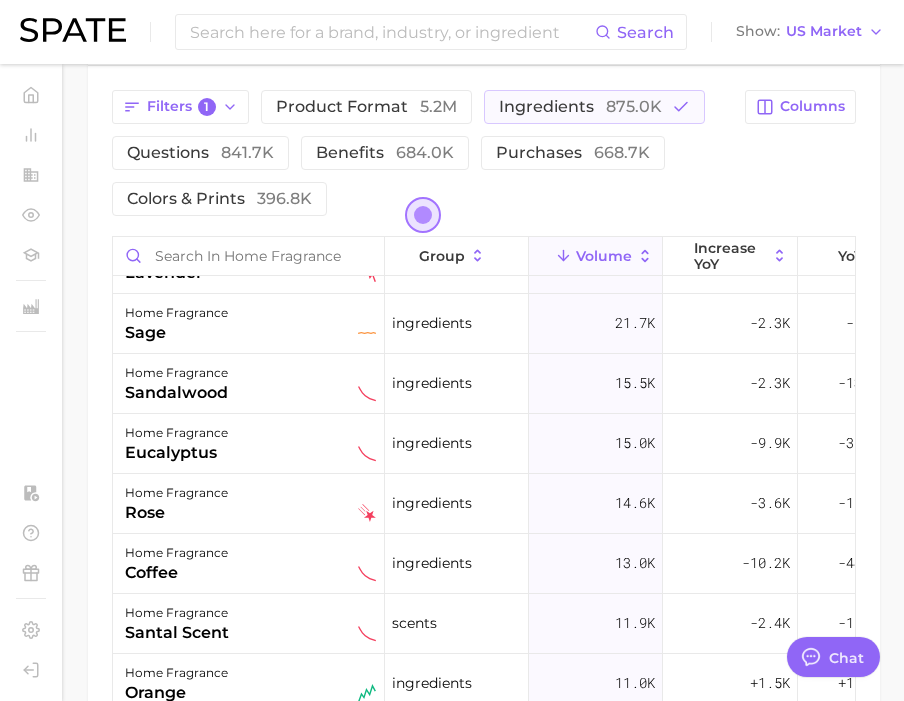 scroll, scrollTop: 630, scrollLeft: 0, axis: vertical 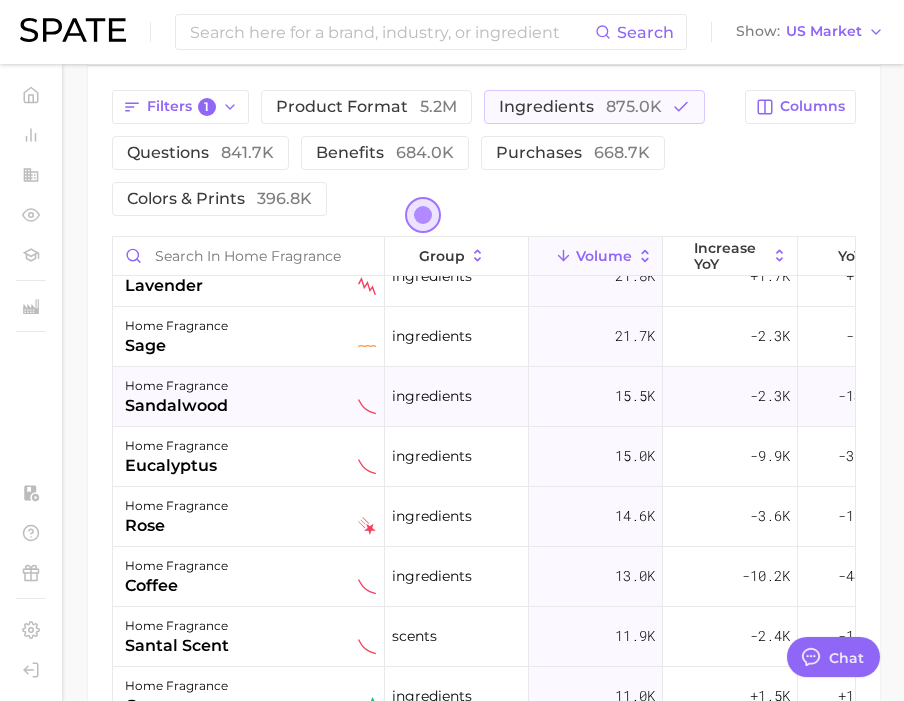 click on "home fragrance sandalwood" at bounding box center [250, 396] 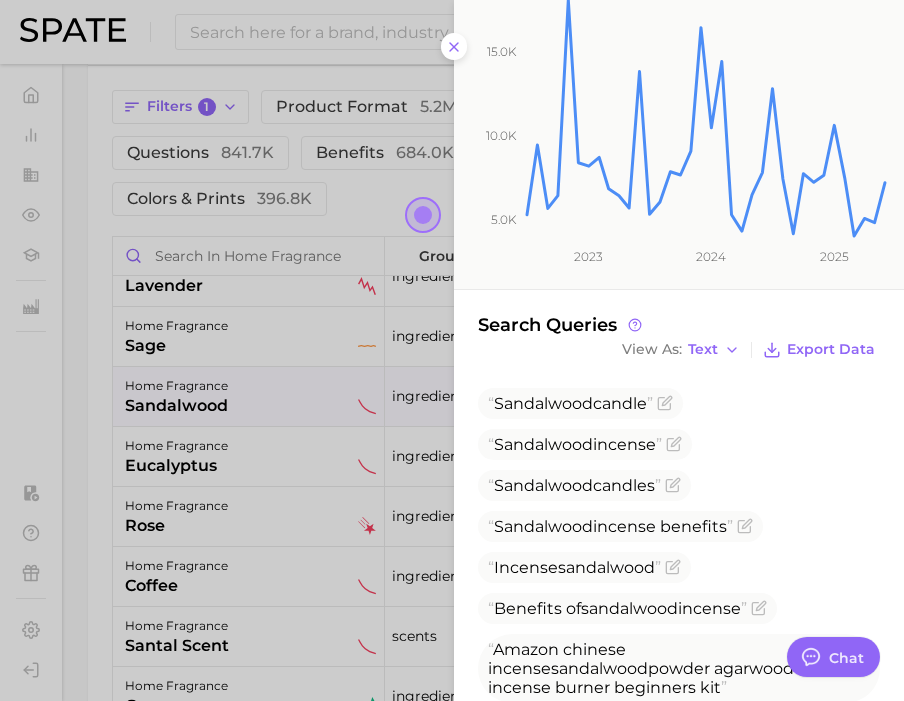 scroll, scrollTop: 548, scrollLeft: 0, axis: vertical 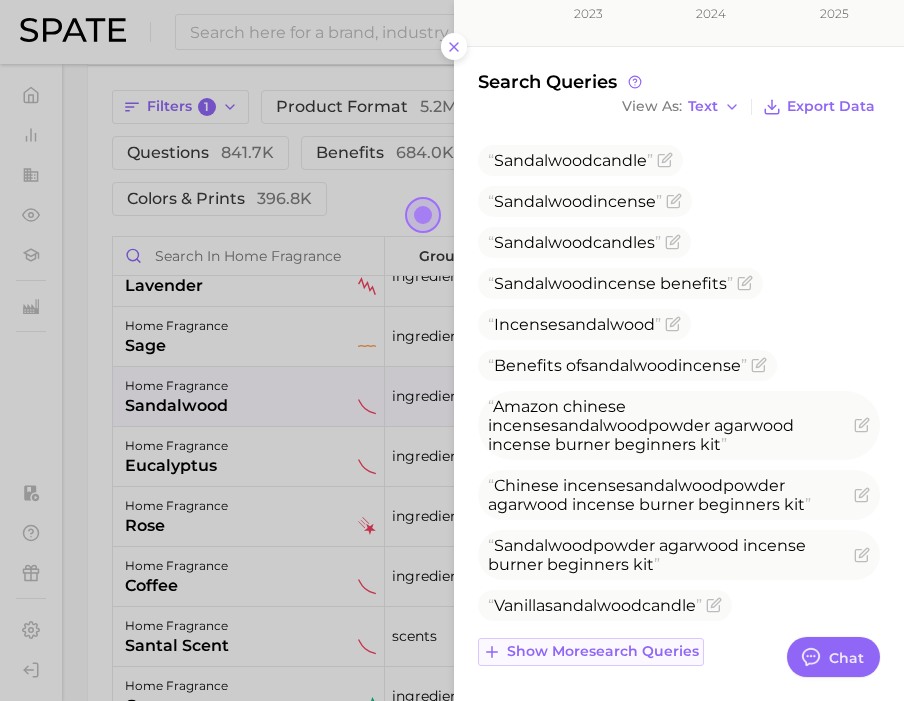 click on "Show more  search queries" at bounding box center (603, 651) 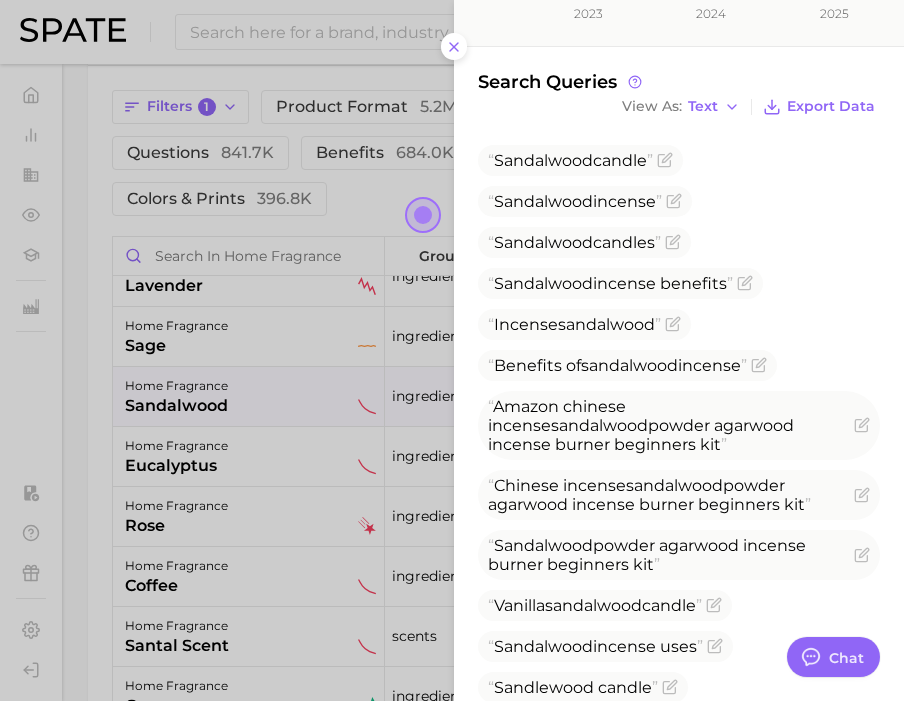 scroll, scrollTop: 0, scrollLeft: 0, axis: both 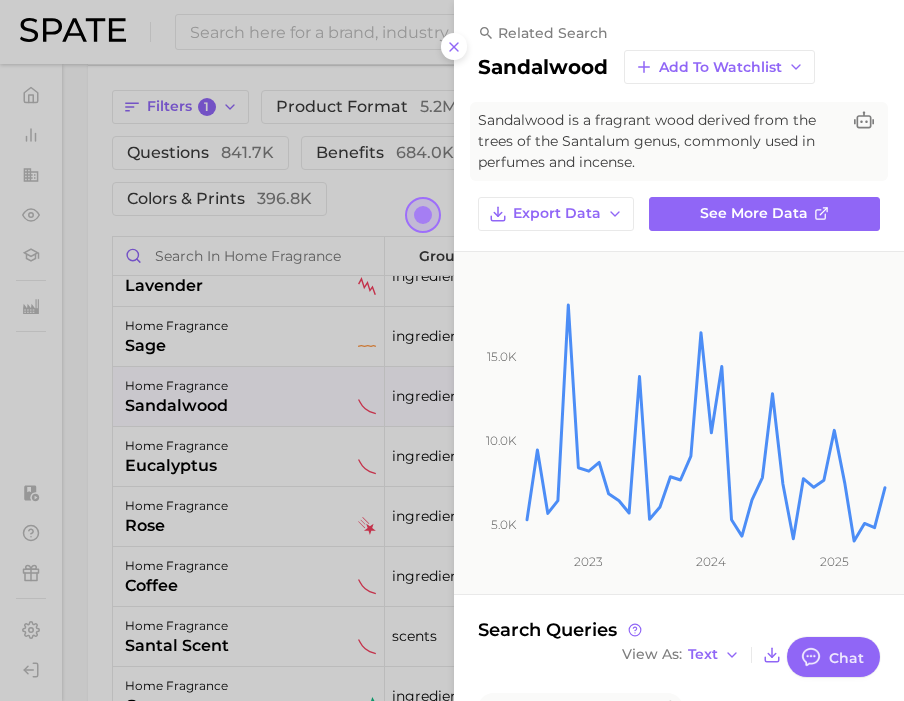 click at bounding box center [452, 350] 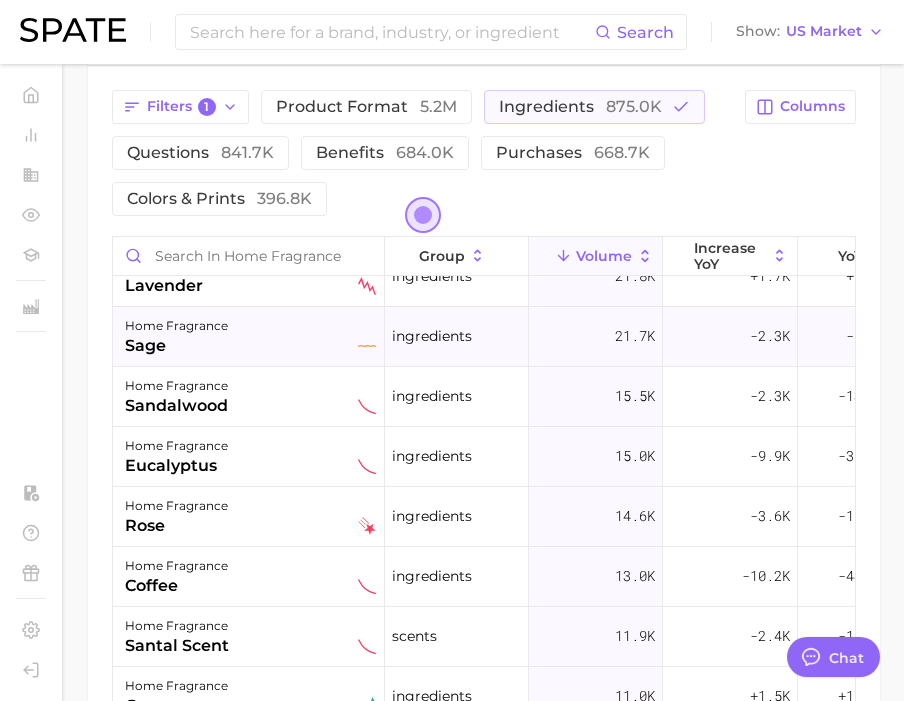 scroll, scrollTop: 630, scrollLeft: 127, axis: both 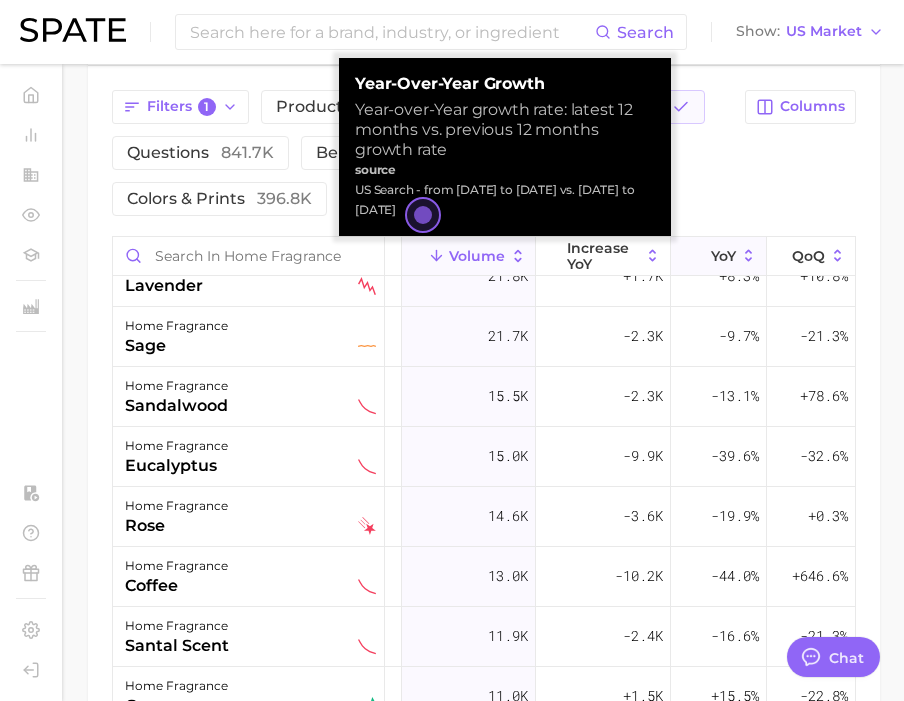 click on "YoY" at bounding box center [723, 256] 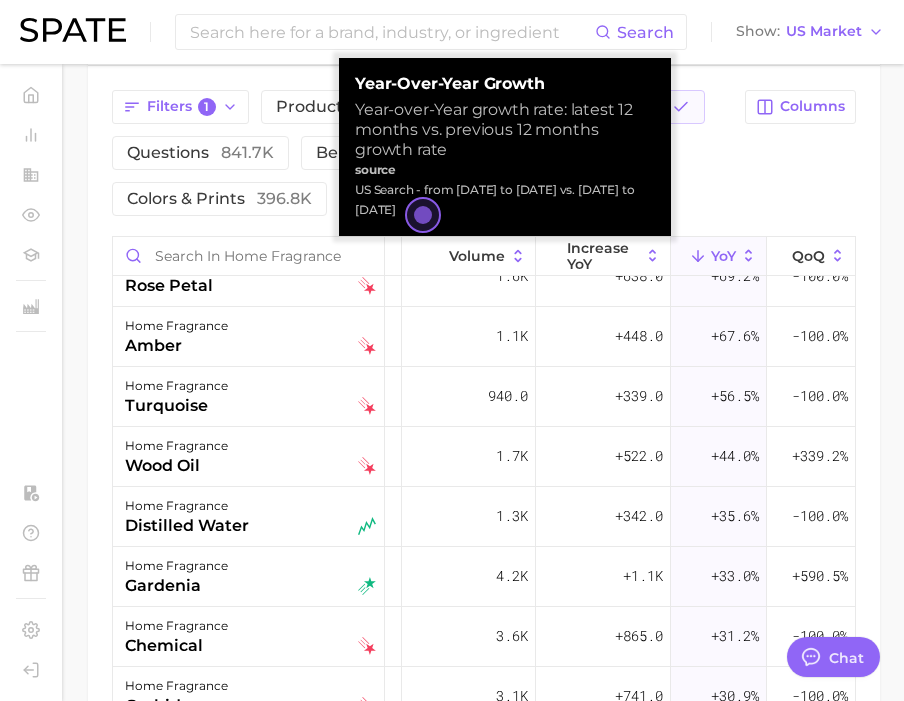 scroll, scrollTop: 0, scrollLeft: 127, axis: horizontal 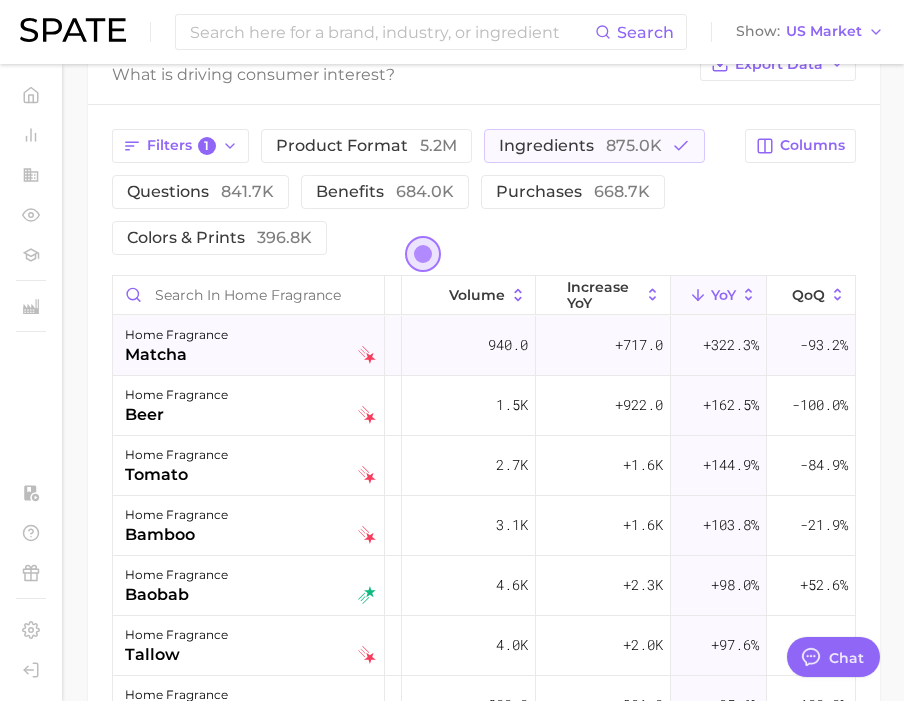 click on "home fragrance matcha" at bounding box center (250, 345) 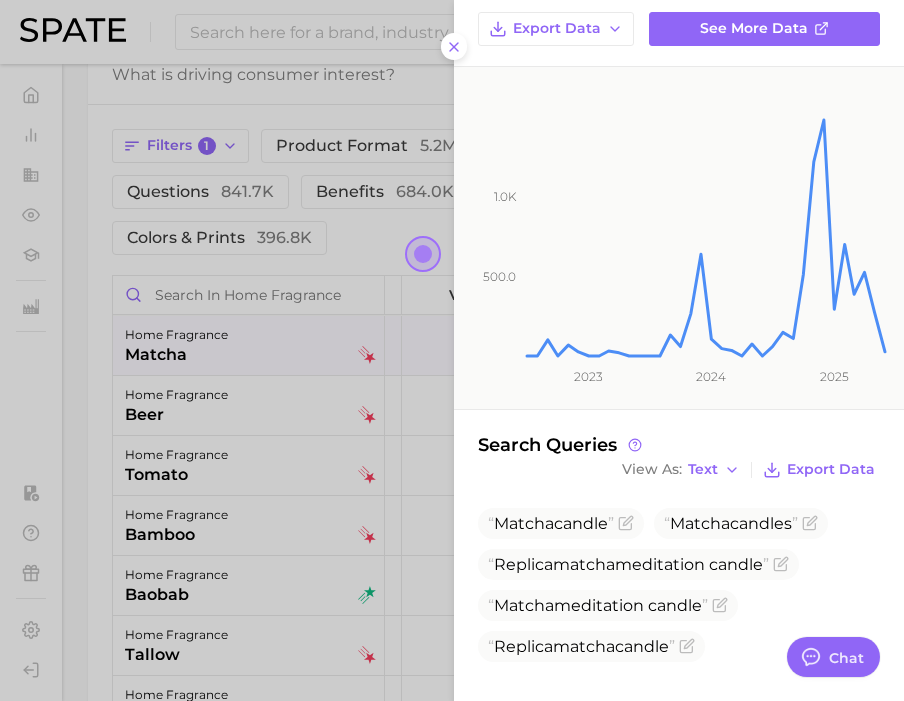 scroll, scrollTop: 193, scrollLeft: 0, axis: vertical 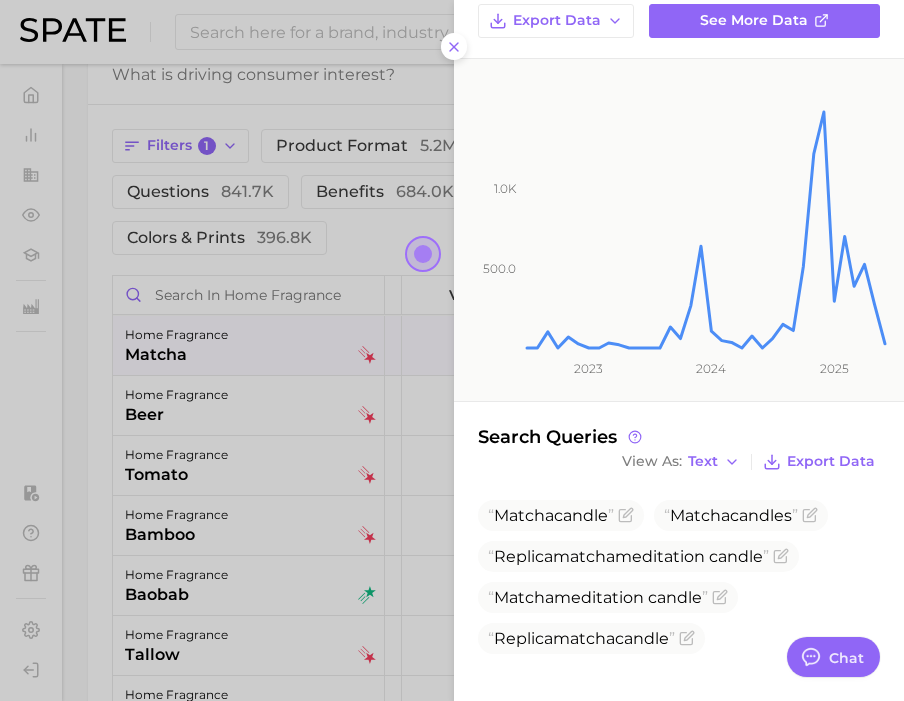 click at bounding box center [452, 350] 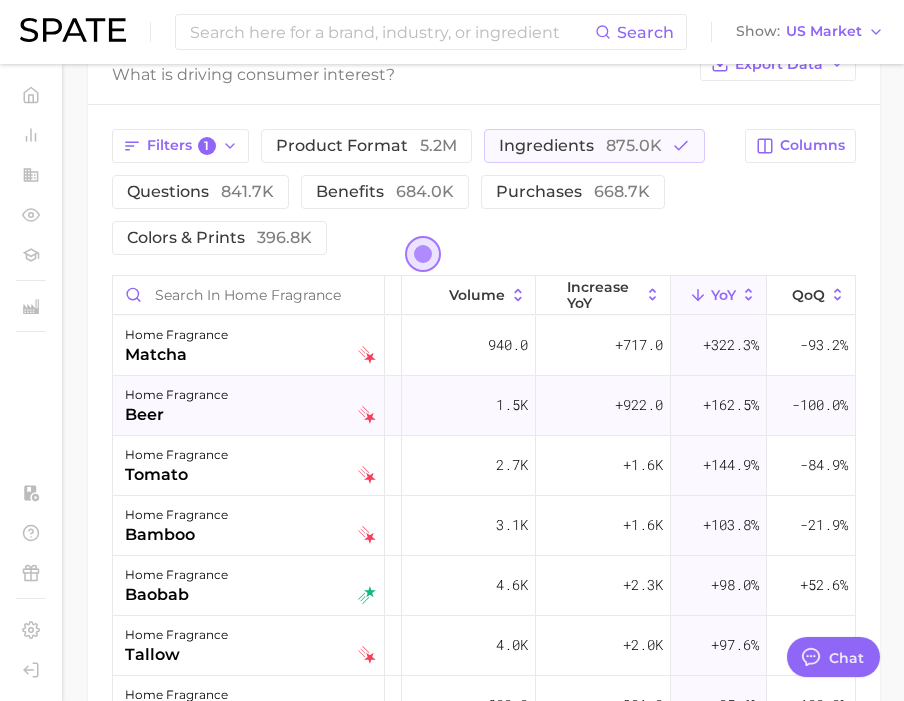click on "home fragrance beer" at bounding box center [250, 405] 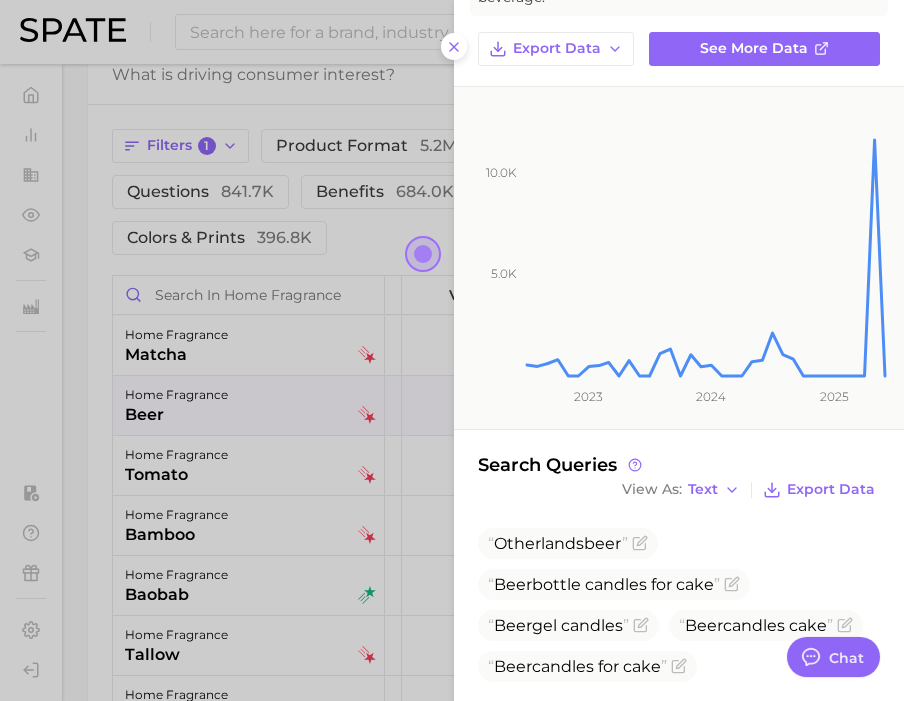 scroll, scrollTop: 214, scrollLeft: 0, axis: vertical 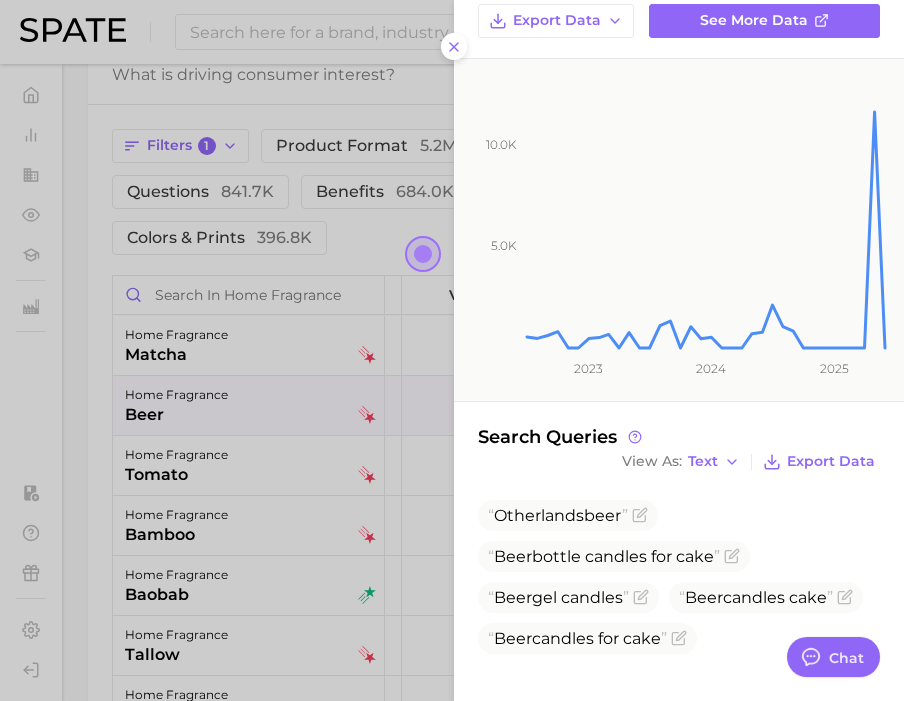 click at bounding box center (452, 350) 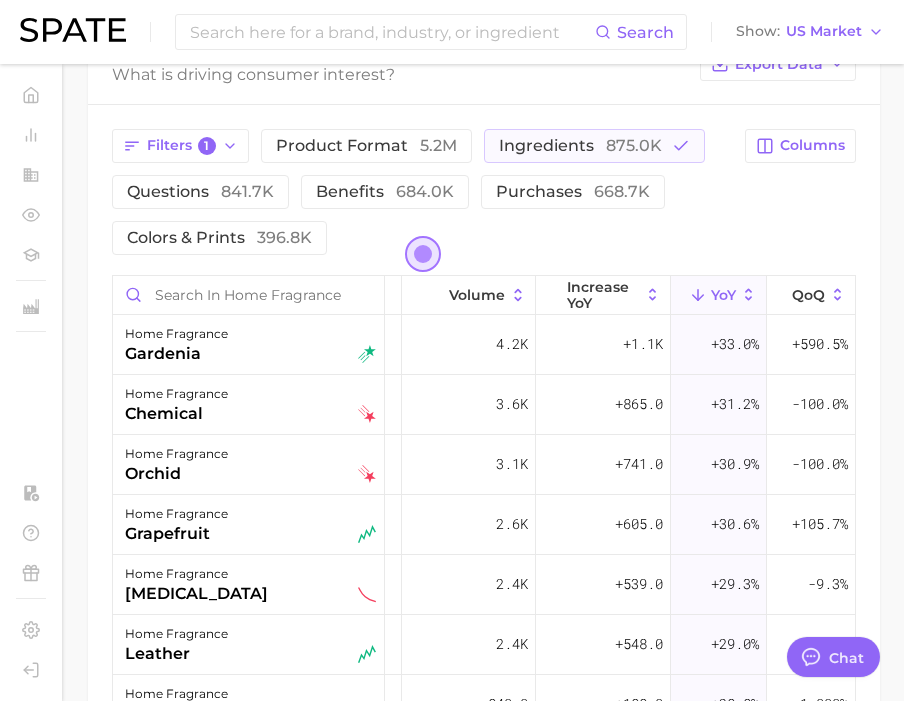 scroll, scrollTop: 921, scrollLeft: 127, axis: both 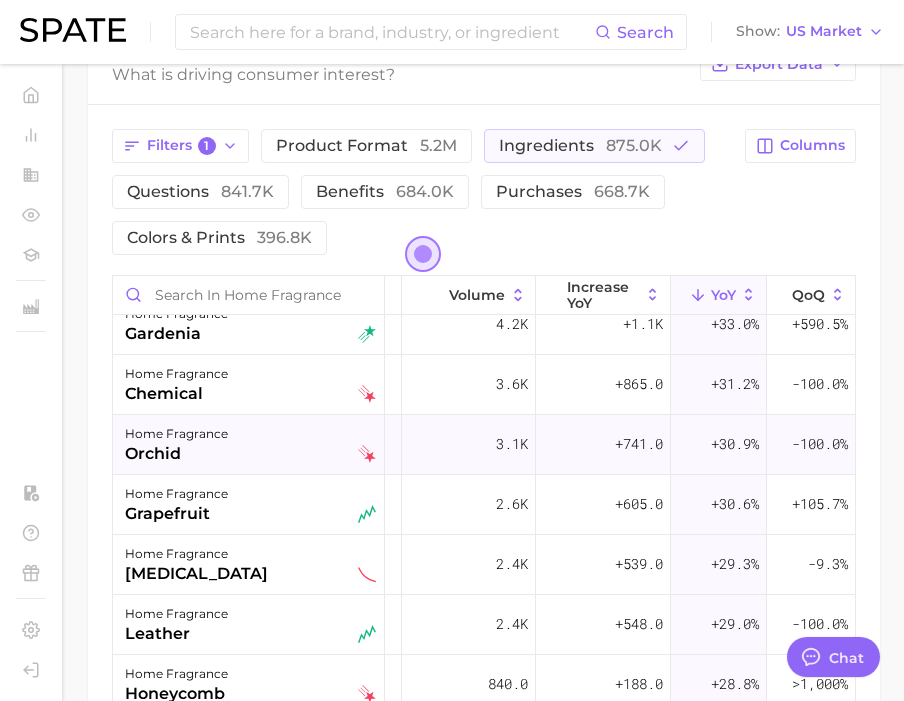 click on "home fragrance orchid" at bounding box center [250, 444] 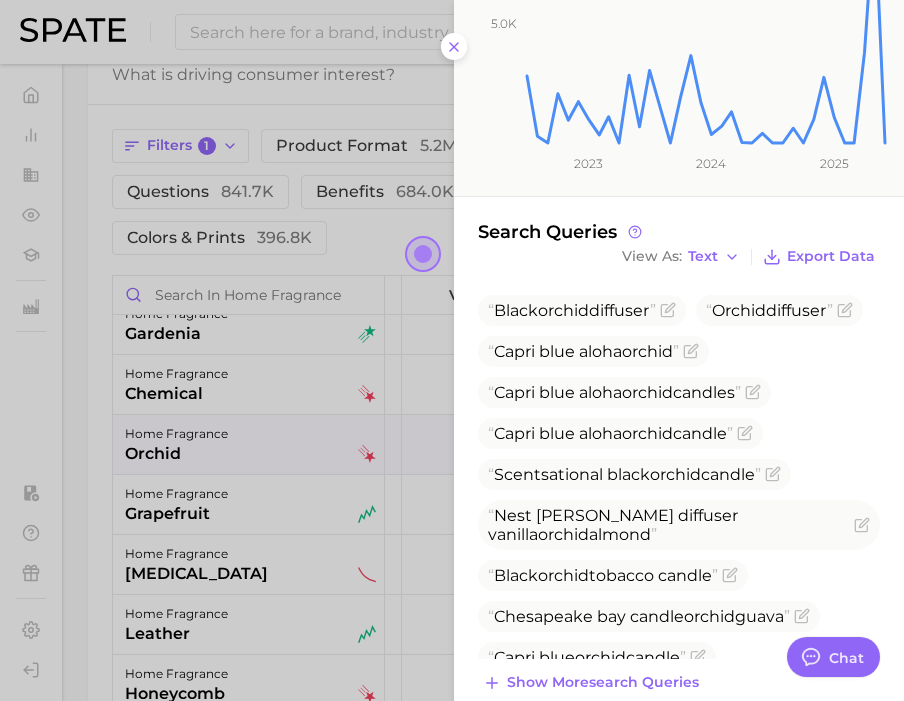scroll, scrollTop: 429, scrollLeft: 0, axis: vertical 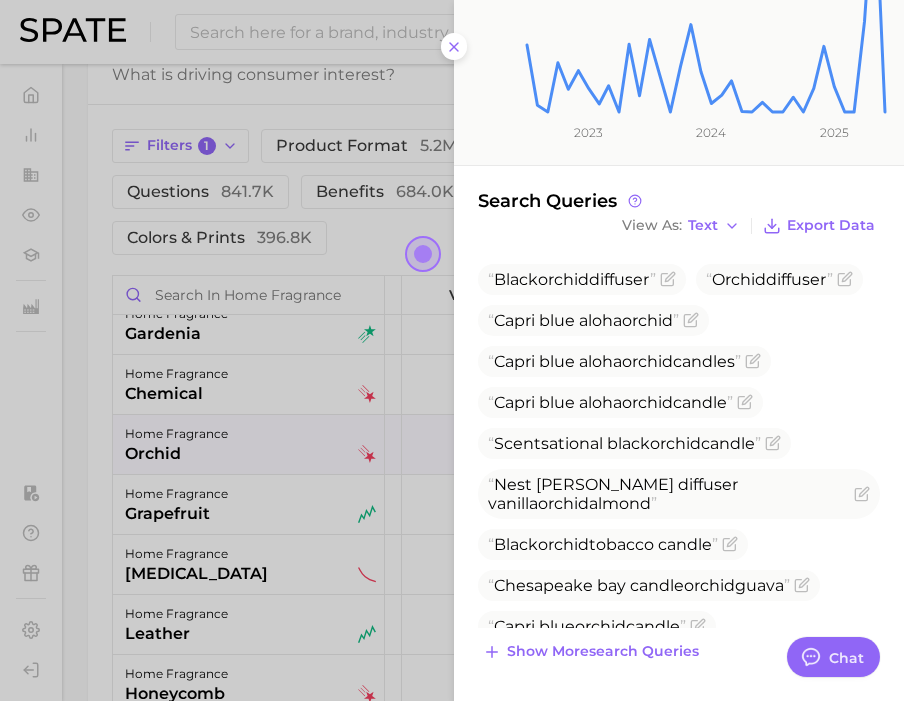 click at bounding box center (452, 350) 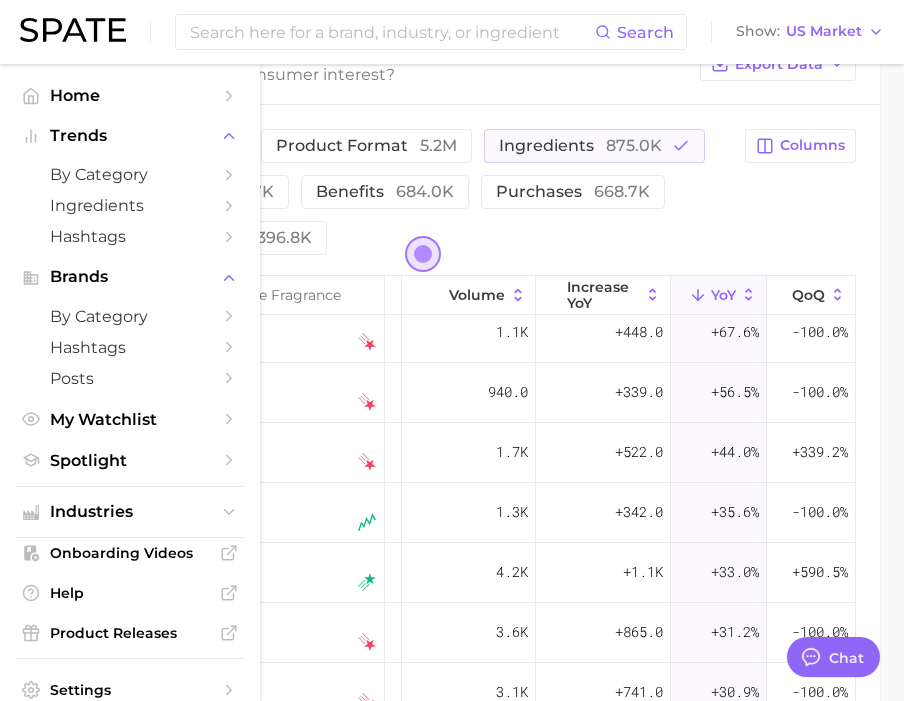 scroll, scrollTop: 669, scrollLeft: 127, axis: both 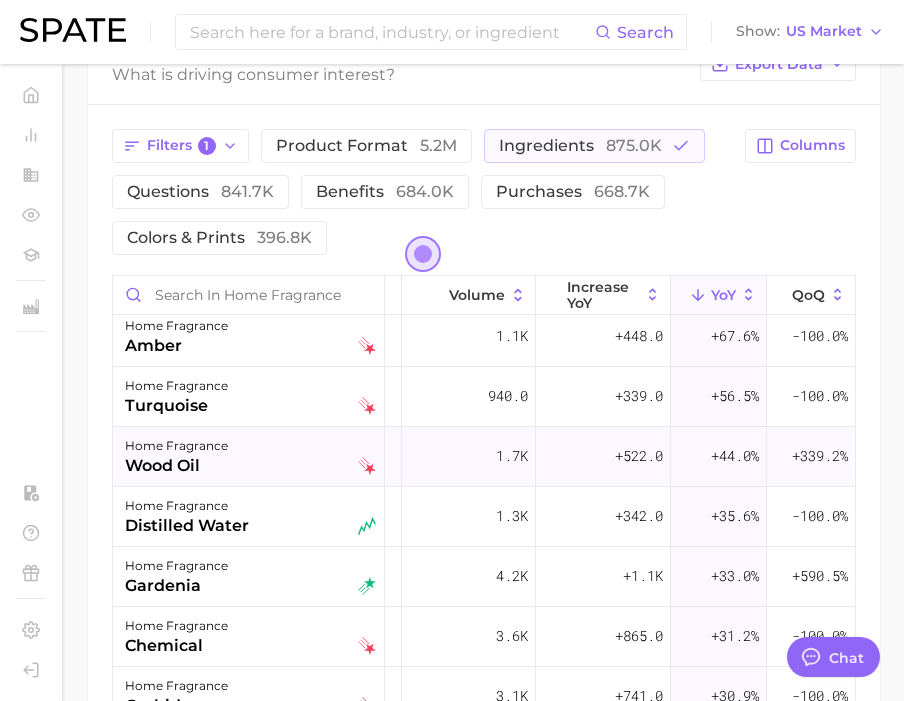 click on "home fragrance wood oil" at bounding box center (250, 456) 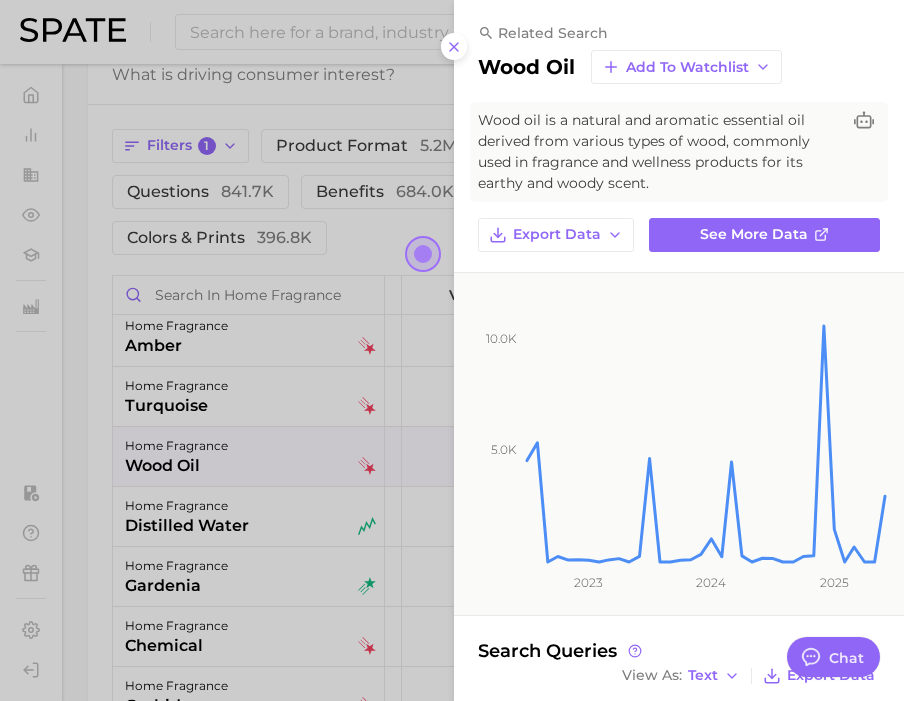 scroll, scrollTop: 417, scrollLeft: 0, axis: vertical 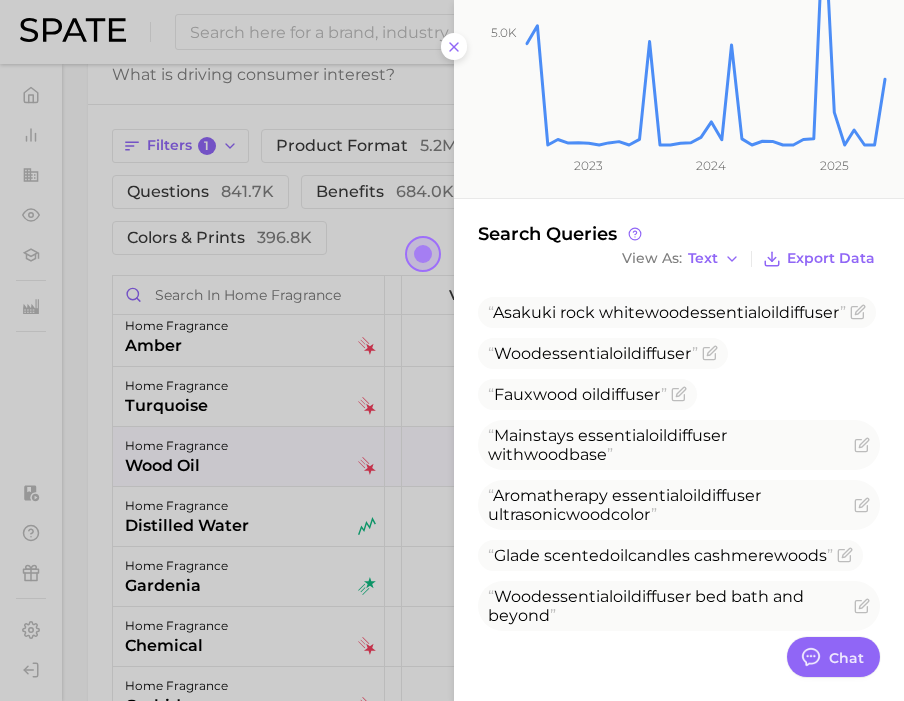 click at bounding box center (452, 350) 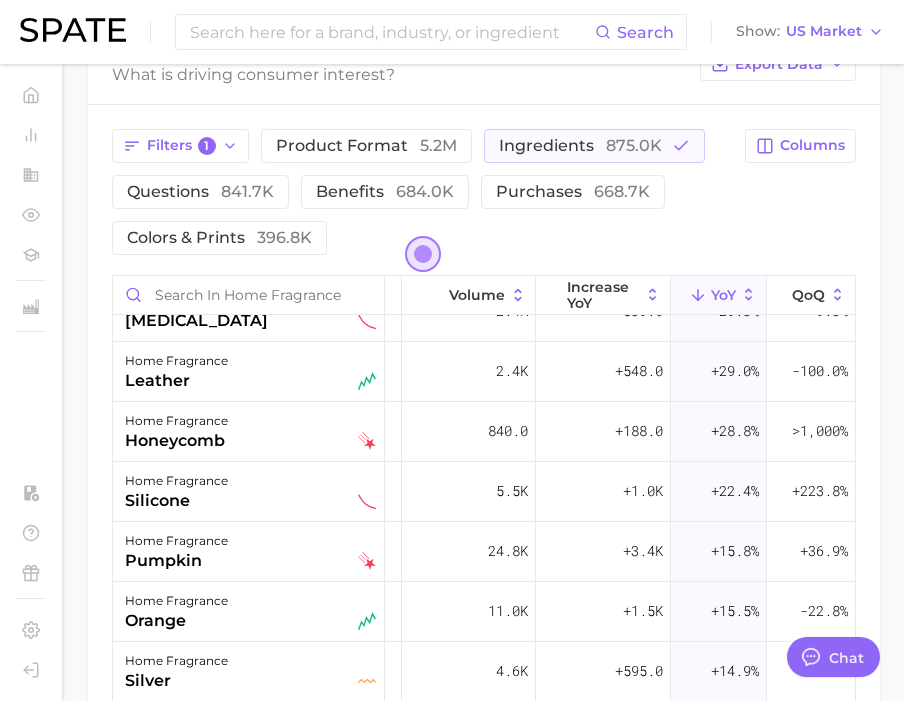 scroll, scrollTop: 1183, scrollLeft: 127, axis: both 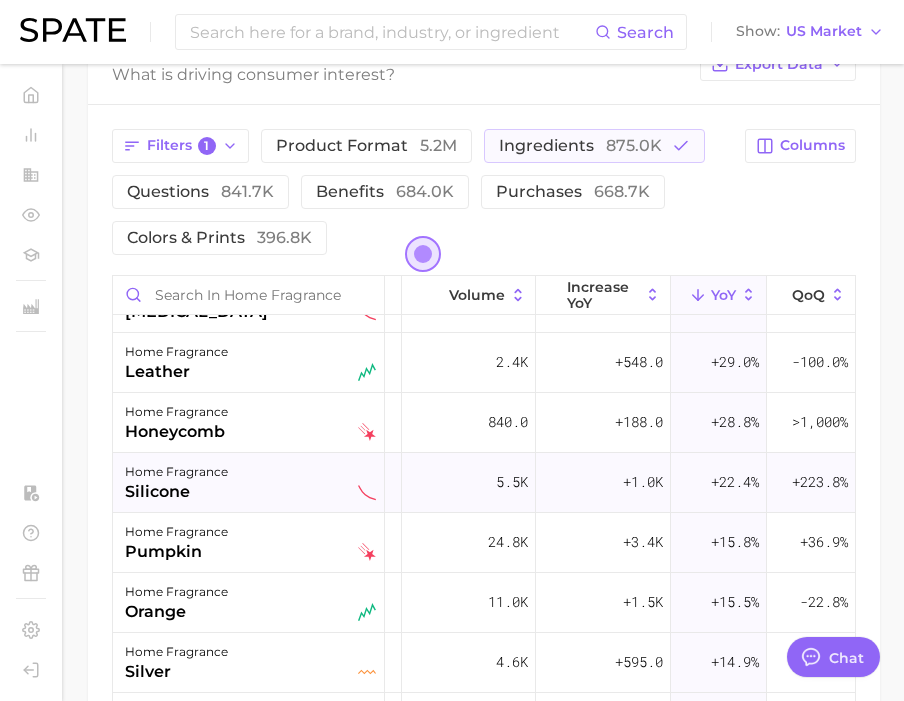 click on "silicone" at bounding box center [176, 492] 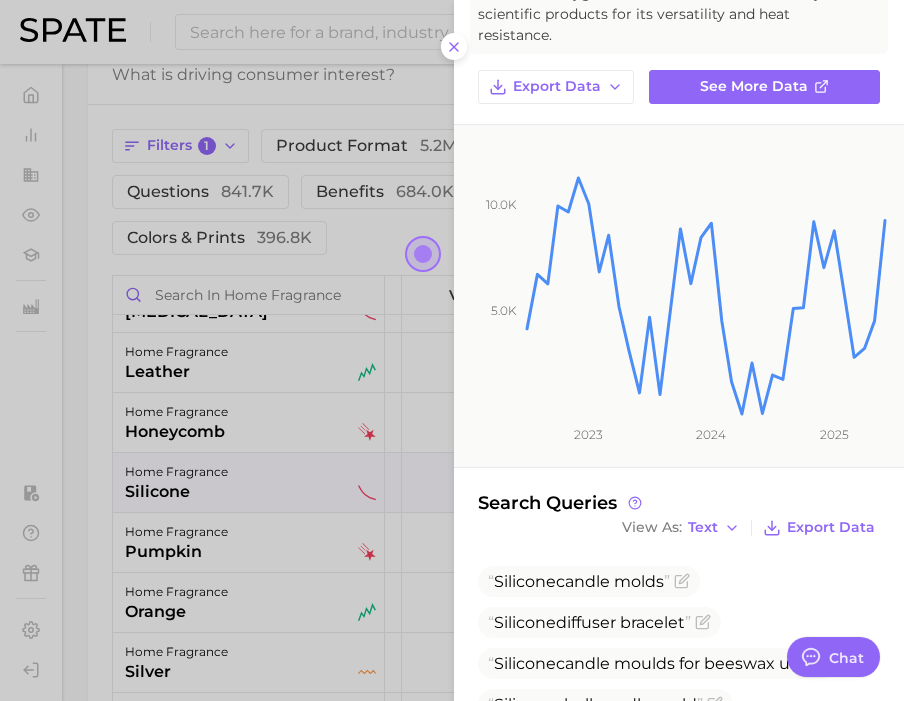 scroll, scrollTop: 214, scrollLeft: 0, axis: vertical 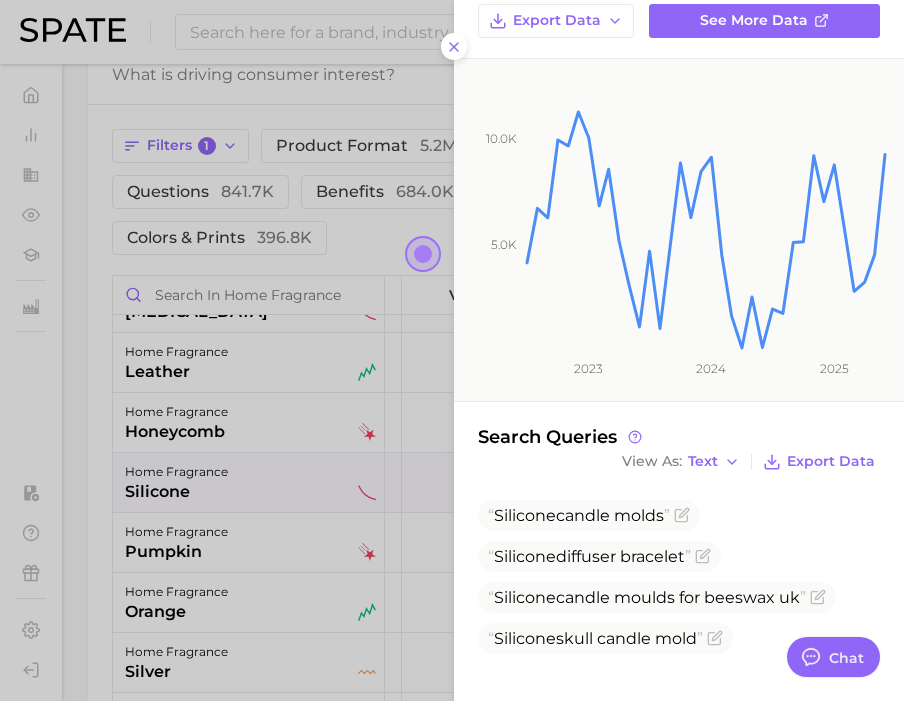 click at bounding box center (452, 350) 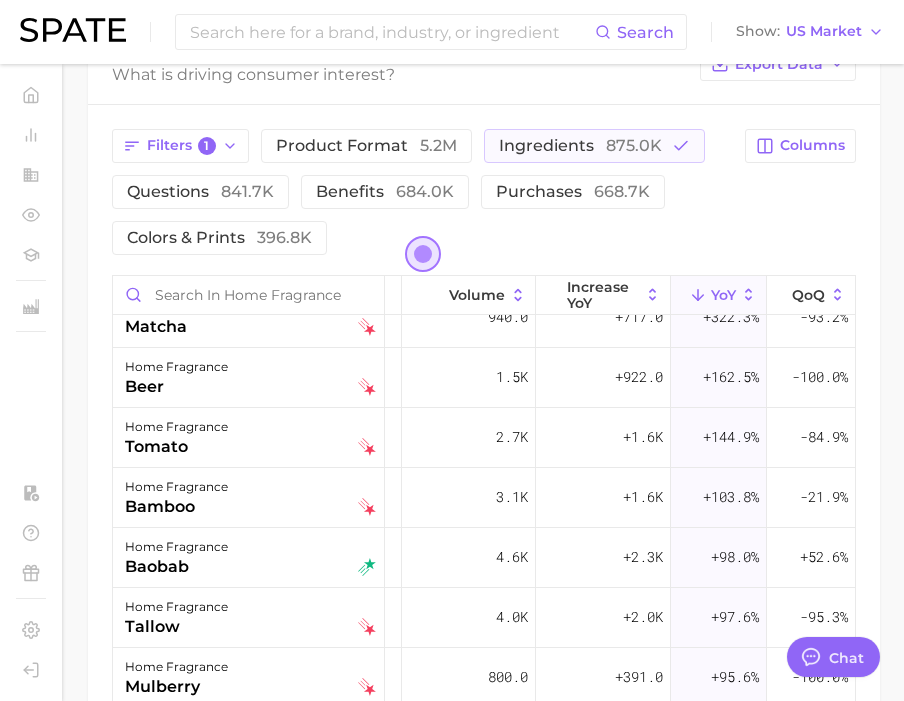 scroll, scrollTop: 0, scrollLeft: 127, axis: horizontal 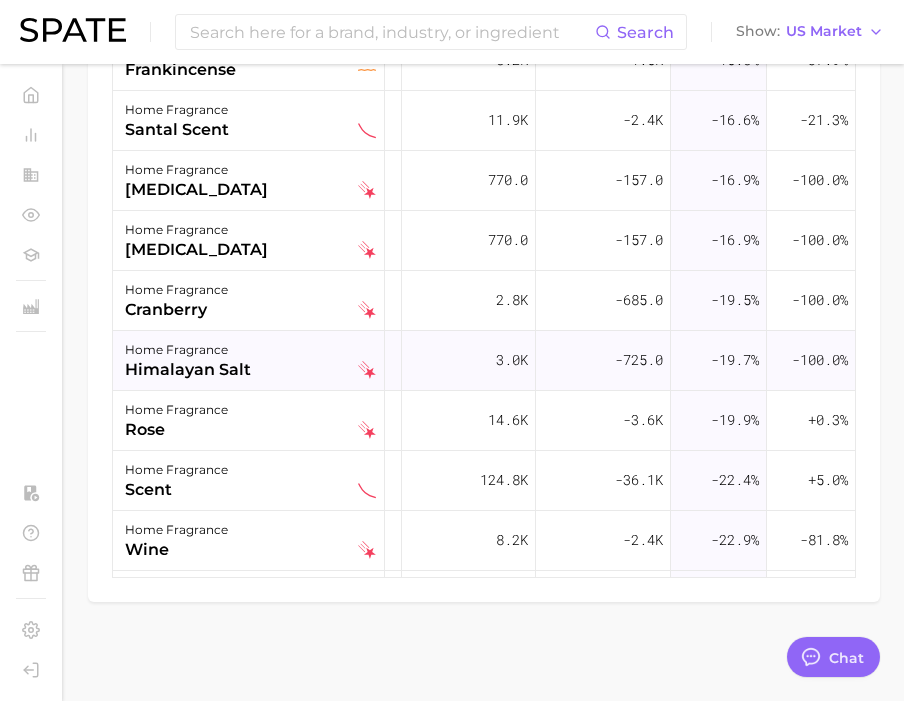 click on "home fragrance himalayan salt" at bounding box center [250, 360] 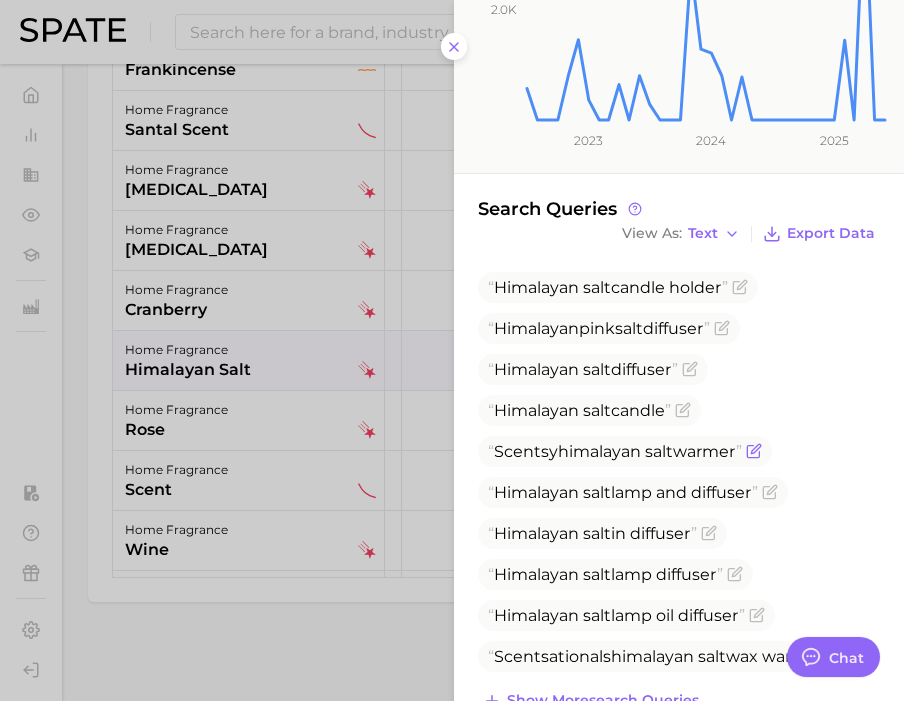 scroll, scrollTop: 491, scrollLeft: 0, axis: vertical 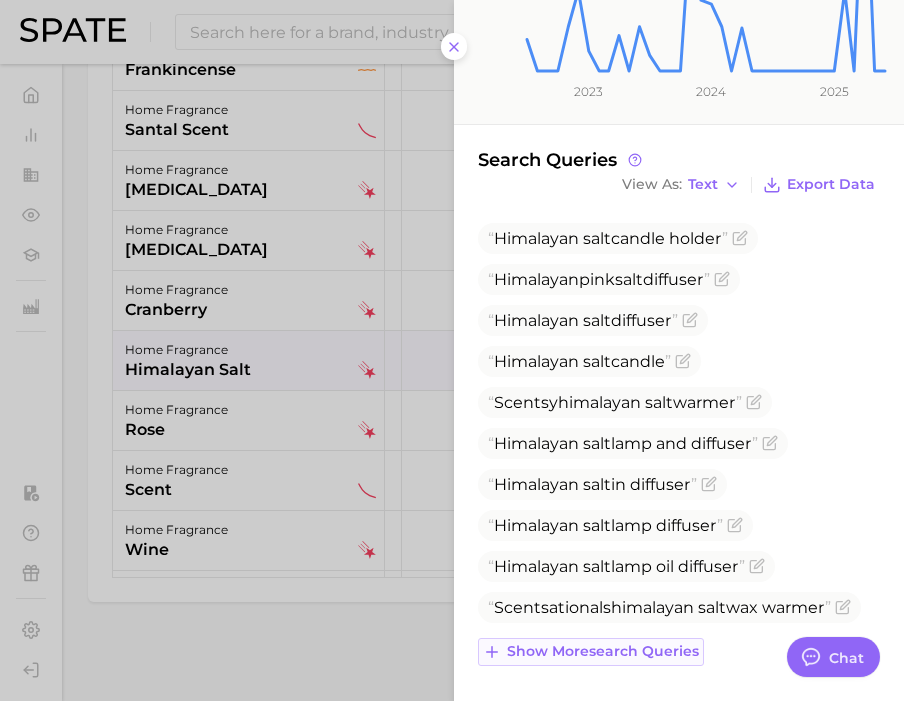 click on "Show more  search queries" at bounding box center [603, 651] 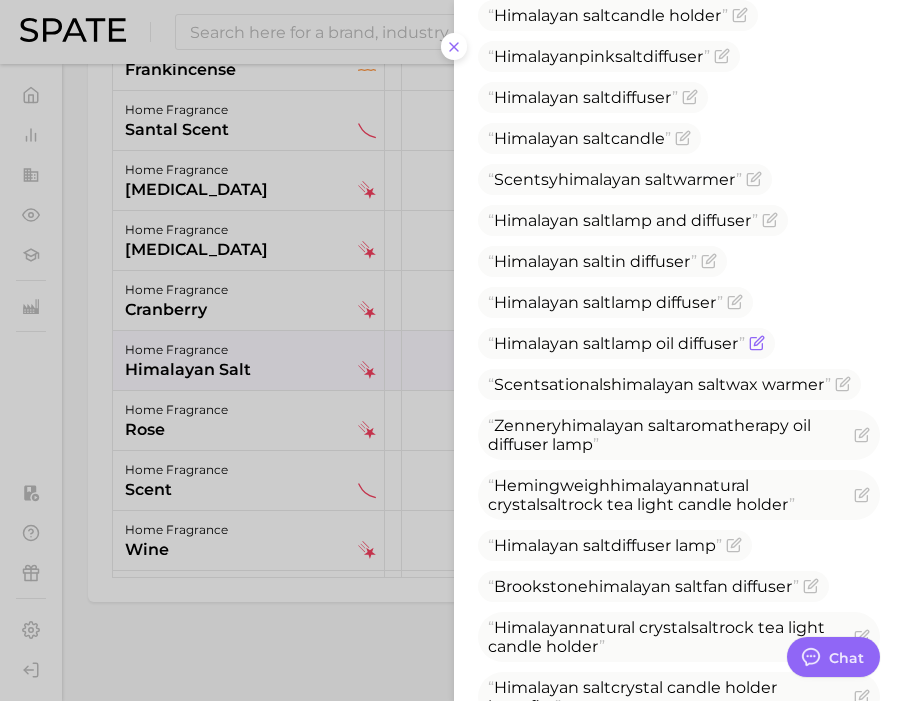 scroll, scrollTop: 901, scrollLeft: 0, axis: vertical 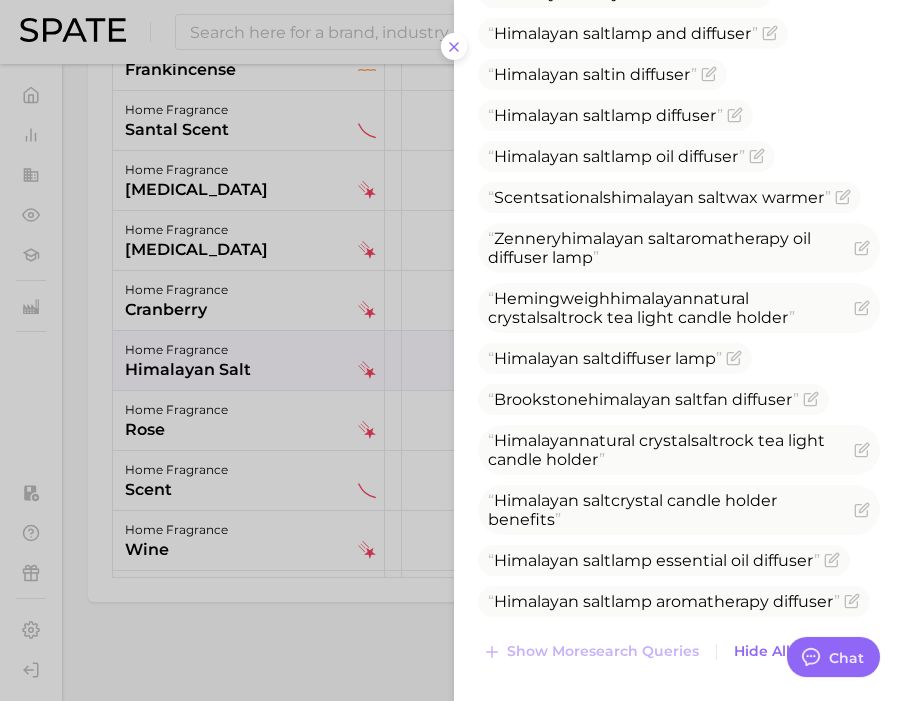 click at bounding box center [452, 350] 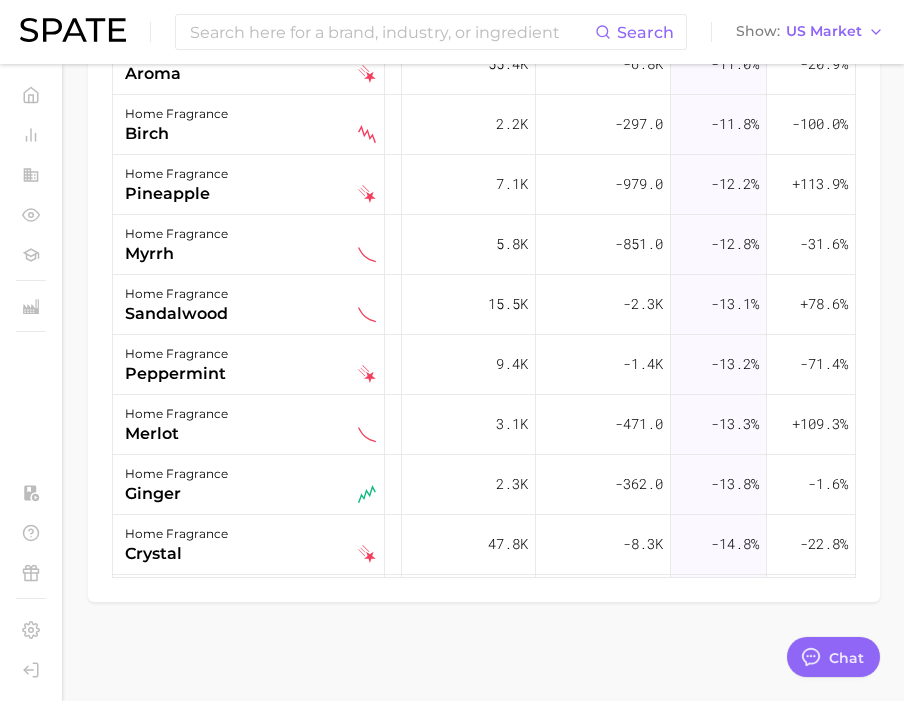 scroll, scrollTop: 3429, scrollLeft: 127, axis: both 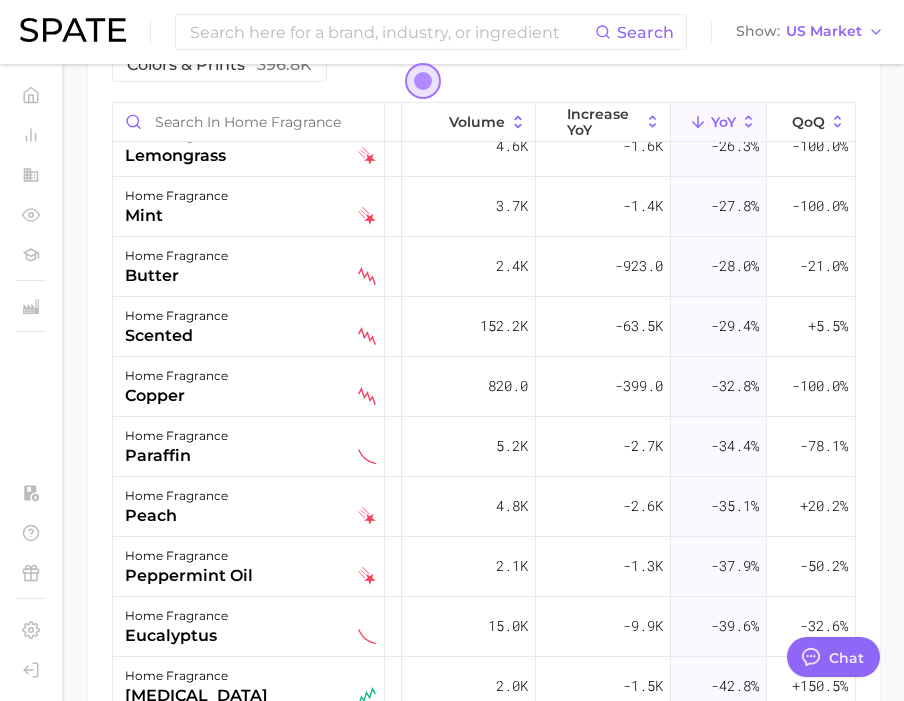 click on "home fragrance peach" at bounding box center [250, 506] 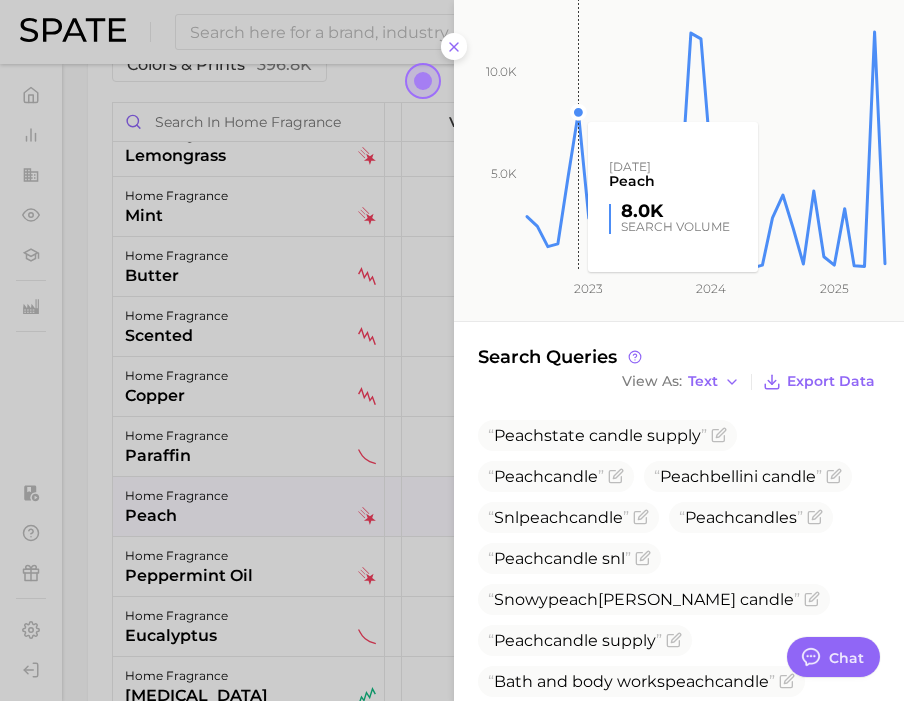 scroll, scrollTop: 366, scrollLeft: 0, axis: vertical 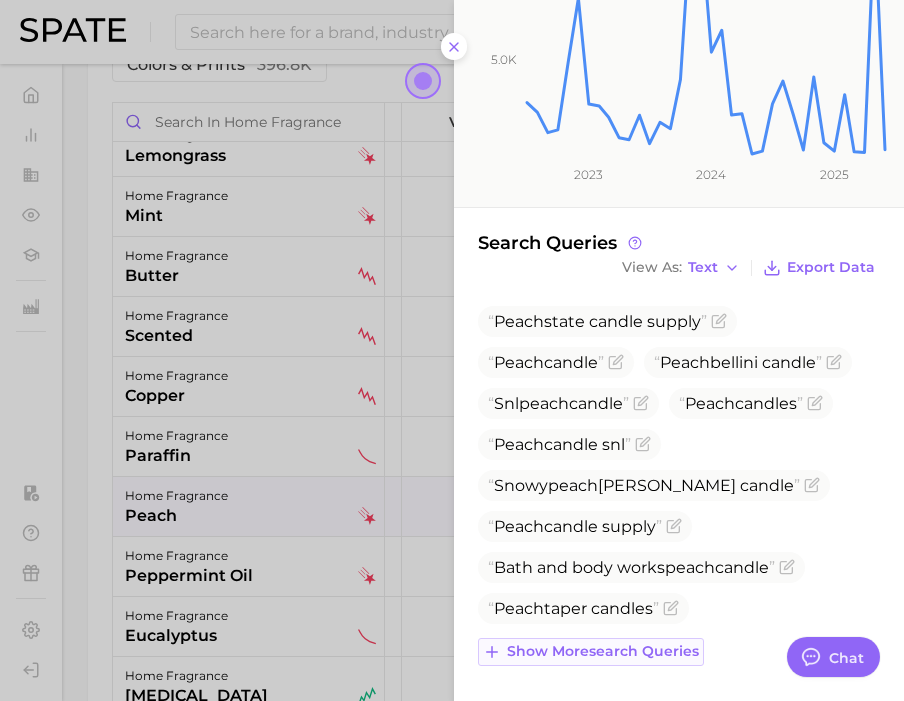 click on "Show more  search queries" at bounding box center [603, 651] 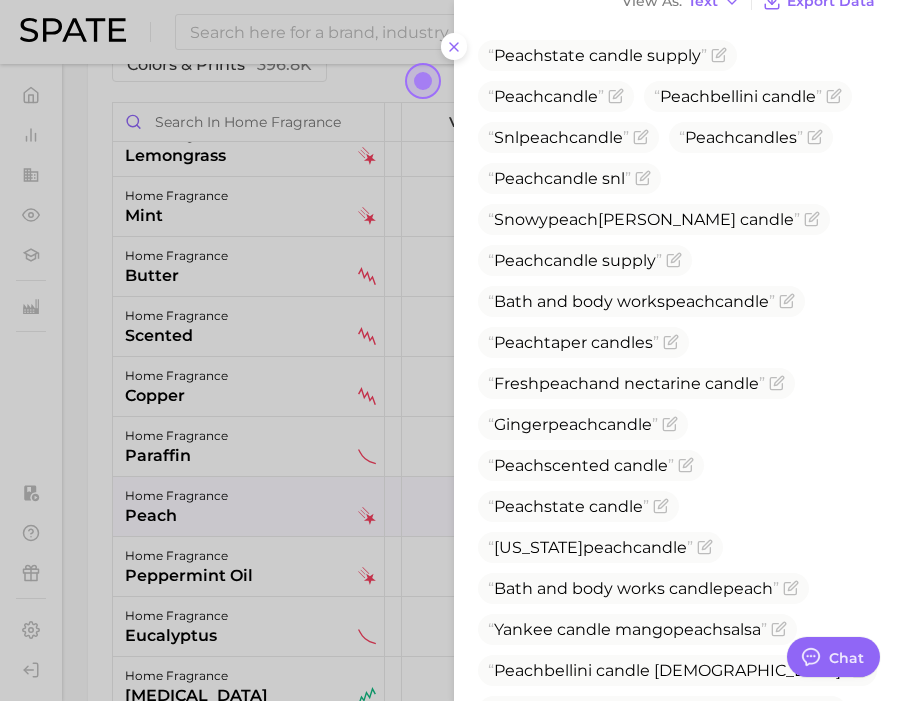 scroll, scrollTop: 781, scrollLeft: 0, axis: vertical 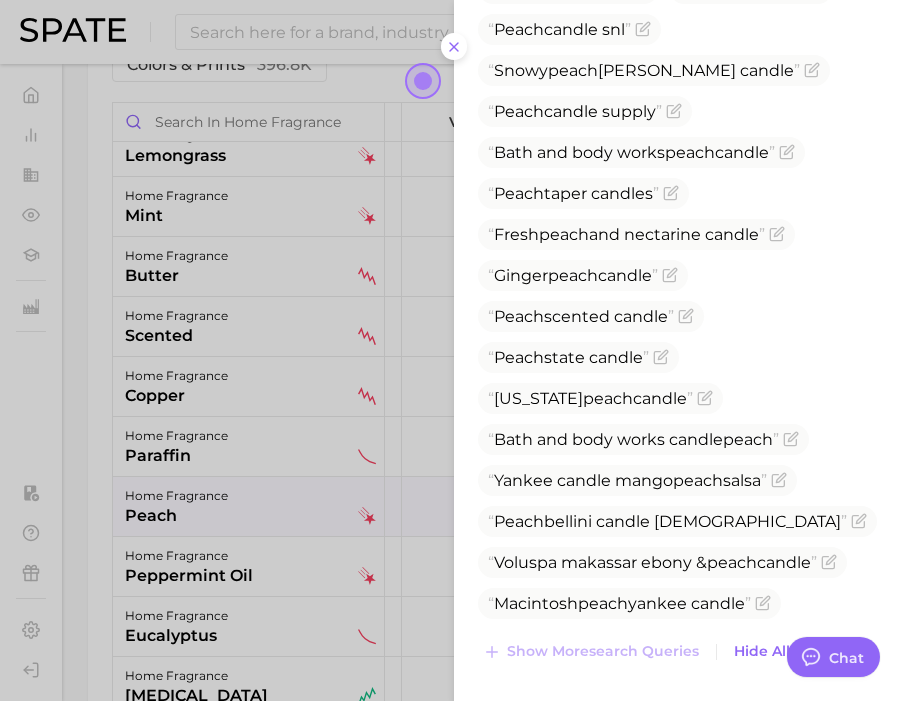 click at bounding box center (452, 350) 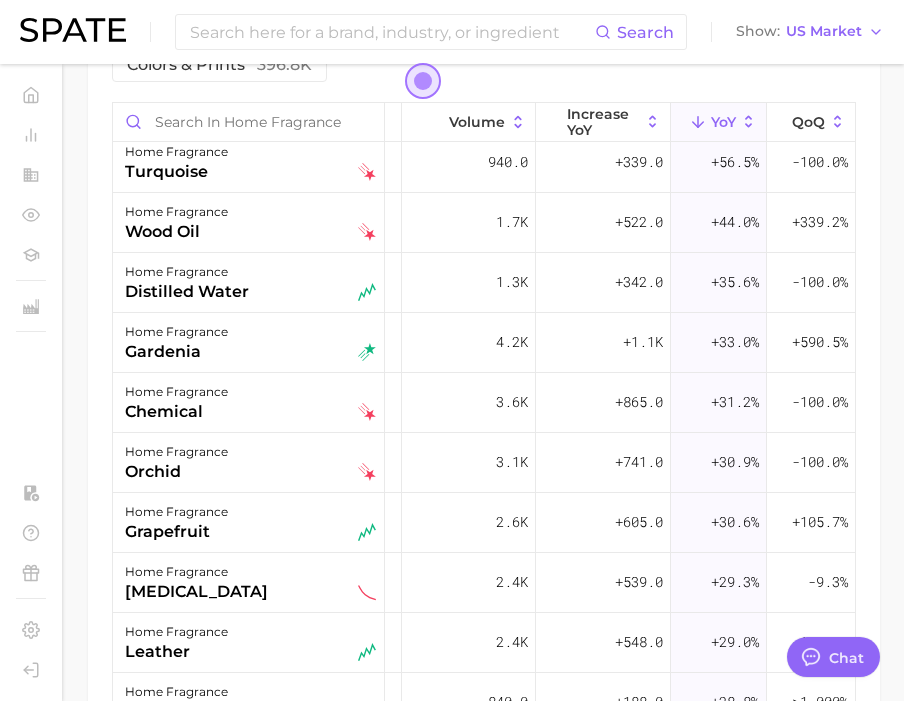scroll, scrollTop: 728, scrollLeft: 127, axis: both 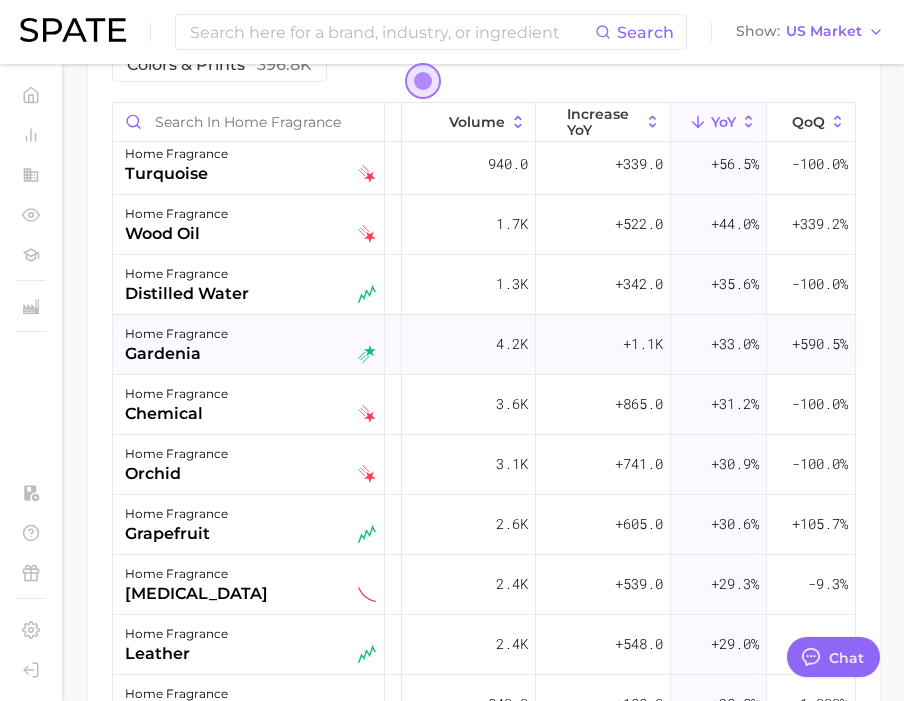 click on "home fragrance gardenia" at bounding box center (250, 344) 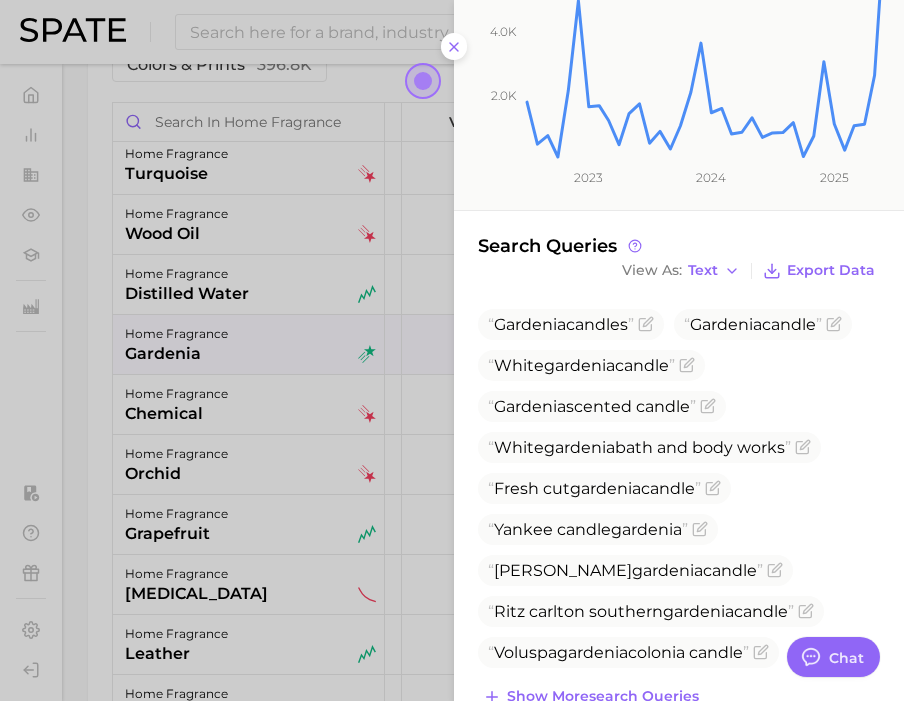 scroll, scrollTop: 404, scrollLeft: 0, axis: vertical 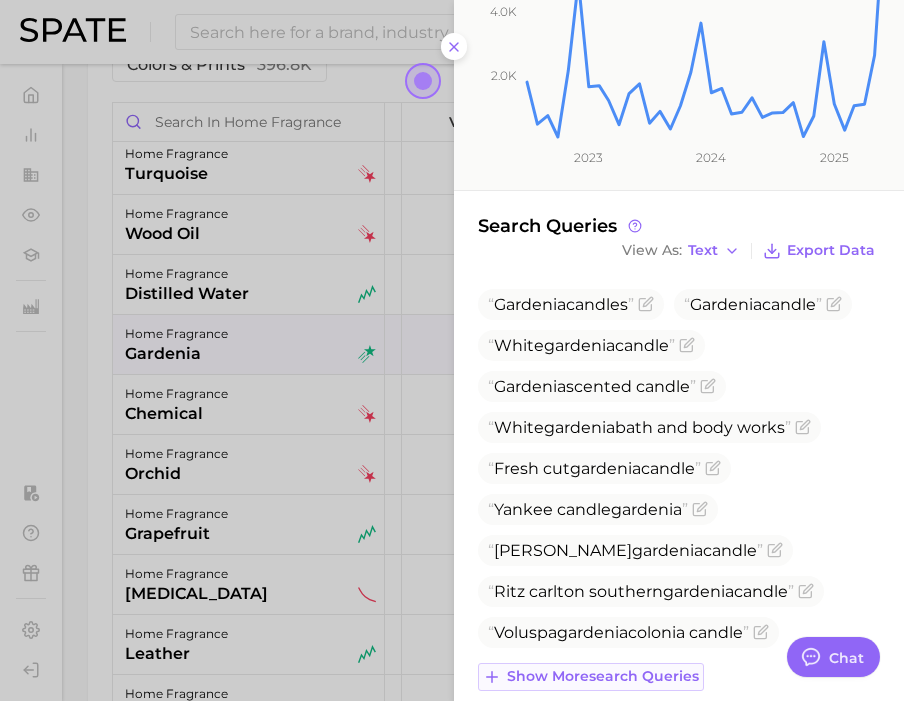 click on "Show more  search queries" at bounding box center [603, 676] 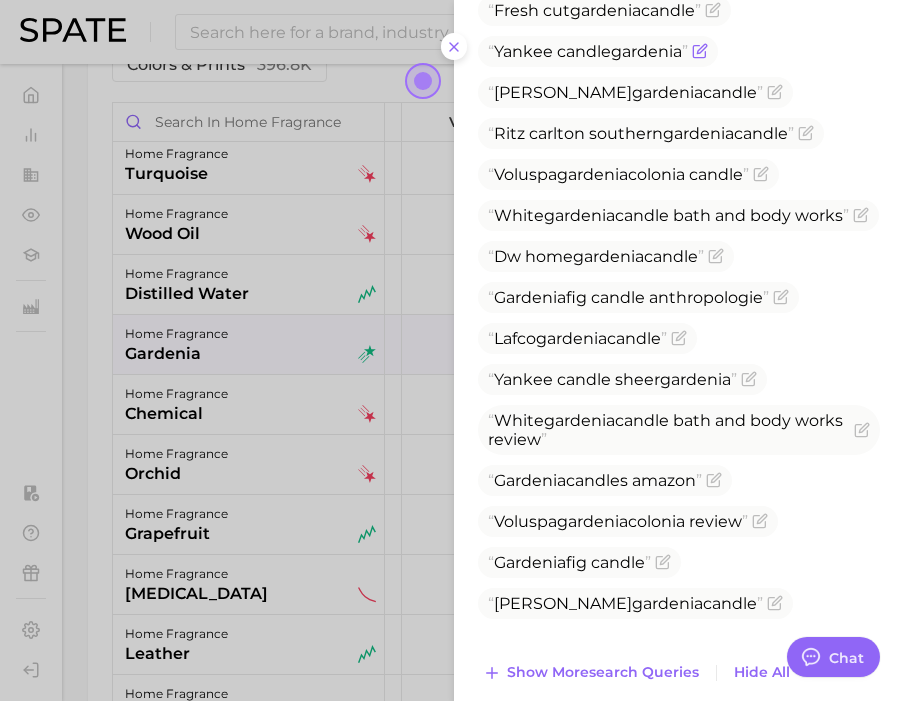scroll, scrollTop: 883, scrollLeft: 0, axis: vertical 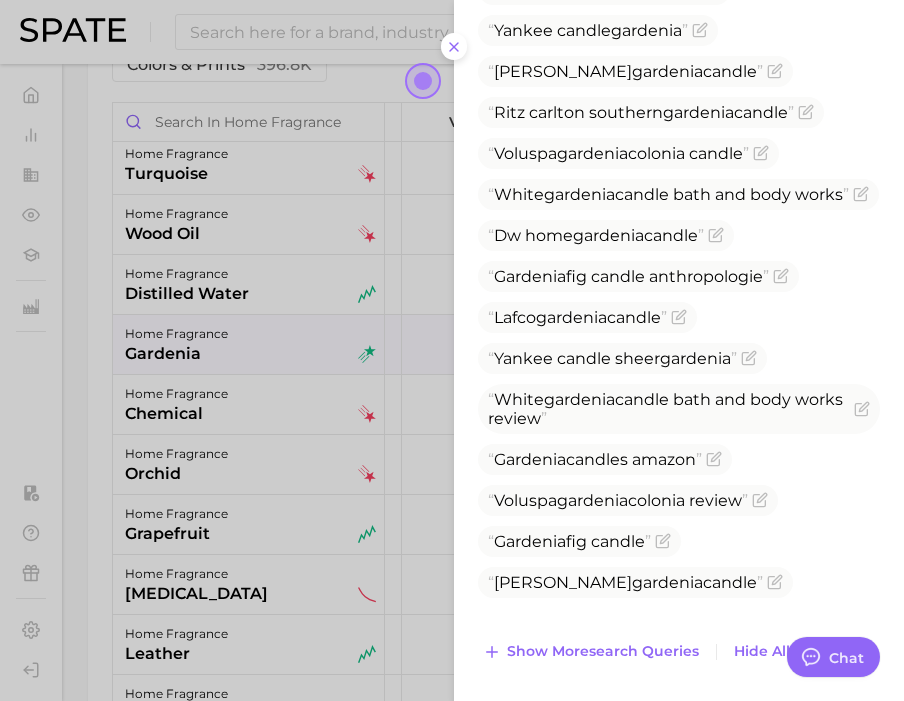 click at bounding box center (452, 350) 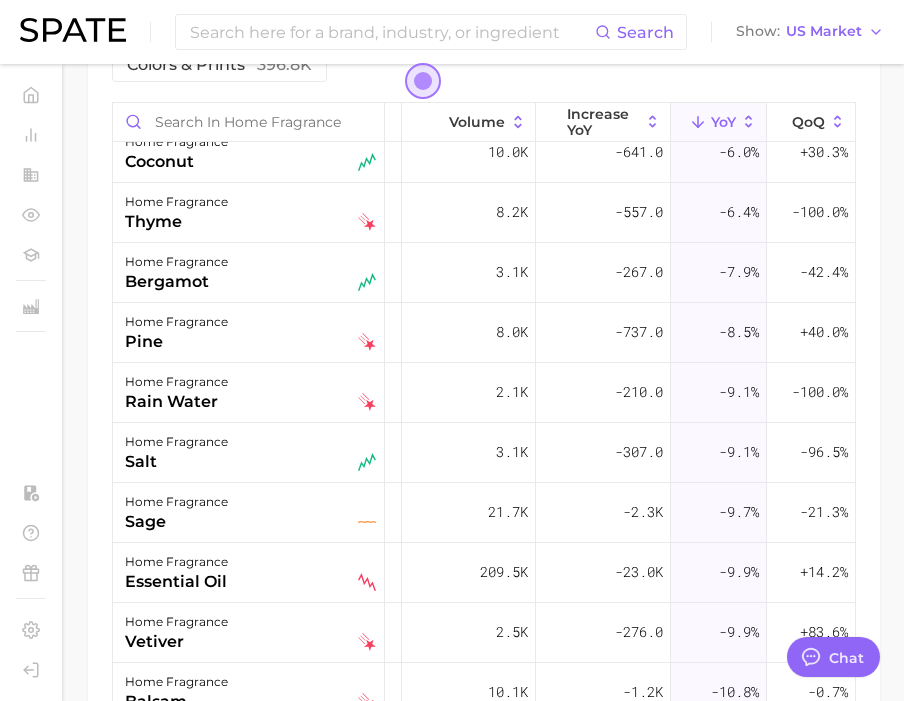 scroll, scrollTop: 3030, scrollLeft: 127, axis: both 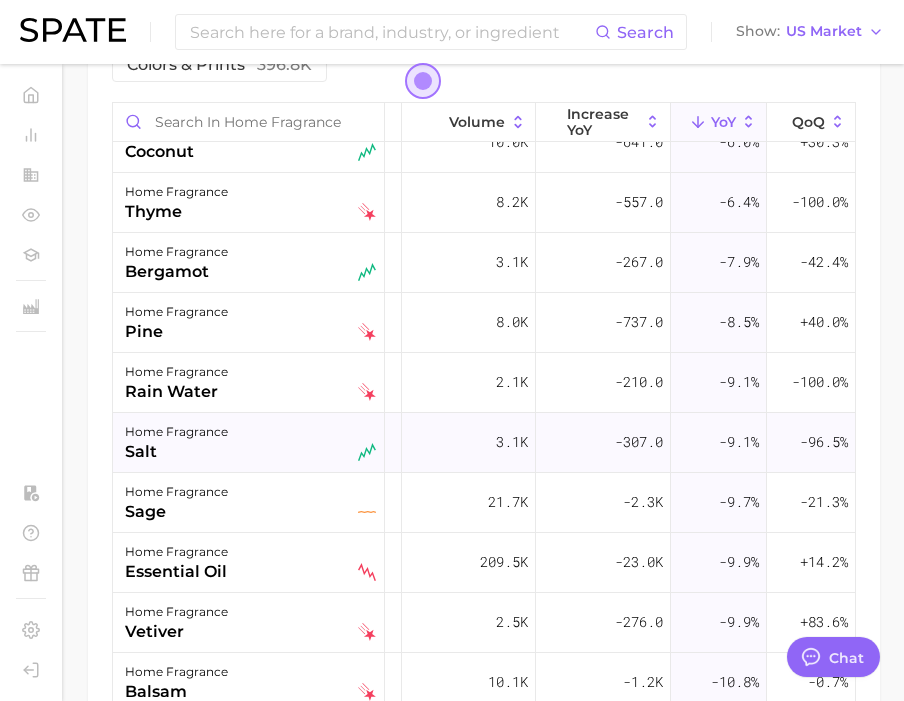 click on "home fragrance salt" at bounding box center [250, 442] 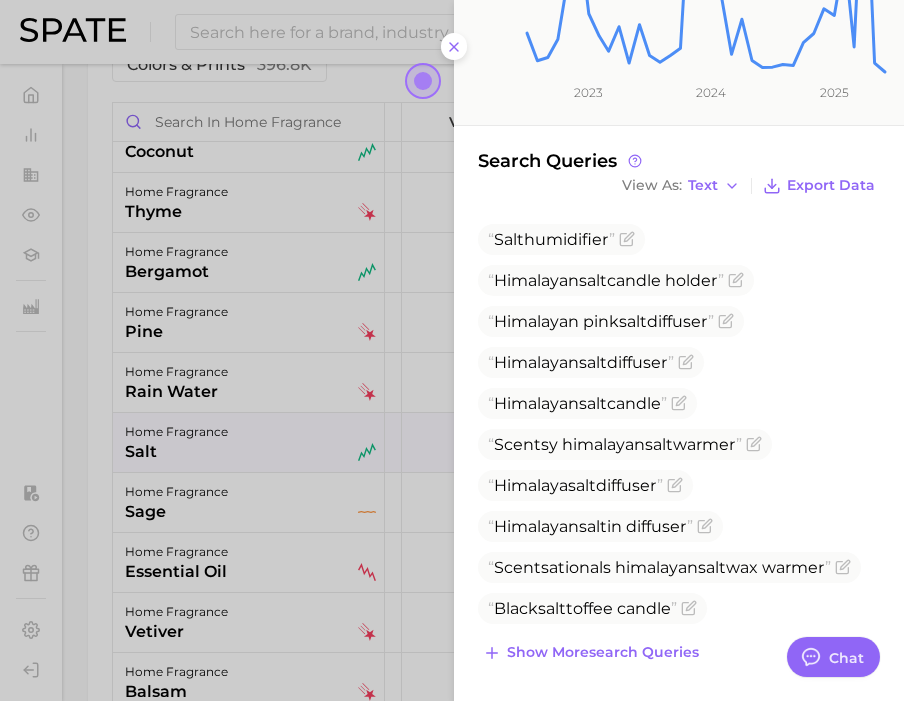 scroll, scrollTop: 470, scrollLeft: 0, axis: vertical 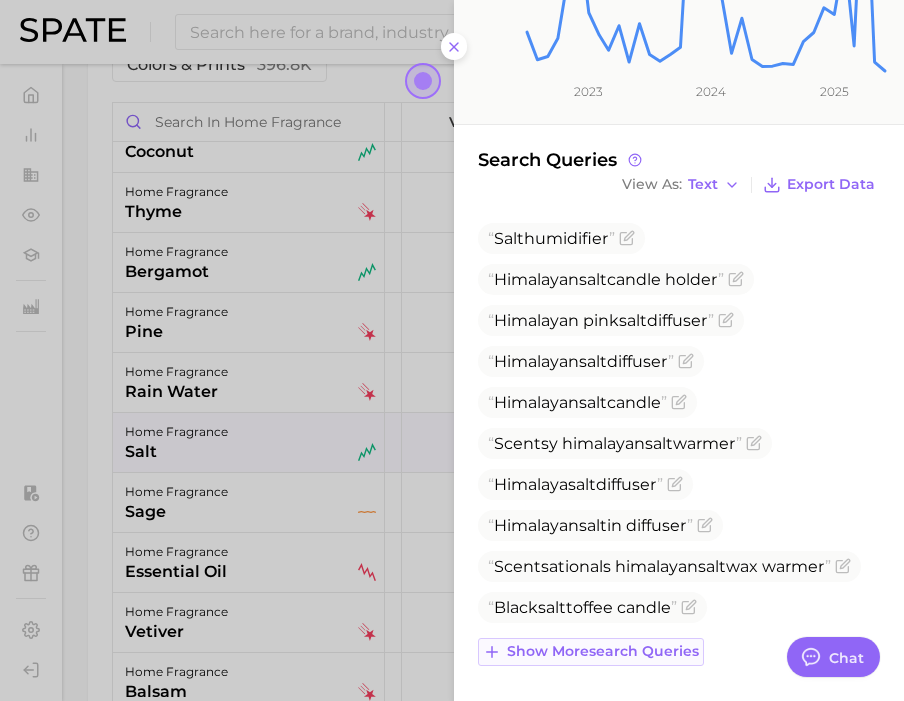 click on "Show more  search queries" at bounding box center (603, 651) 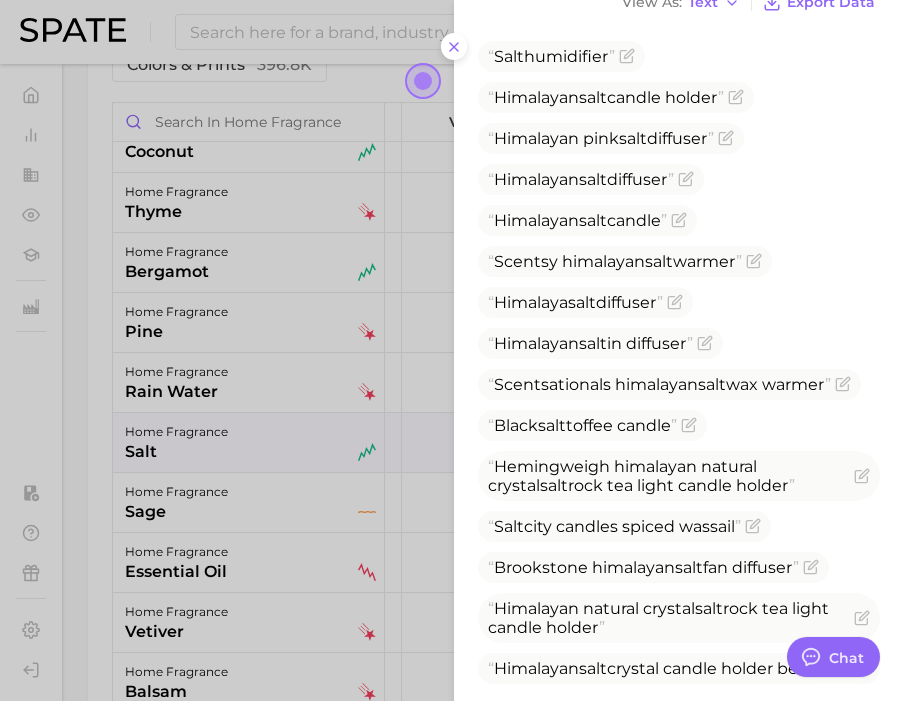 scroll, scrollTop: 736, scrollLeft: 0, axis: vertical 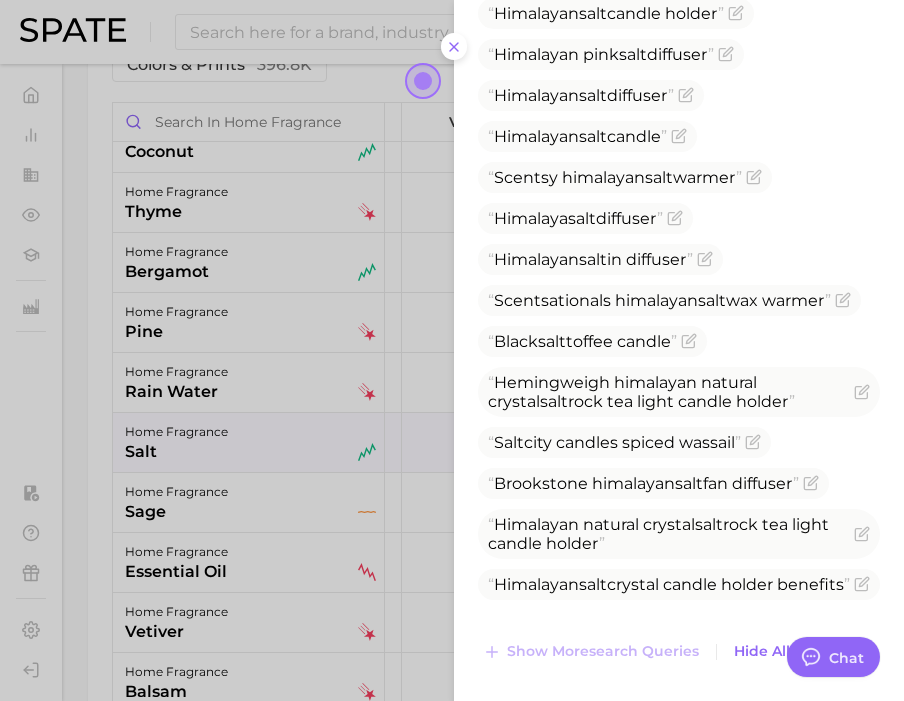 click at bounding box center [452, 350] 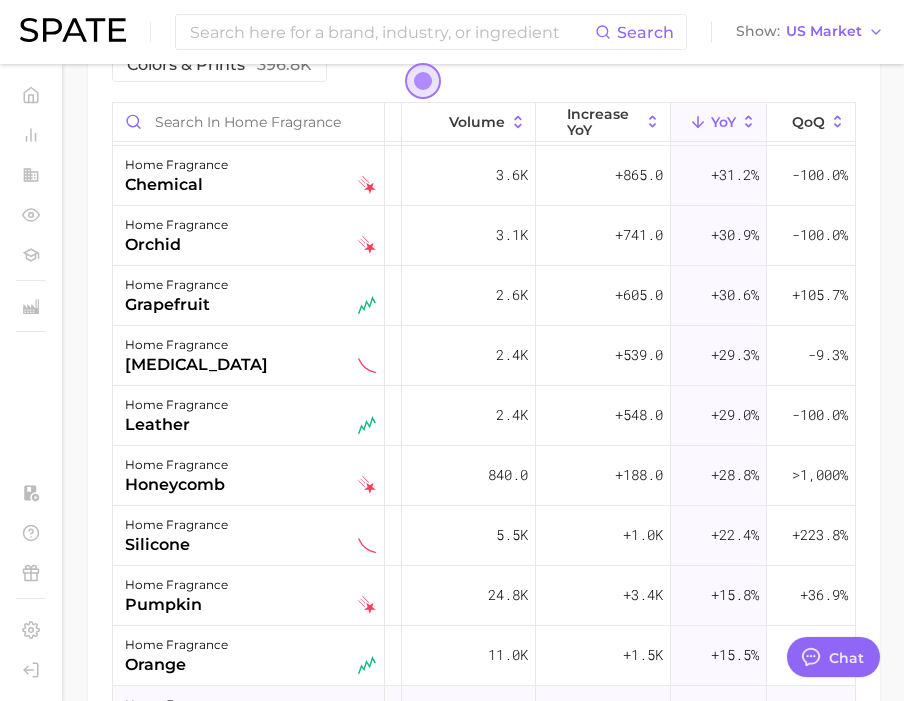 scroll, scrollTop: 912, scrollLeft: 127, axis: both 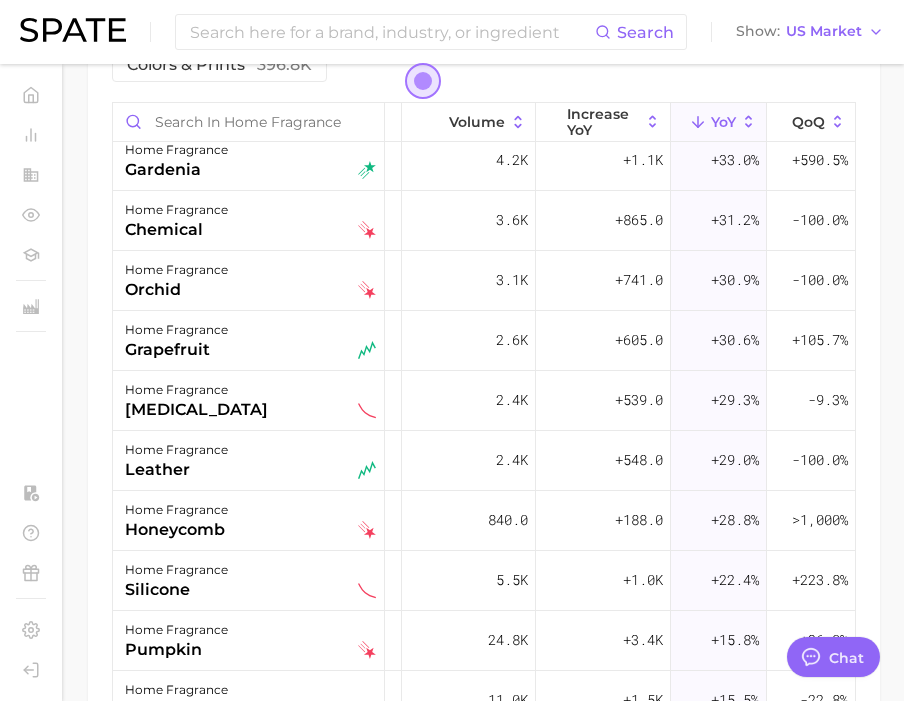 click on "home fragrance" at bounding box center (196, 390) 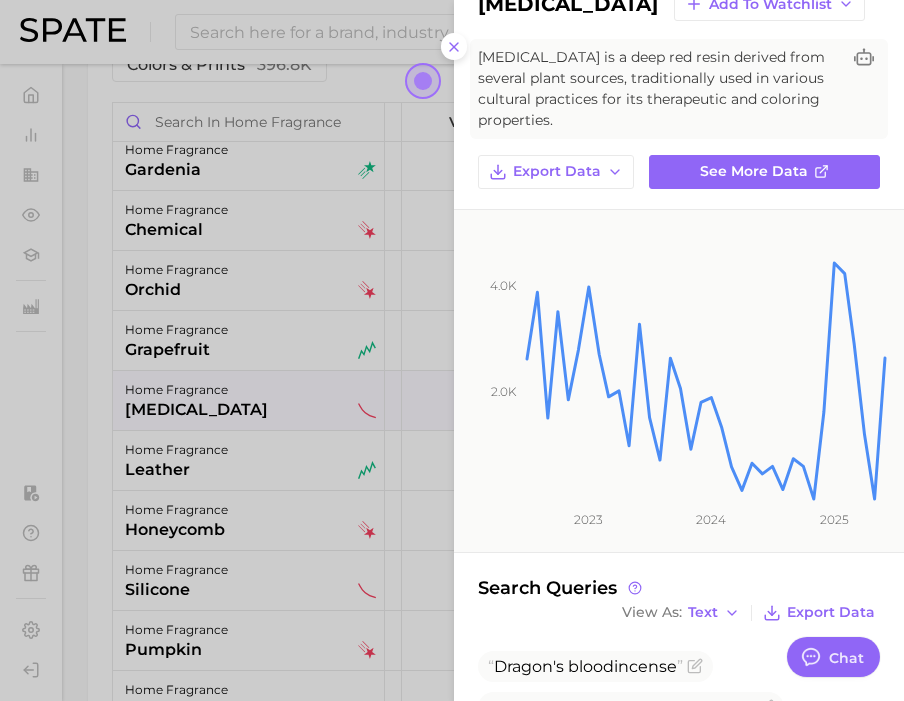 scroll, scrollTop: 214, scrollLeft: 0, axis: vertical 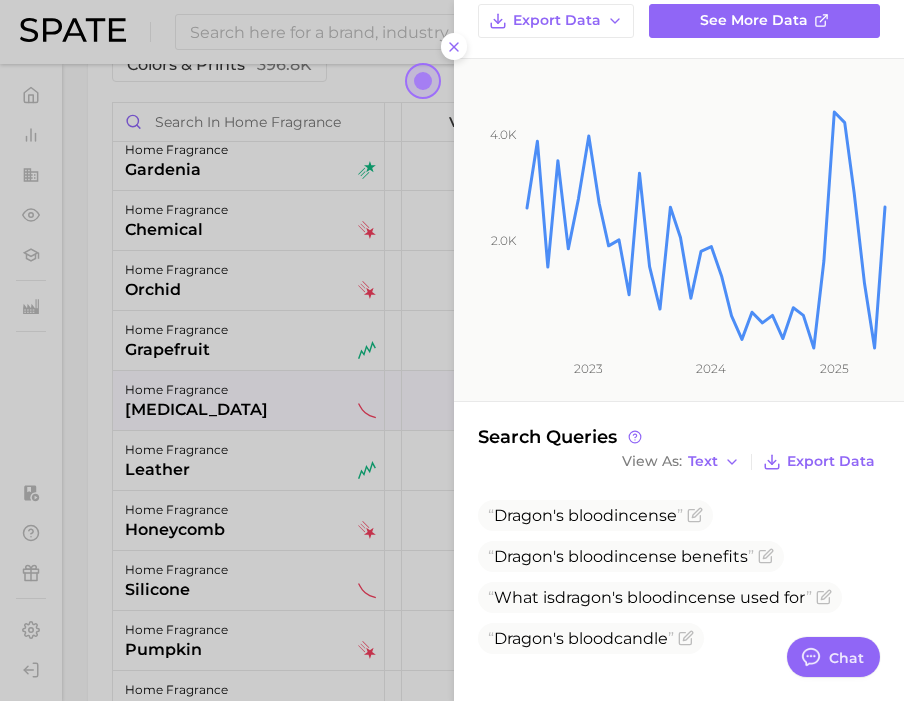 click at bounding box center [452, 350] 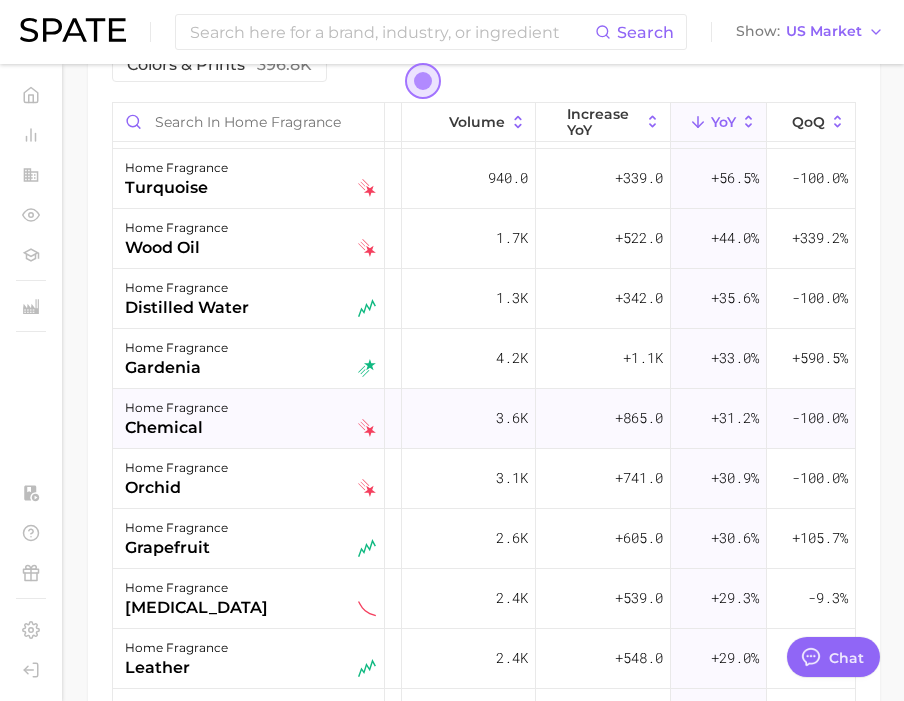 scroll, scrollTop: 0, scrollLeft: 127, axis: horizontal 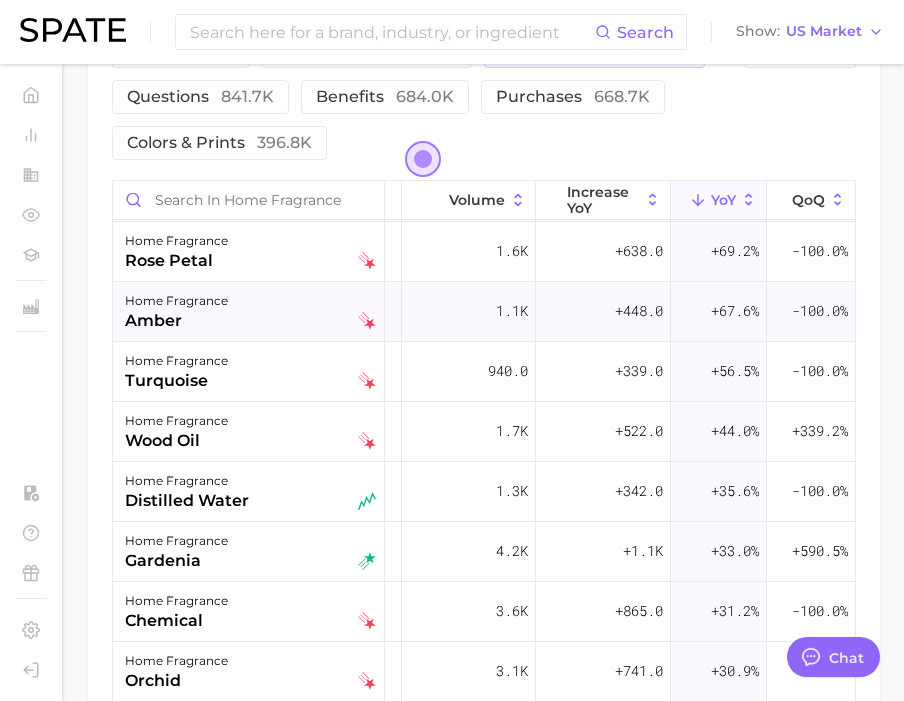 click on "home fragrance" at bounding box center [176, 301] 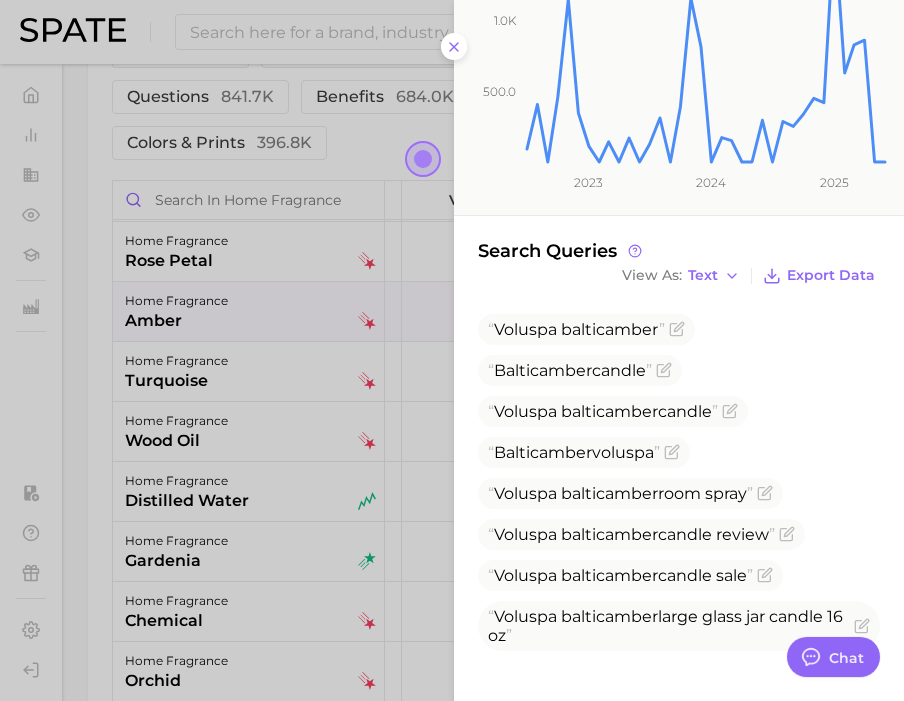 scroll, scrollTop: 0, scrollLeft: 0, axis: both 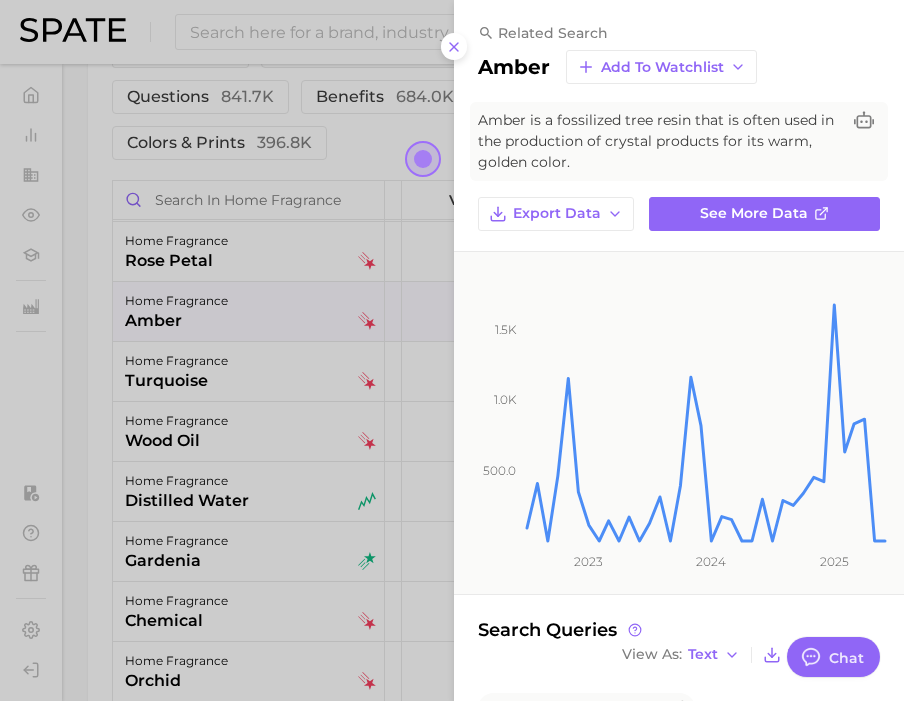 click at bounding box center [452, 350] 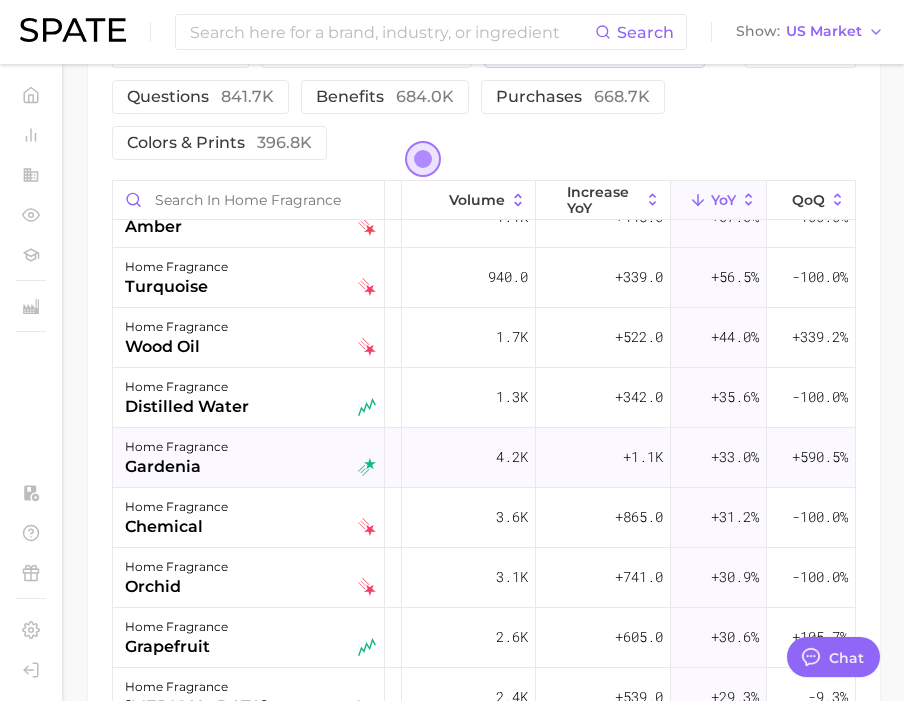 scroll, scrollTop: 694, scrollLeft: 127, axis: both 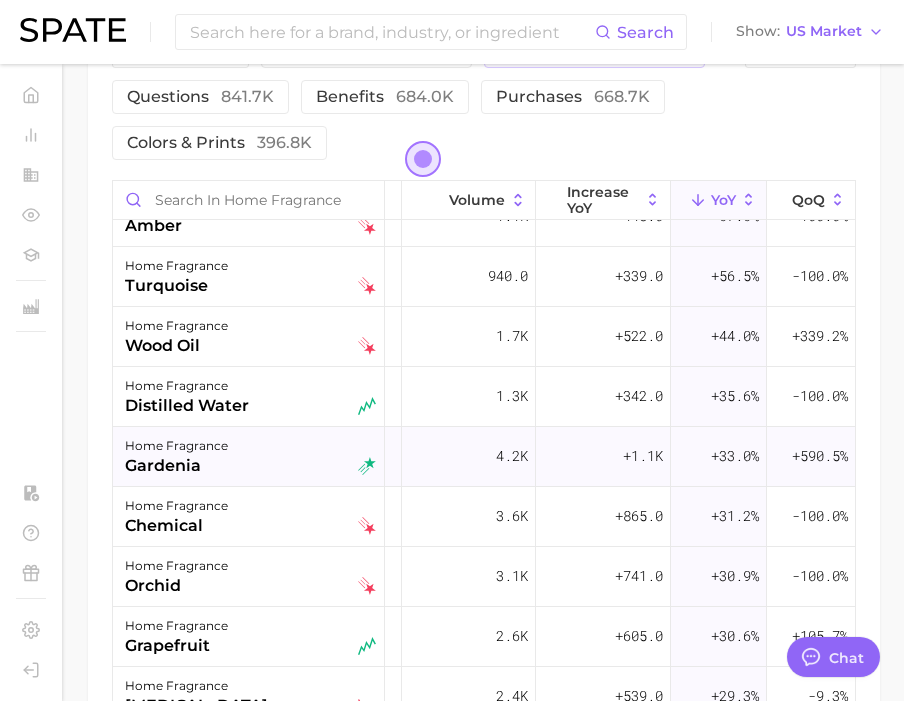click on "4.2k" at bounding box center [469, 457] 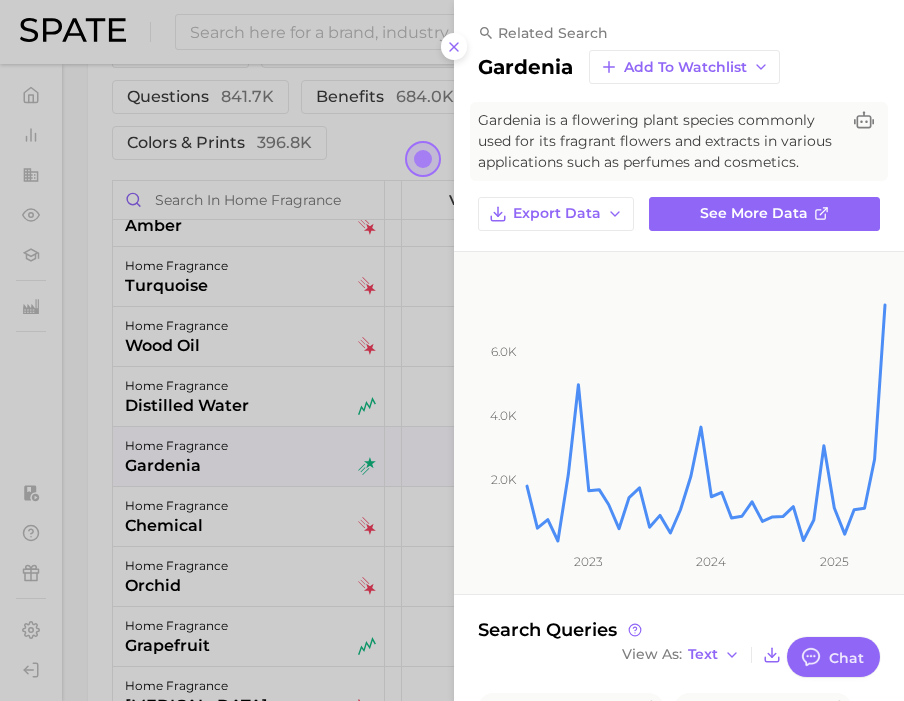 click at bounding box center [452, 350] 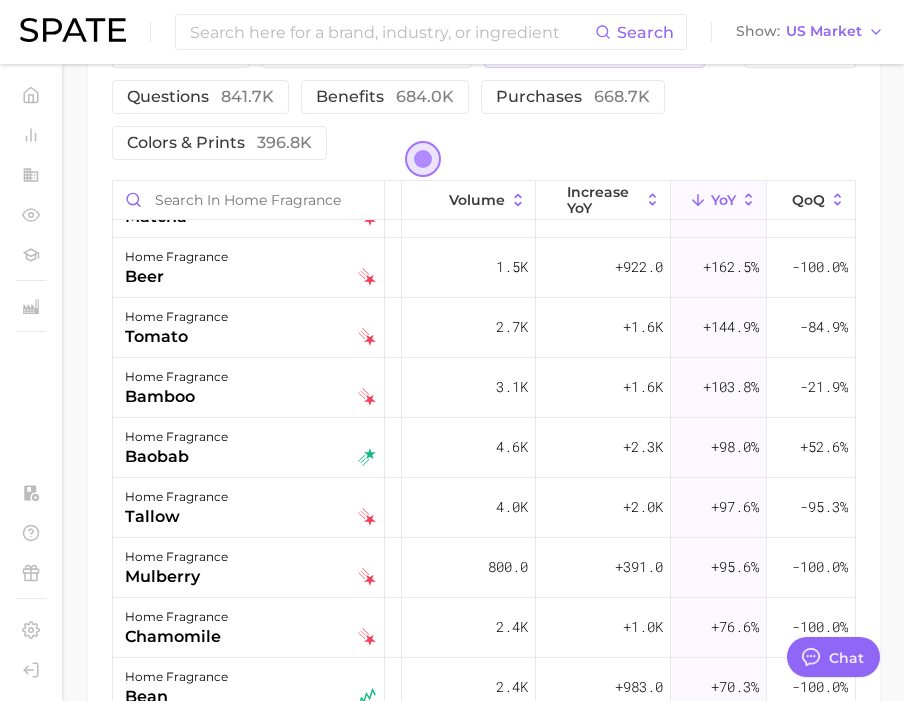 scroll, scrollTop: 0, scrollLeft: 127, axis: horizontal 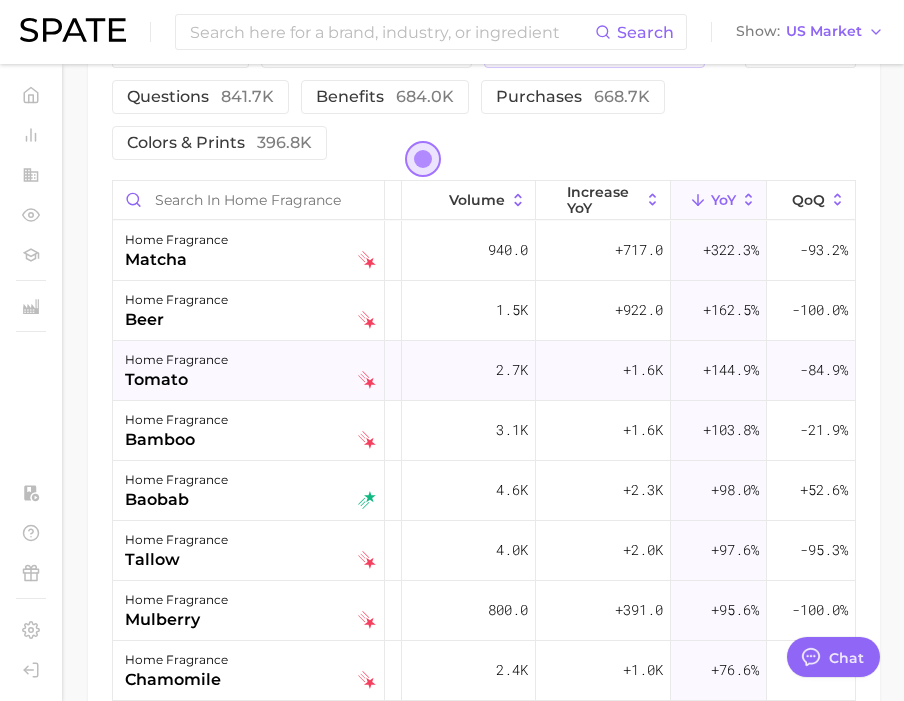 click on "tomato" at bounding box center (176, 380) 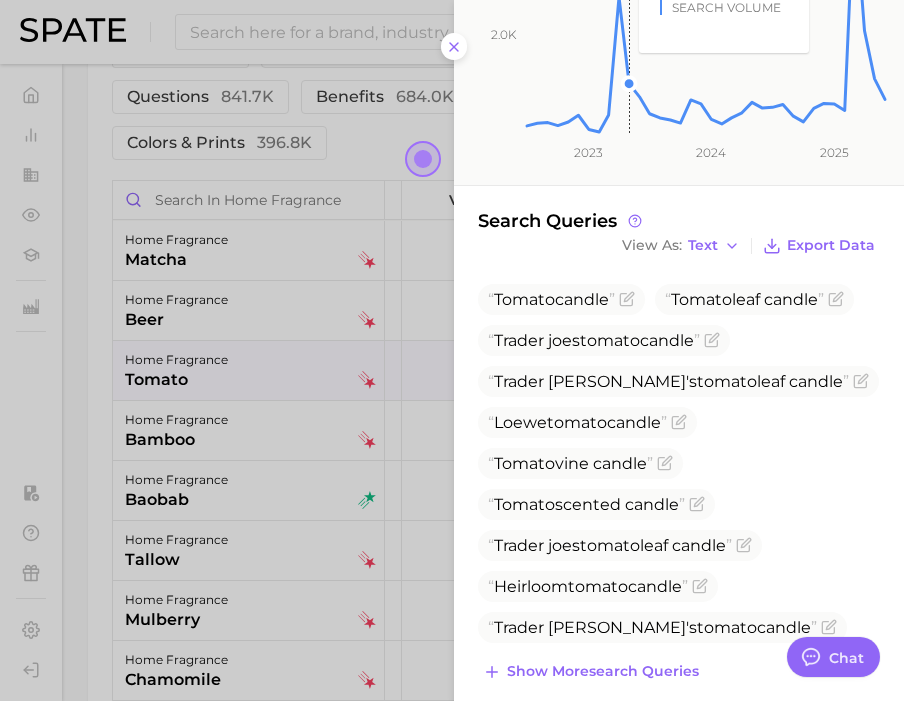 scroll, scrollTop: 408, scrollLeft: 0, axis: vertical 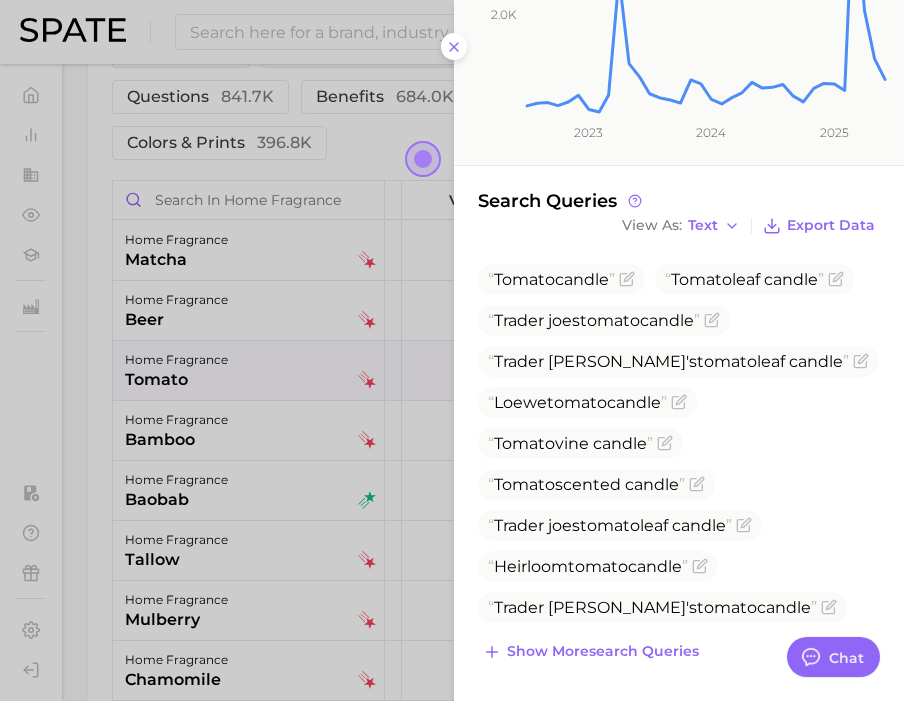 click at bounding box center (452, 350) 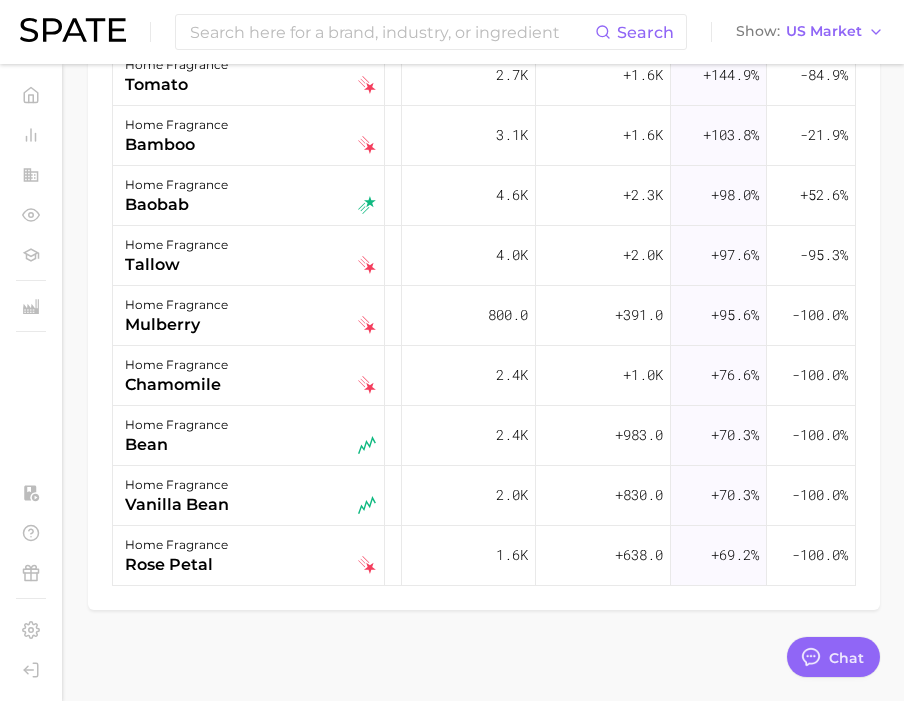 scroll, scrollTop: 1543, scrollLeft: 0, axis: vertical 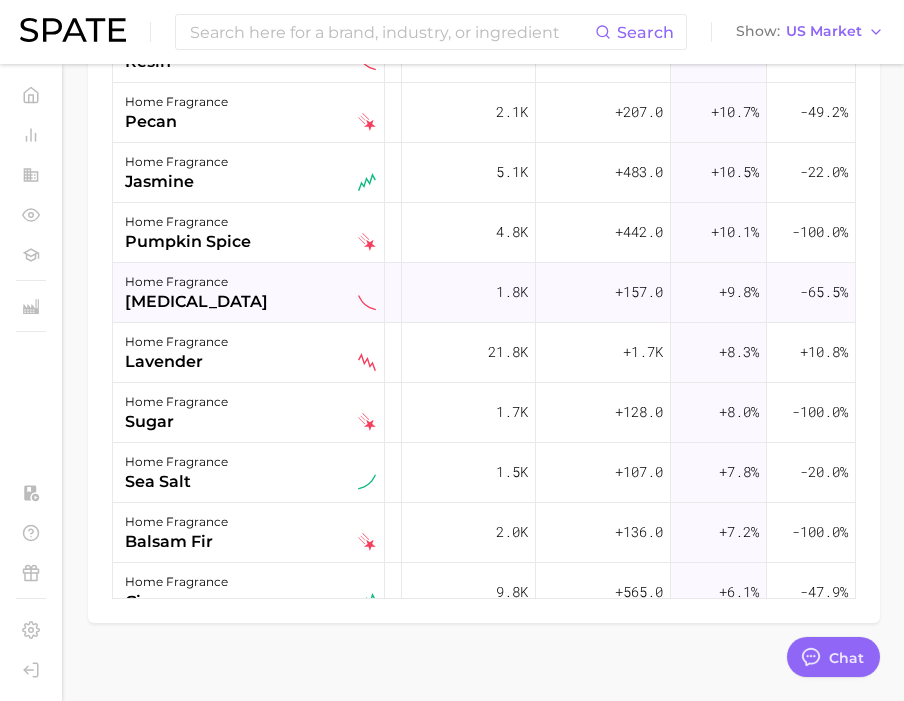 click on "home fragrance lavender oil" at bounding box center (250, 292) 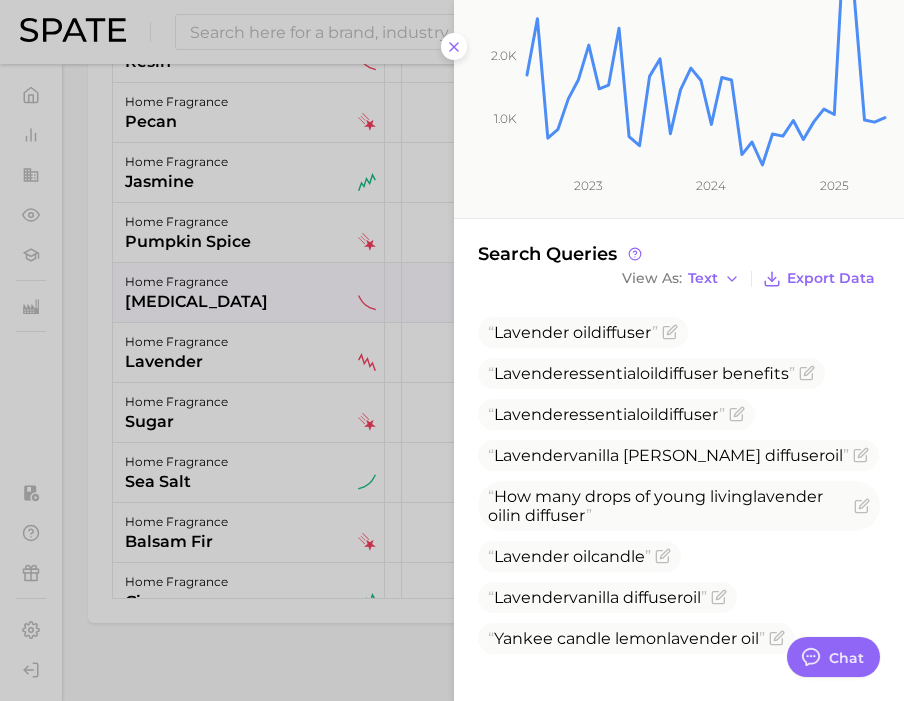 scroll, scrollTop: 379, scrollLeft: 0, axis: vertical 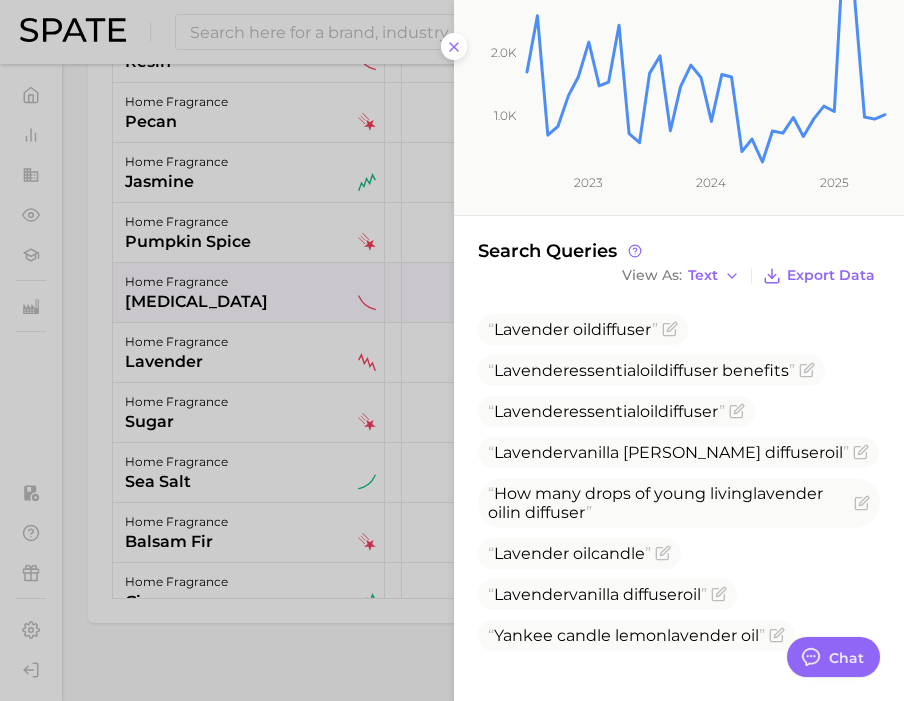 click at bounding box center [452, 350] 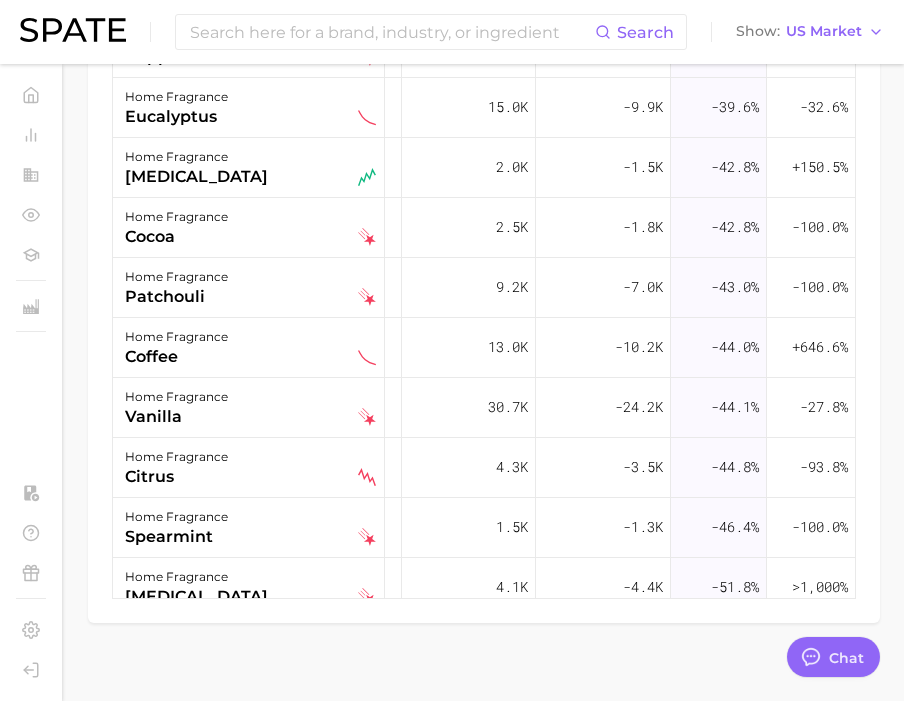 scroll, scrollTop: 5447, scrollLeft: 127, axis: both 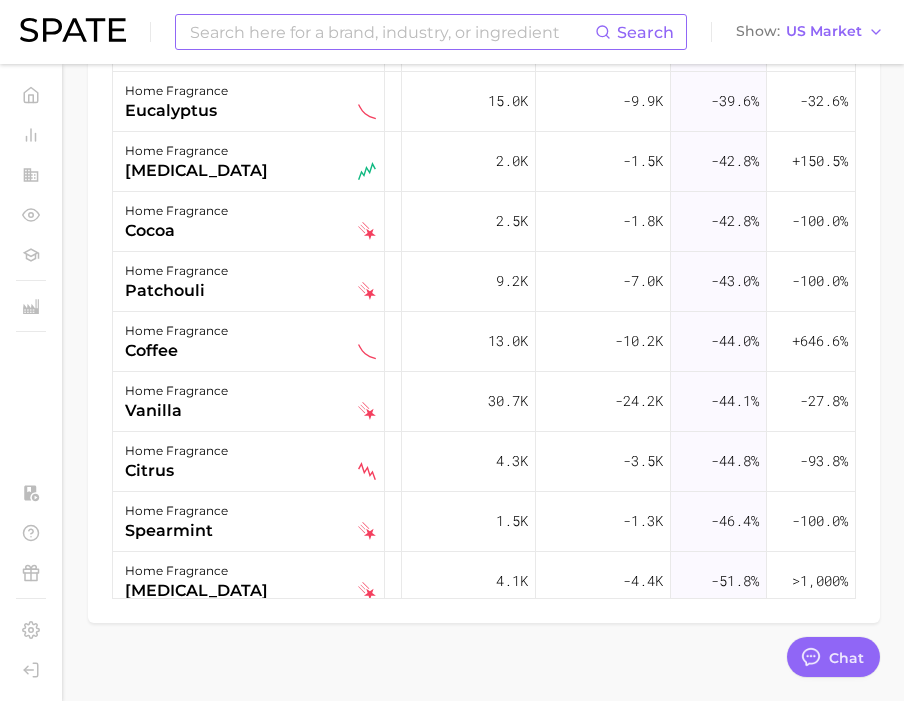 click at bounding box center (391, 32) 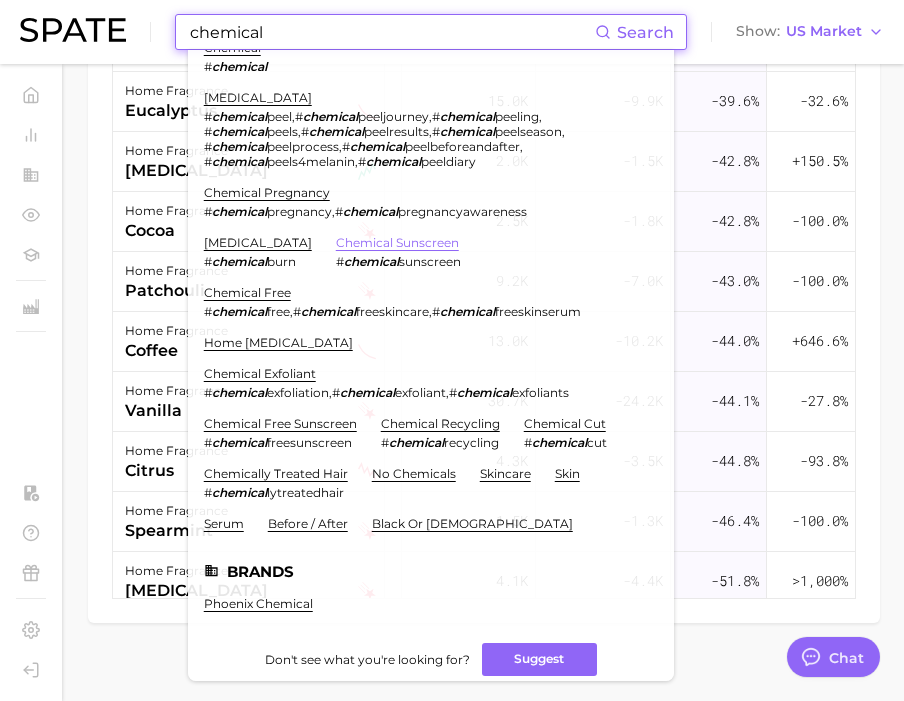 scroll, scrollTop: 60, scrollLeft: 0, axis: vertical 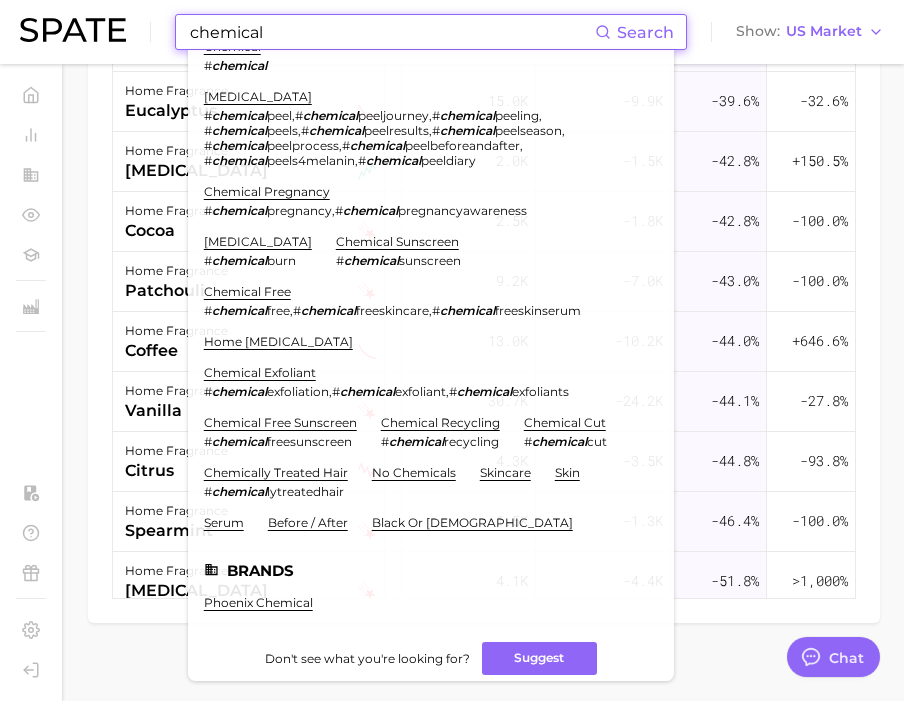 type on "chemical" 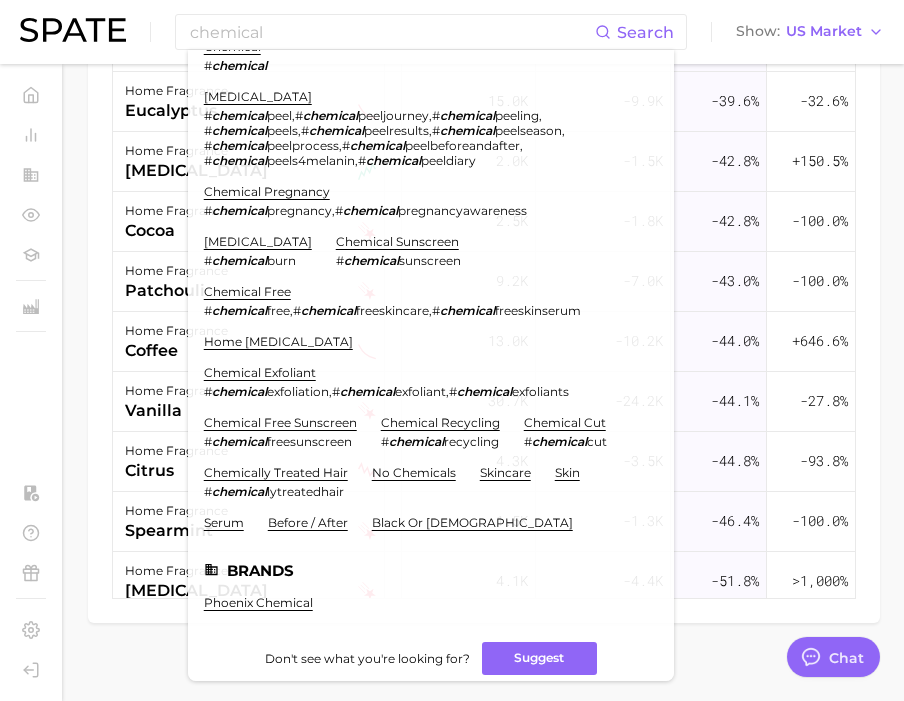 click on "Filters 1 product format   5.2m ingredients   875.0k questions   841.7k benefits   684.0k purchases   668.7k colors & prints   396.8k Columns group Volume increase YoY YoY QoQ home fragrance peppermint   ingredients 9.4k -1.4k -13.2% -71.4% home fragrance merlot   ingredients 3.1k -471.0 -13.3% +109.3% home fragrance ginger   ingredients 2.3k -362.0 -13.8% -1.6% home fragrance crystal   ingredients 47.8k -8.3k -14.8% -22.8% home fragrance pheromone   ingredients 480.0 -85.0 -15.1% +20.9% home fragrance water   ingredients 23.7k -4.4k -15.6% -40.3% home fragrance flower   ingredients 10.6k -2.0k -15.8% -63.8% home fragrance frankincense   ingredients 8.2k -1.5k -15.8% +37.9% home fragrance santal scent   scents 11.9k -2.4k -16.6% -21.3% home fragrance hydrogen peroxide   ingredients 770.0 -157.0 -16.9% -100.0% home fragrance peroxide   ingredients 770.0 -157.0 -16.9% -100.0% home fragrance cranberry   ingredients 2.8k -685.0 -19.5% -100.0% home fragrance himalayan salt   ingredients 3.0k -725.0" at bounding box center [484, 175] 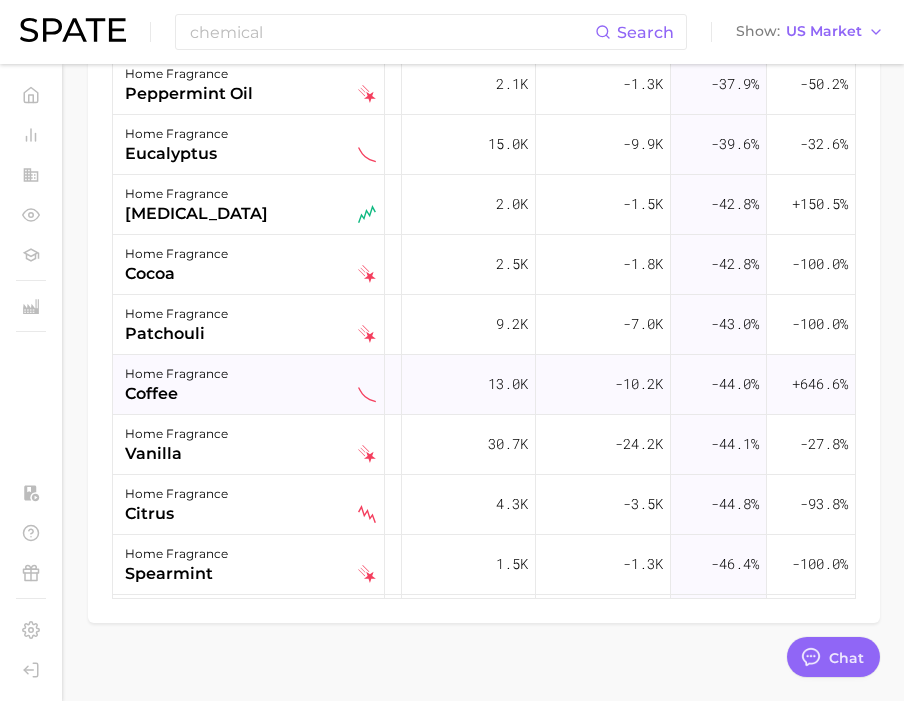 scroll, scrollTop: 5401, scrollLeft: 127, axis: both 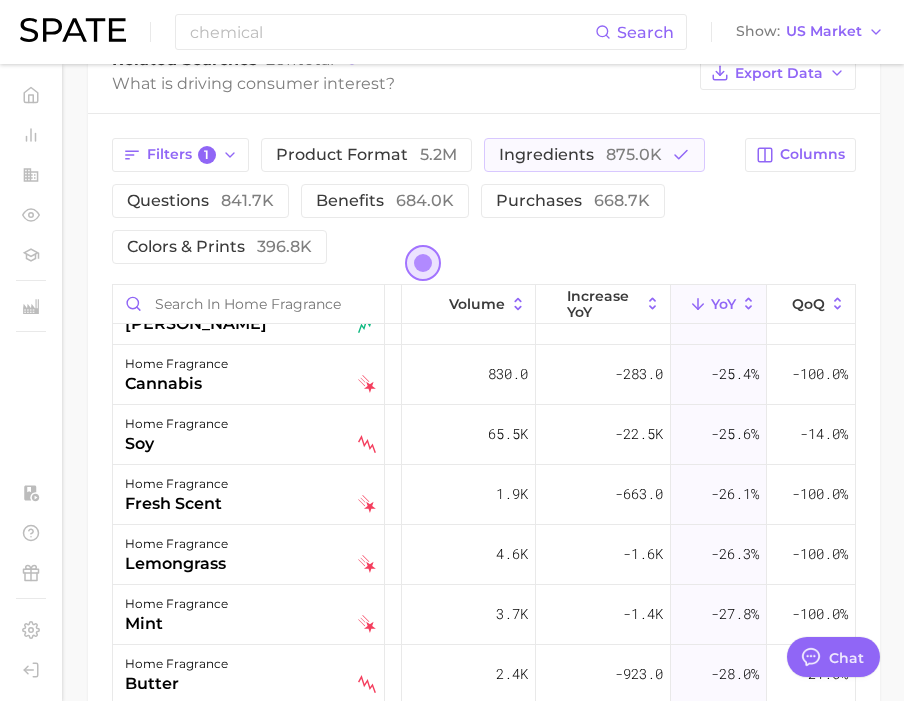 click on "Filters 1 product format   5.2m ingredients   875.0k questions   841.7k benefits   684.0k purchases   668.7k colors & prints   396.8k Columns group Volume increase YoY YoY QoQ home fragrance sage   ingredients 21.7k -2.3k -9.7% -21.3% home fragrance essential oil   ingredients 209.5k -23.0k -9.9% +14.2% home fragrance vetiver   ingredients 2.5k -276.0 -9.9% +83.6% home fragrance balsam   ingredients 10.1k -1.2k -10.8% -0.7% home fragrance aroma   scents 55.4k -6.8k -11.0% -20.9% home fragrance birch   ingredients 2.2k -297.0 -11.8% -100.0% home fragrance pineapple   ingredients 7.1k -979.0 -12.2% +113.9% home fragrance myrrh   ingredients 5.8k -851.0 -12.8% -31.6% home fragrance sandalwood   ingredients 15.5k -2.3k -13.1% +78.6% home fragrance peppermint   ingredients 9.4k -1.4k -13.2% -71.4% home fragrance merlot   ingredients 3.1k -471.0 -13.3% +109.3% home fragrance ginger   ingredients 2.3k -362.0 -13.8% -1.6% home fragrance crystal   ingredients 47.8k -8.3k -14.8% -22.8% home fragrance" at bounding box center (484, 561) 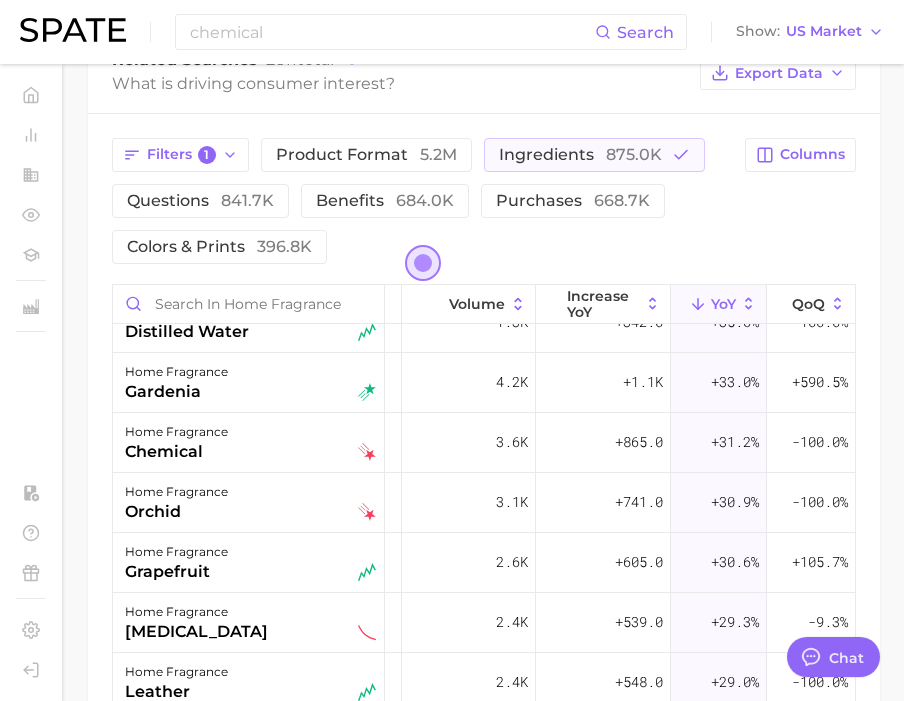 scroll, scrollTop: 844, scrollLeft: 127, axis: both 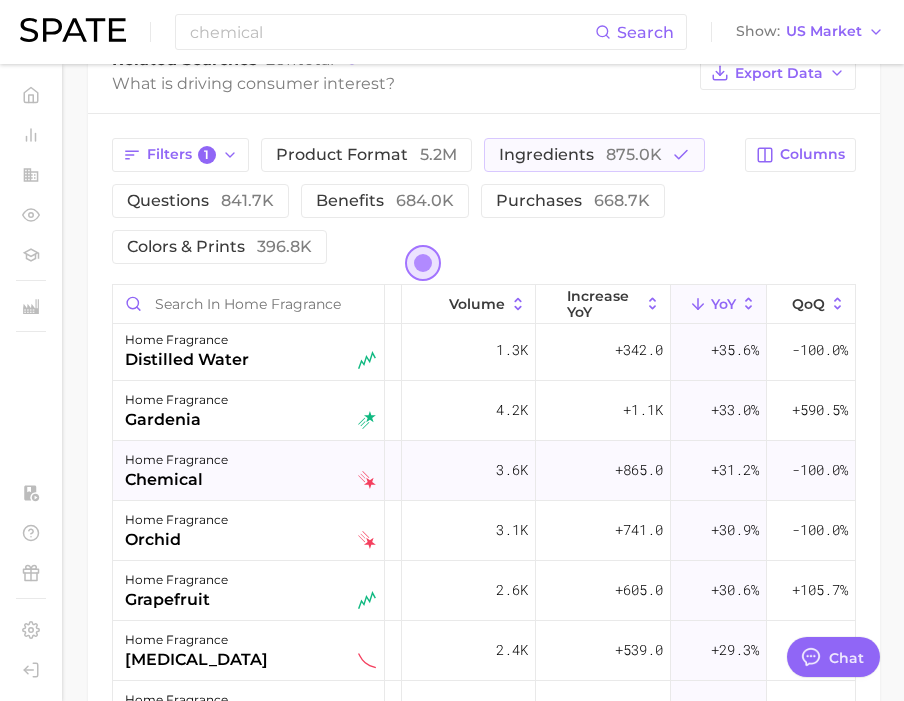 click on "home fragrance chemical" at bounding box center [250, 470] 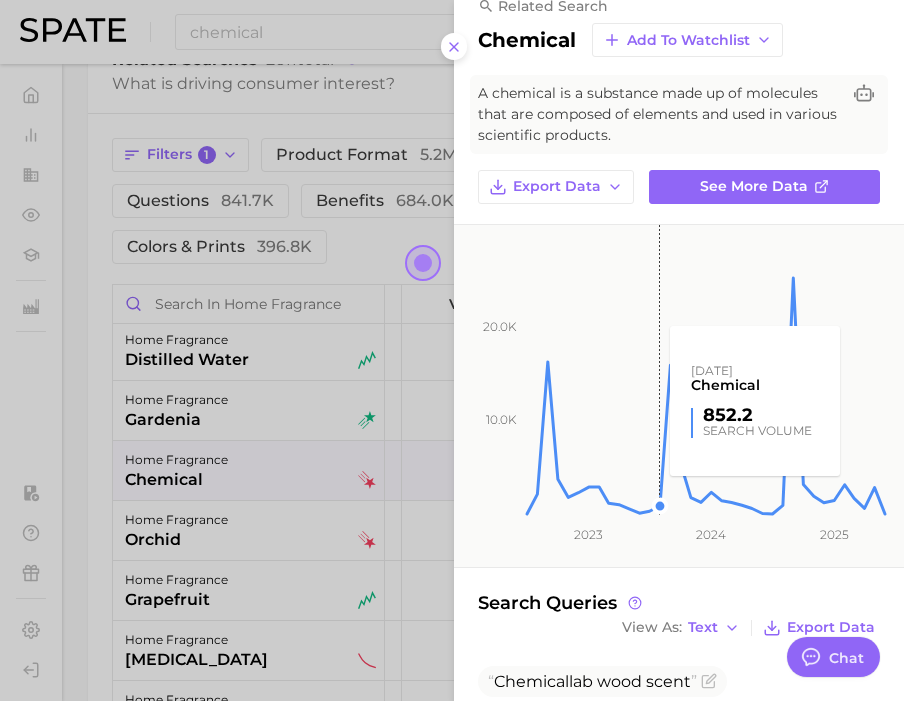 scroll, scrollTop: 276, scrollLeft: 0, axis: vertical 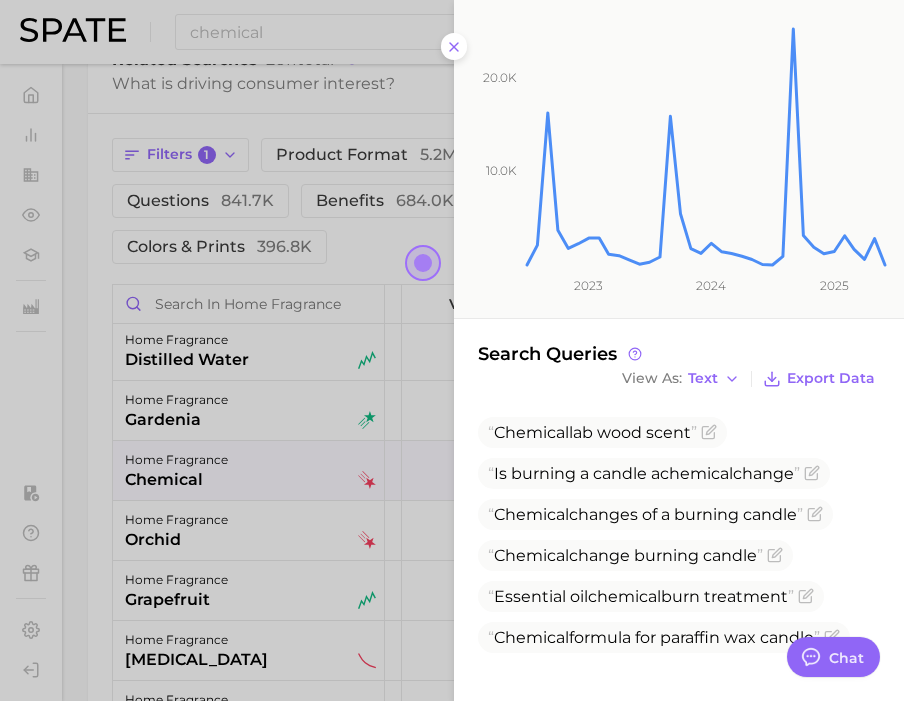 click at bounding box center [452, 350] 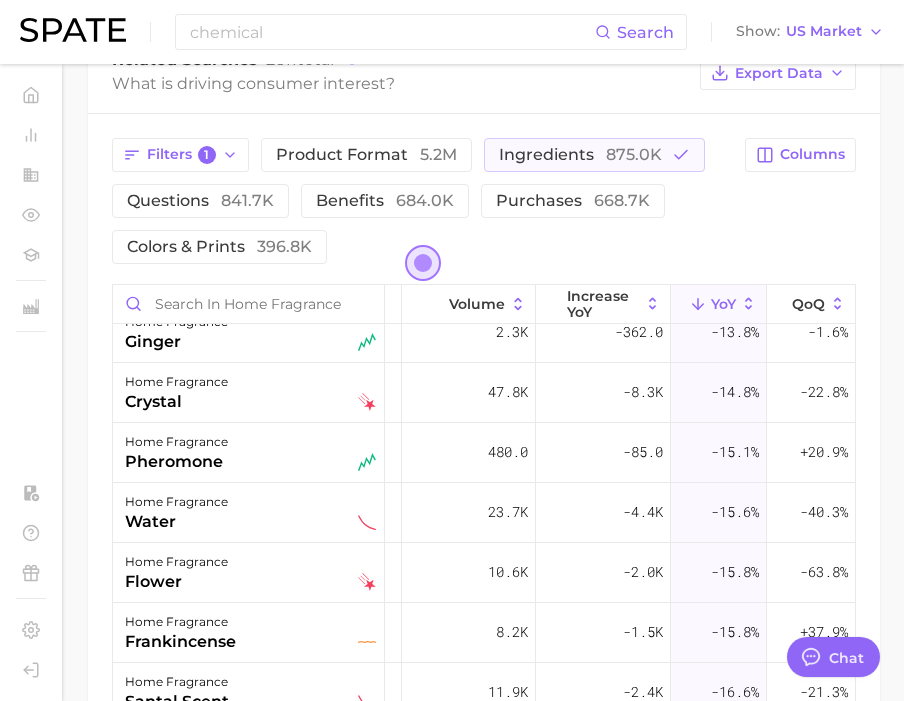 scroll, scrollTop: 4053, scrollLeft: 127, axis: both 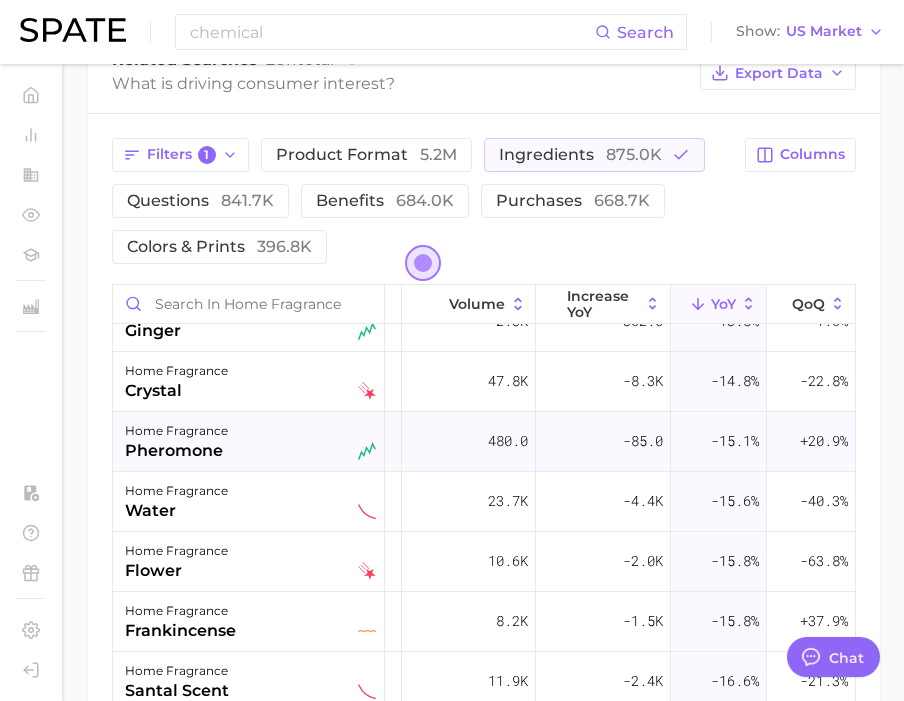 click on "home fragrance pheromone" at bounding box center [250, 441] 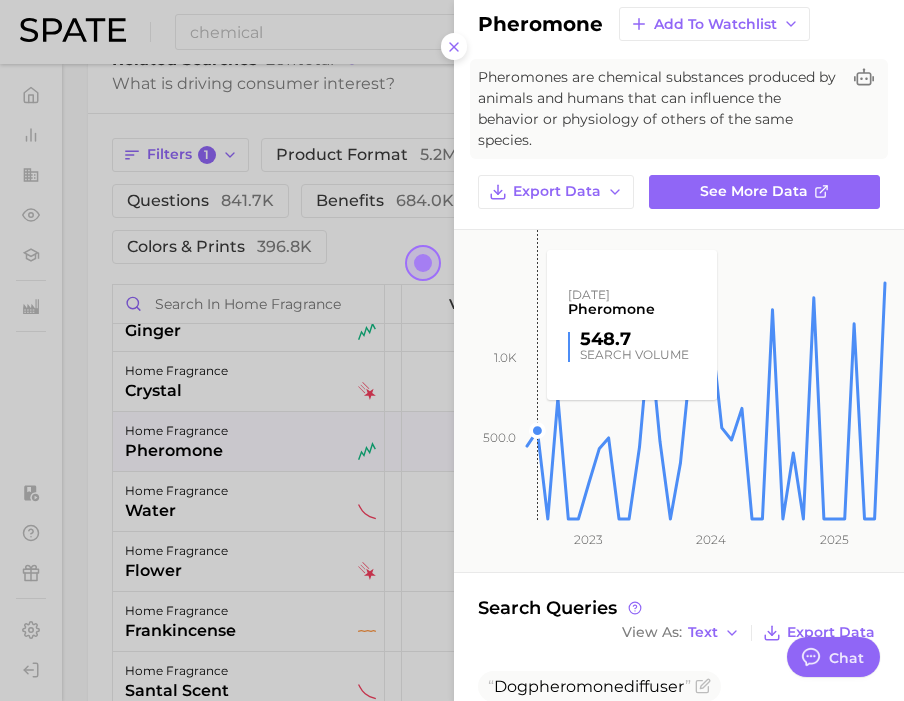 scroll, scrollTop: 90, scrollLeft: 0, axis: vertical 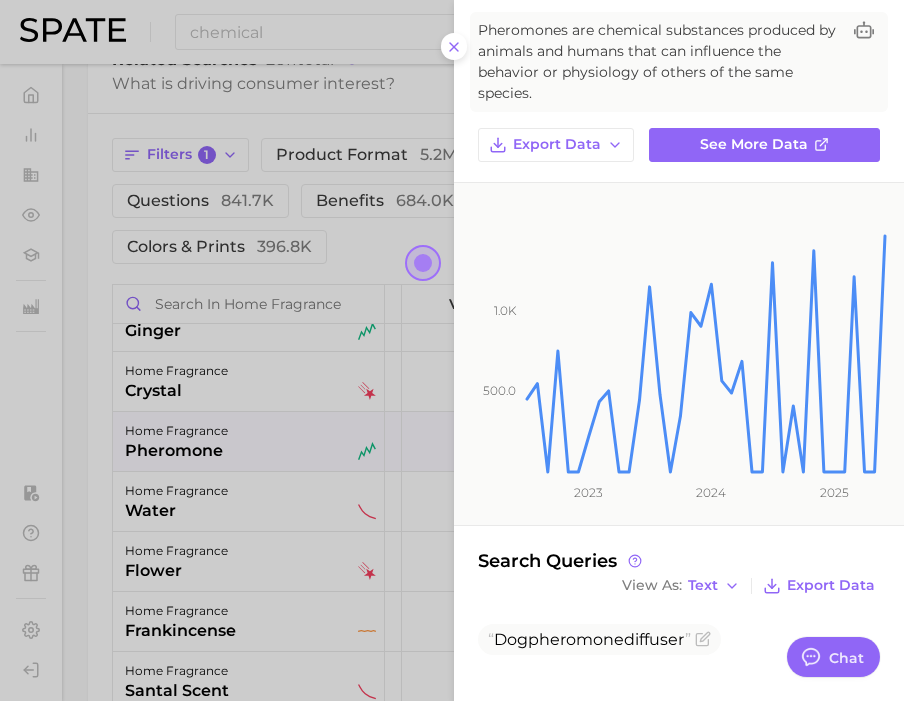 click at bounding box center [452, 350] 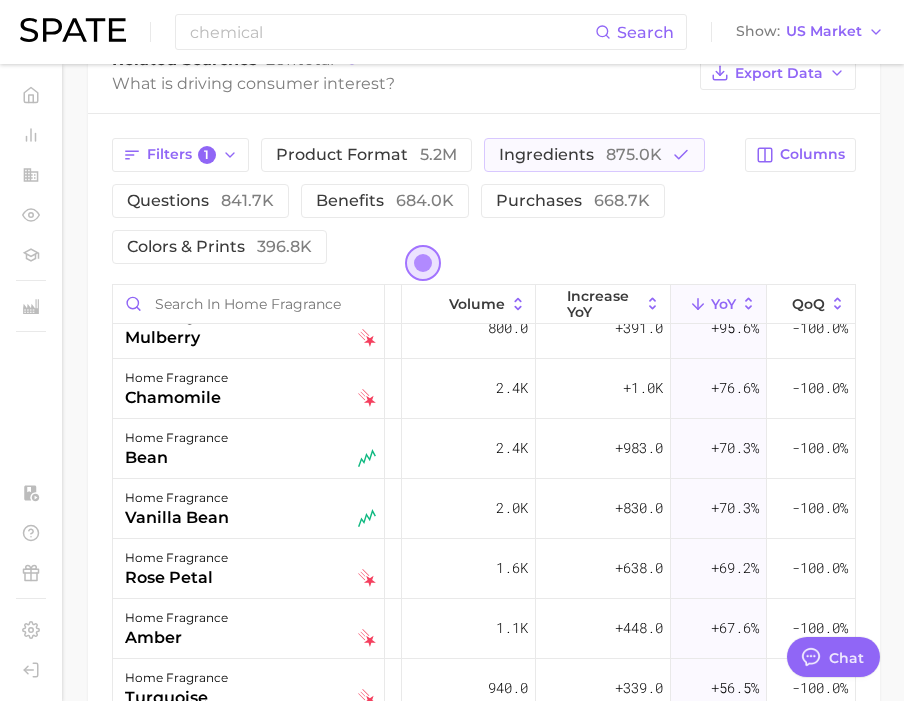 scroll, scrollTop: 376, scrollLeft: 127, axis: both 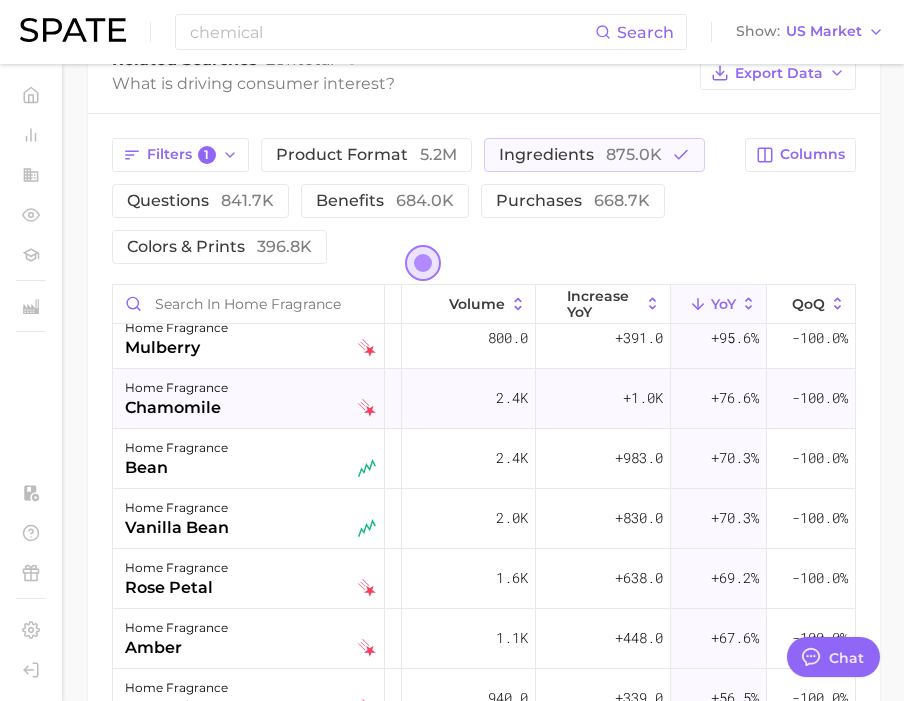 click on "home fragrance chamomile" at bounding box center [250, 398] 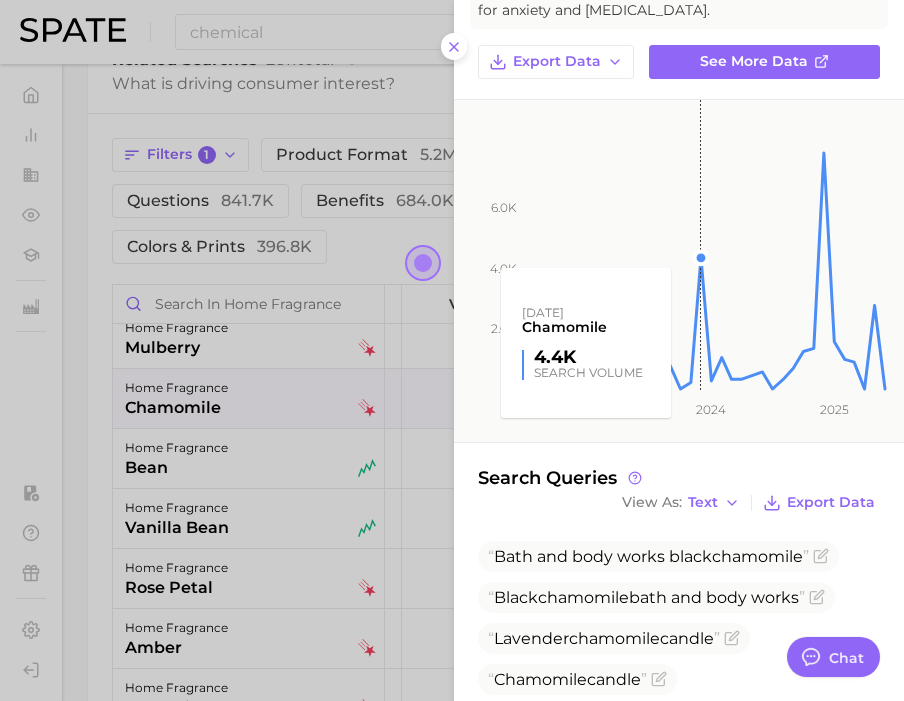 scroll, scrollTop: 529, scrollLeft: 0, axis: vertical 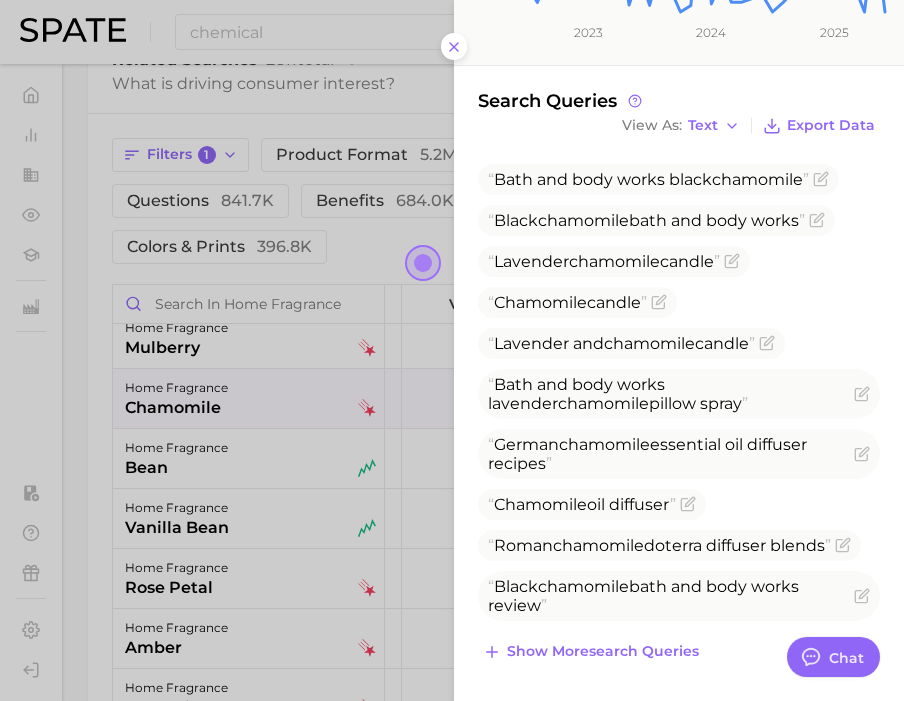 click on "2.0k 4.0k 6.0k 2023 2024 2025" 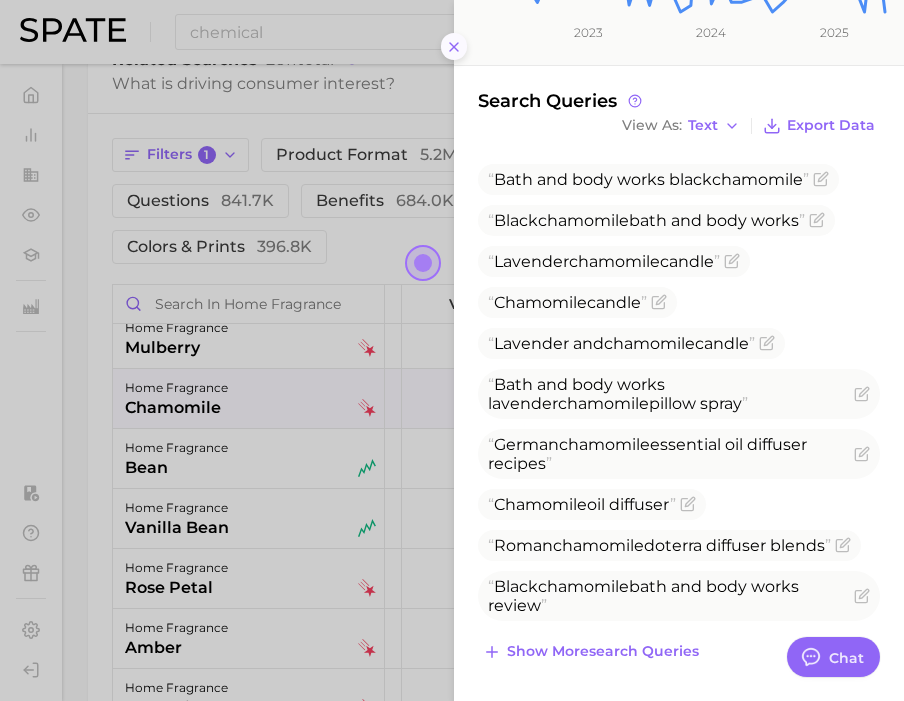 click 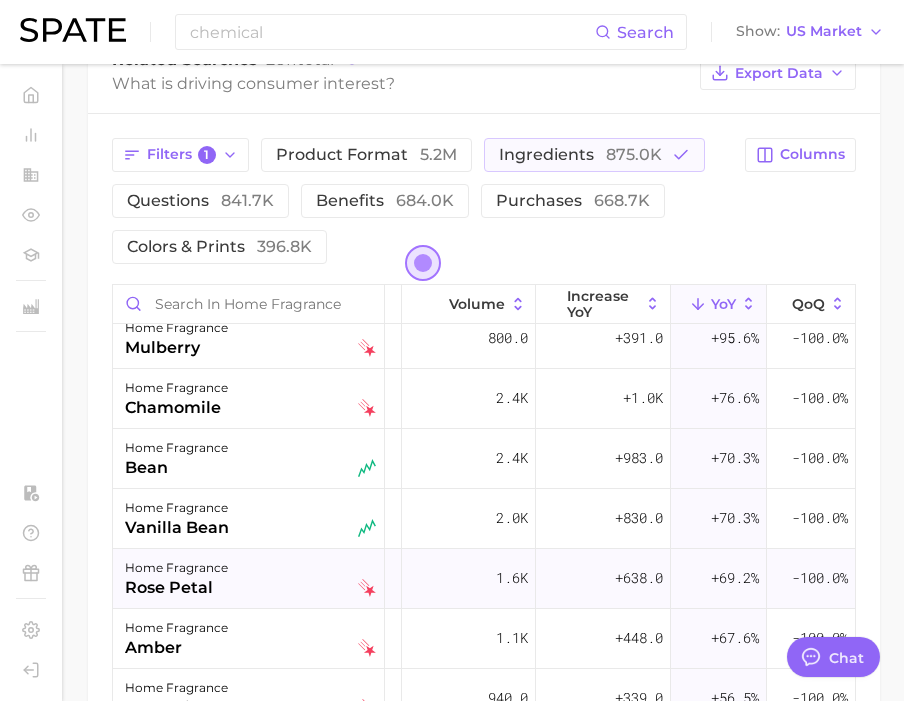 scroll, scrollTop: 0, scrollLeft: 127, axis: horizontal 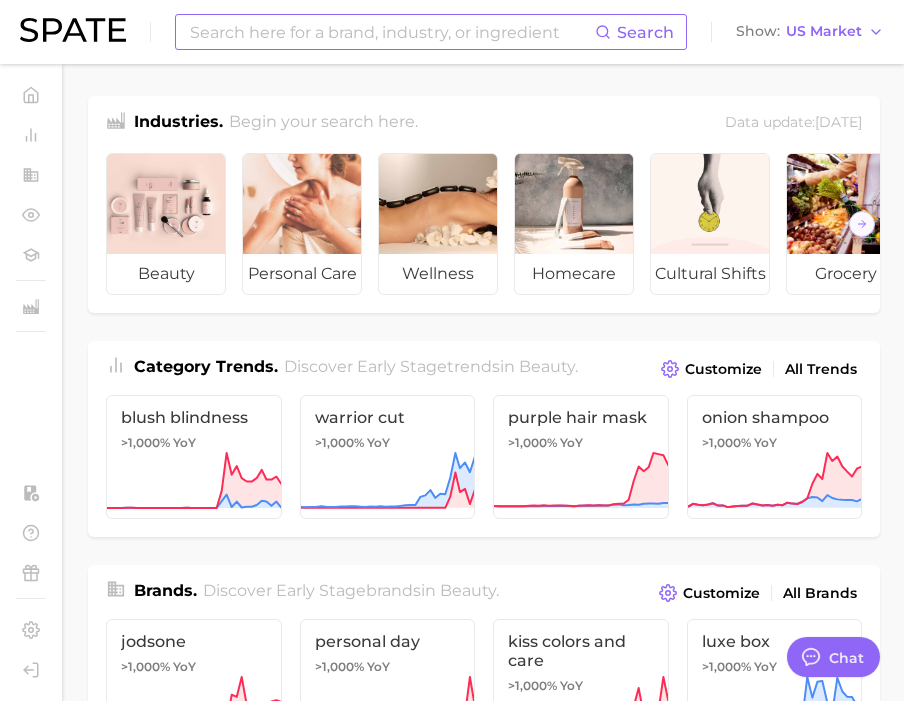 click at bounding box center (391, 32) 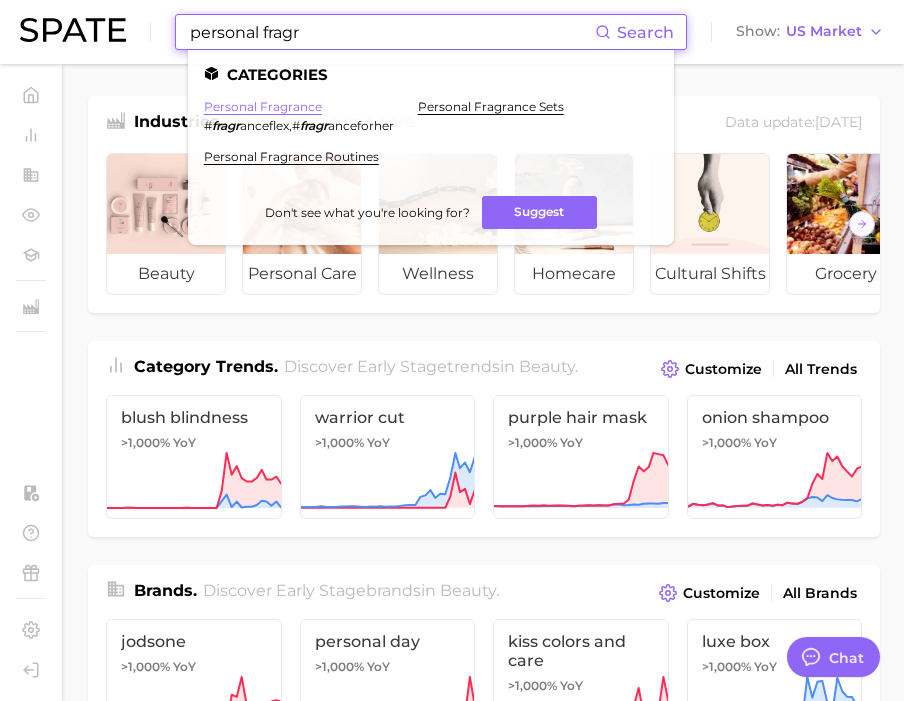 type on "personal fragr" 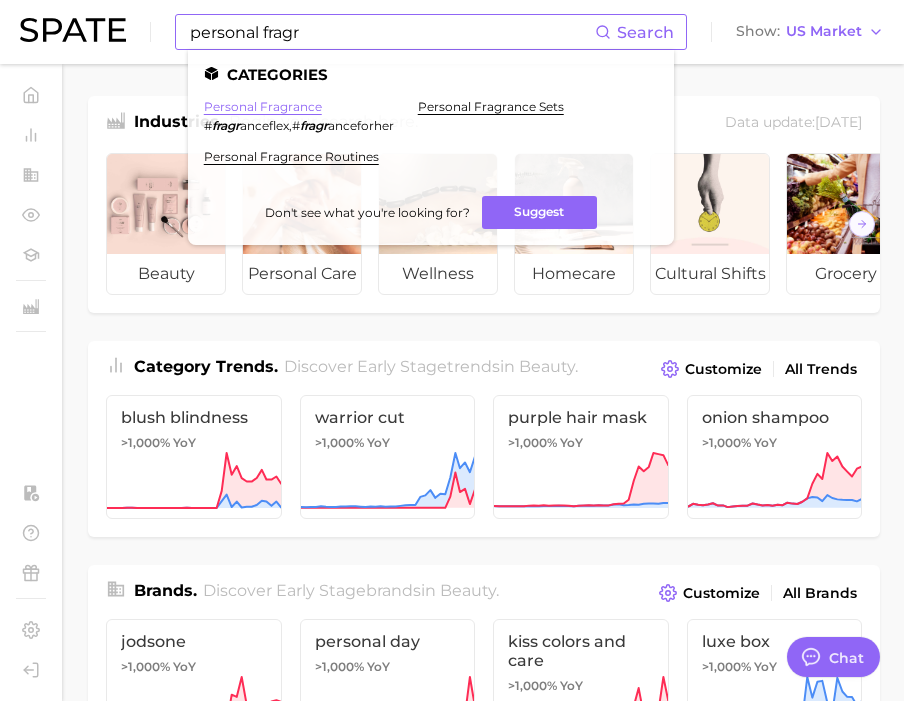 click on "personal fragrance" at bounding box center [263, 106] 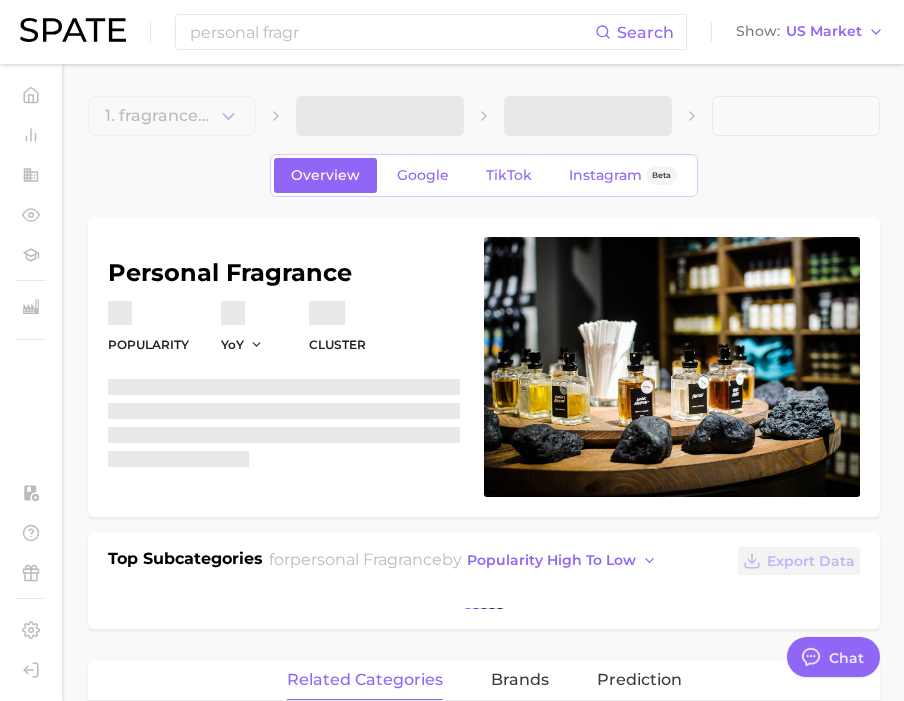 type on "x" 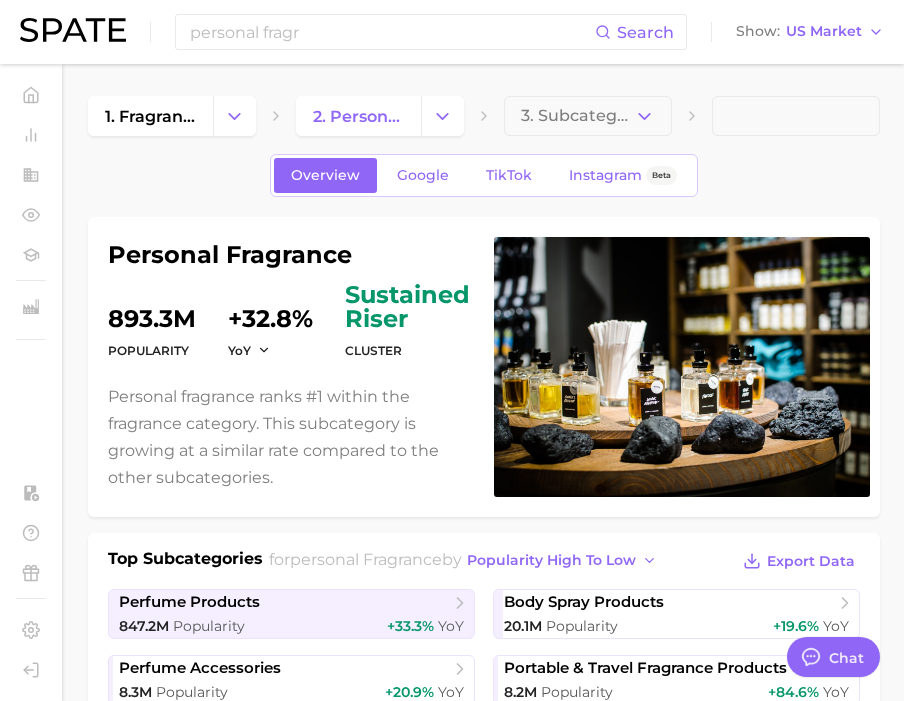 scroll, scrollTop: 7, scrollLeft: 0, axis: vertical 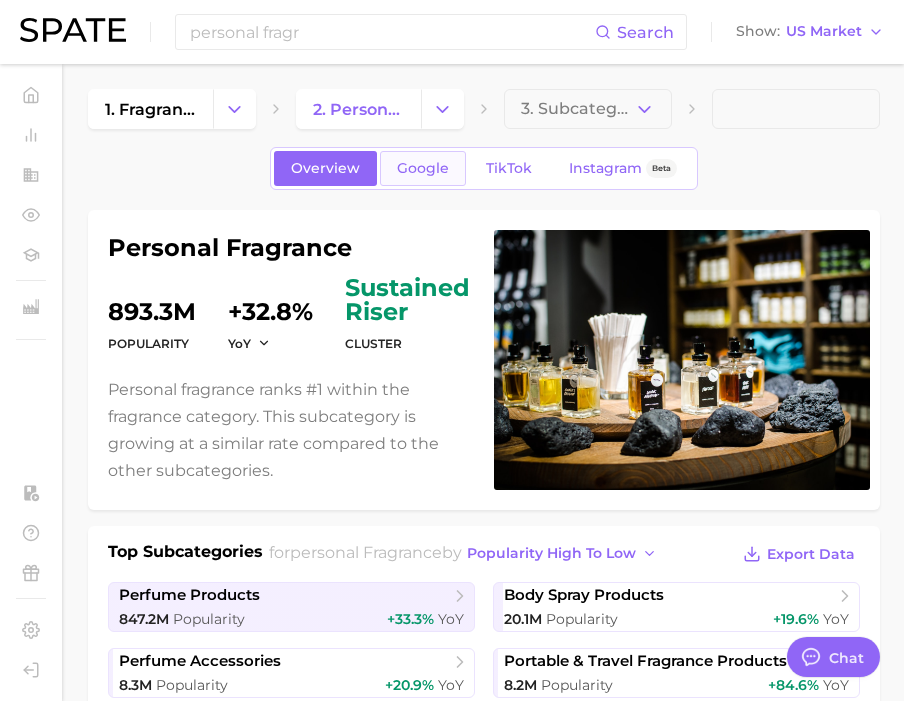 click on "Google" at bounding box center [423, 168] 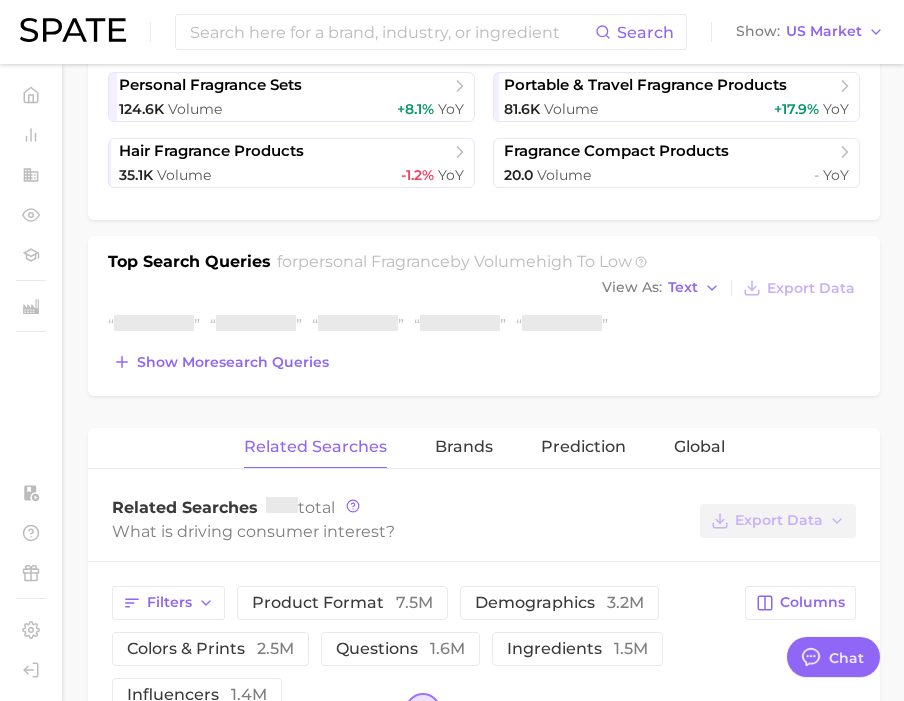 scroll, scrollTop: 975, scrollLeft: 0, axis: vertical 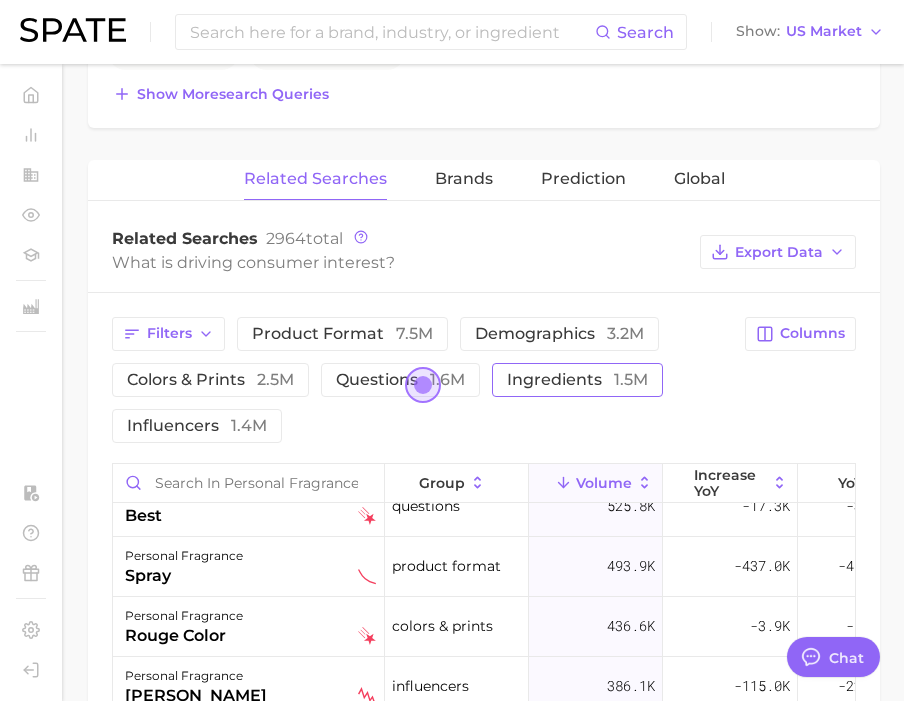 click on "ingredients   1.5m" at bounding box center (577, 379) 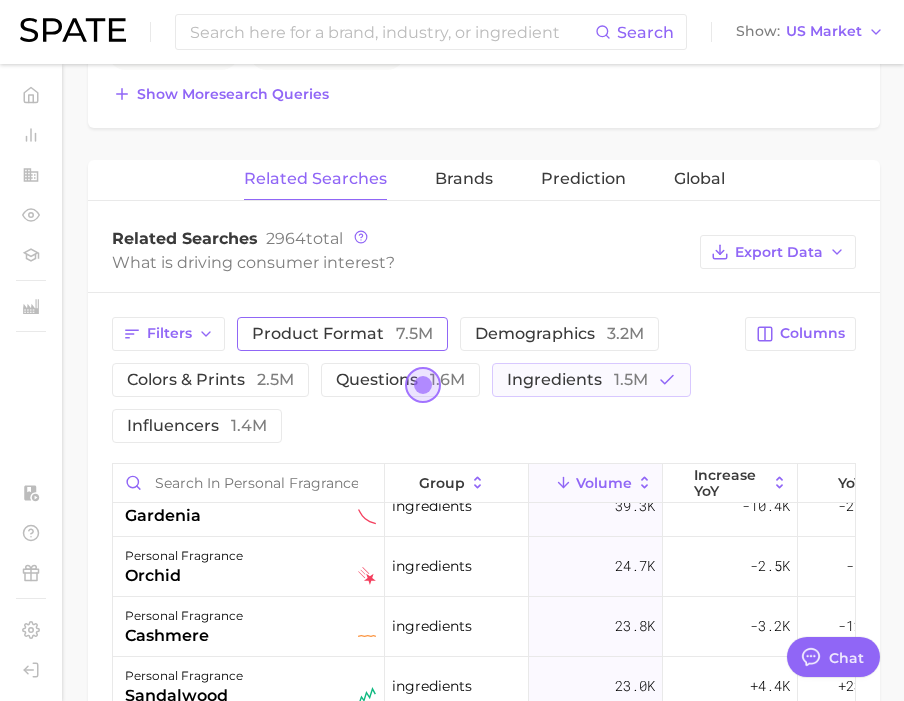 scroll, scrollTop: 0, scrollLeft: 0, axis: both 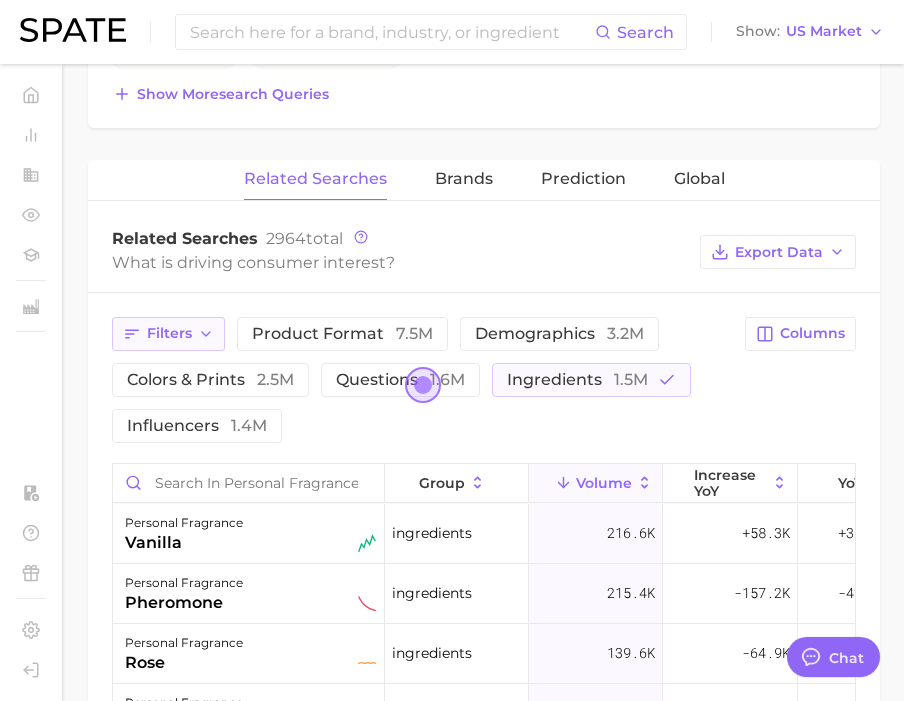 click on "Filters" at bounding box center [168, 334] 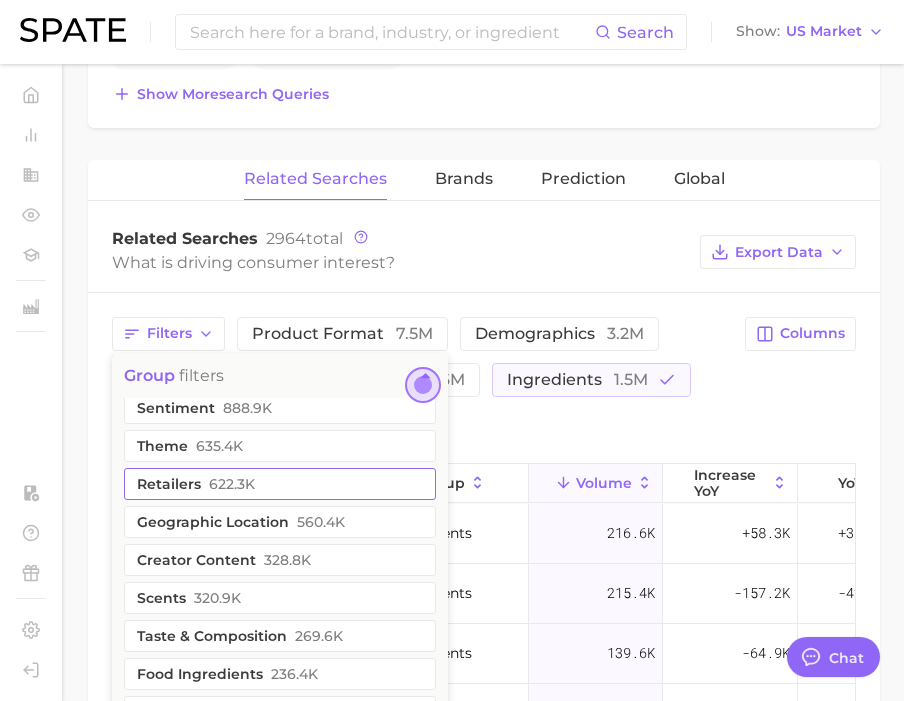scroll, scrollTop: 146, scrollLeft: 0, axis: vertical 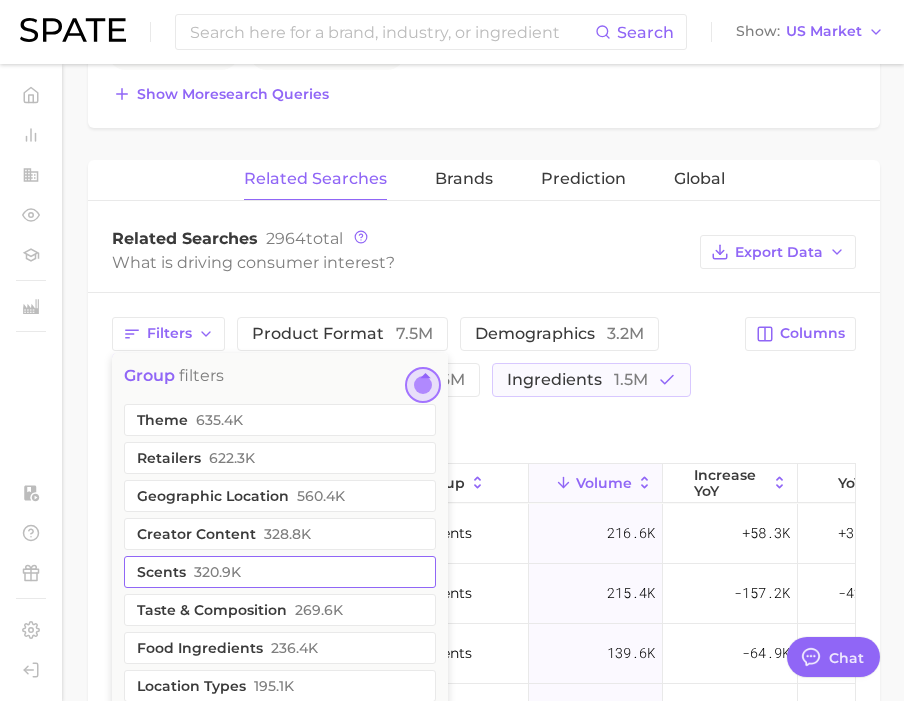 click on "320.9k" at bounding box center (217, 572) 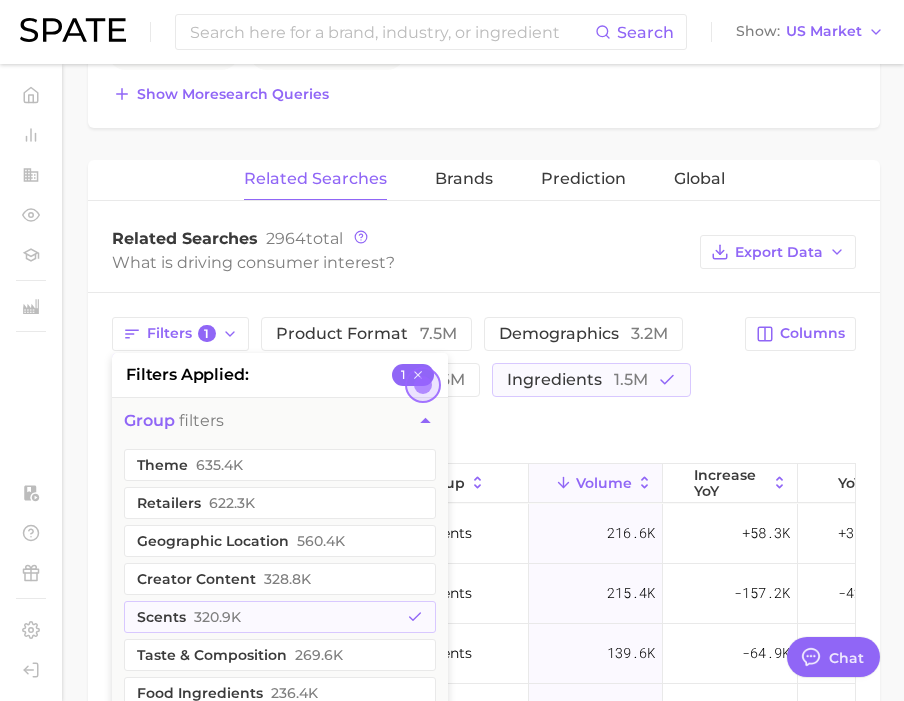 click on "Filters 1 filters applied 1 group   filters purchases   1.2m benefits   1.1m body parts   941.8k sentiment   888.9k theme   635.4k retailers   622.3k geographic location   560.4k creator content   328.8k scents   320.9k taste & composition   269.6k food ingredients   236.4k location types   195.1k routines   184.2k holidays   170.9k experts & advisers   153.2k concerns   87.3k commercial content   69.7k dupes   63.7k clean beauty   53.3k company   33.4k social media   30.0k diy   23.0k recipe   3.1k packaging   920.0 hair looks   840.0 hair type   630.0 payment modes   380.0 beauty trends   310.0 skin tone   40.0 cluster   filters product format   7.5m demographics   3.2m colors & prints   2.5m questions   1.6m ingredients   1.5m influencers   1.4m Columns" at bounding box center (484, 380) 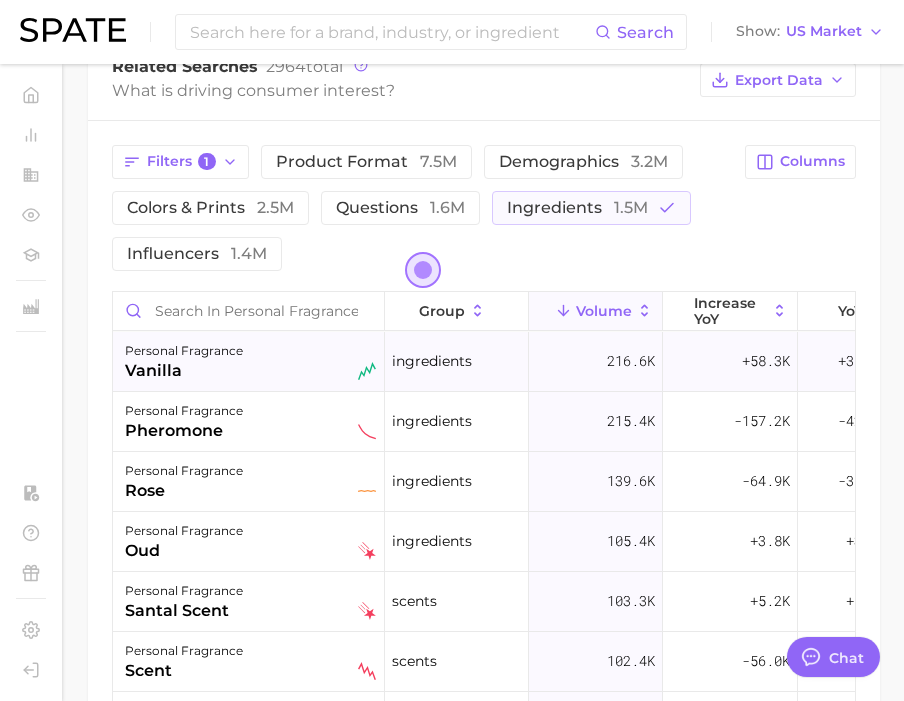scroll, scrollTop: 1146, scrollLeft: 0, axis: vertical 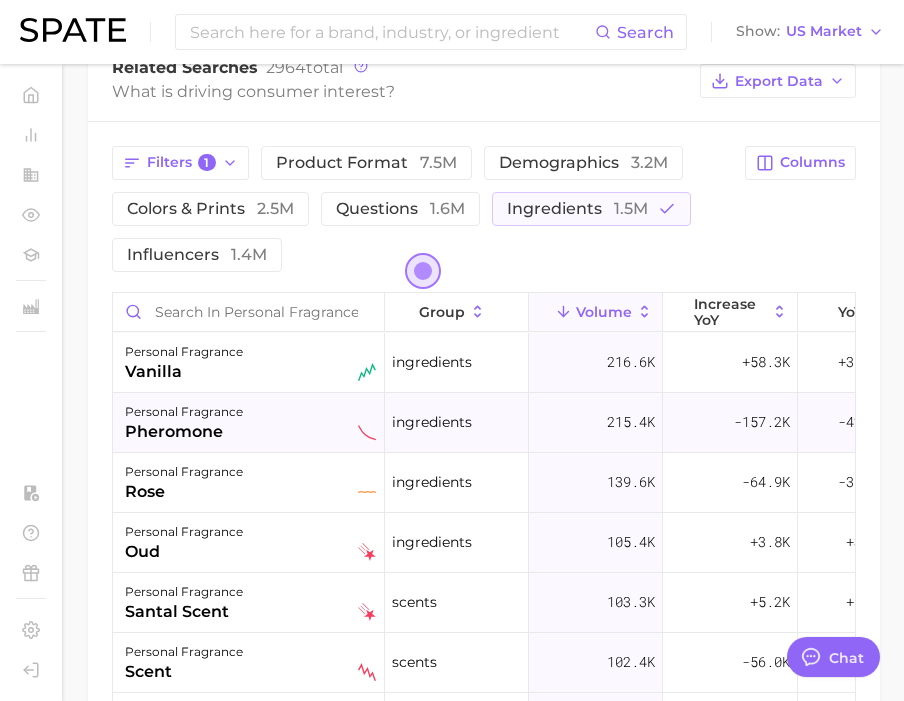 click on "personal fragrance pheromone" at bounding box center (250, 422) 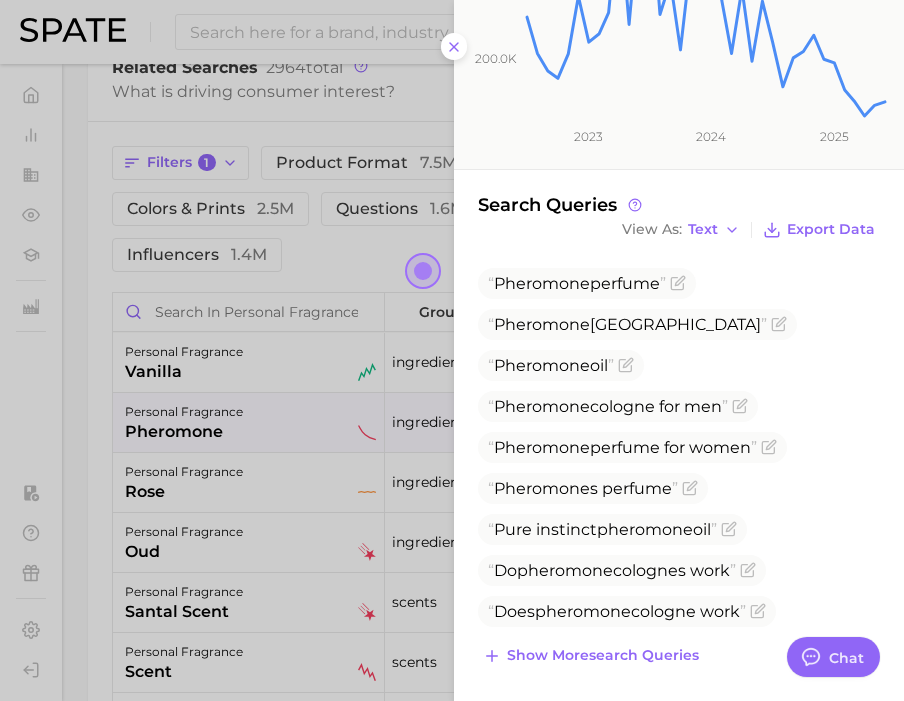 scroll, scrollTop: 450, scrollLeft: 0, axis: vertical 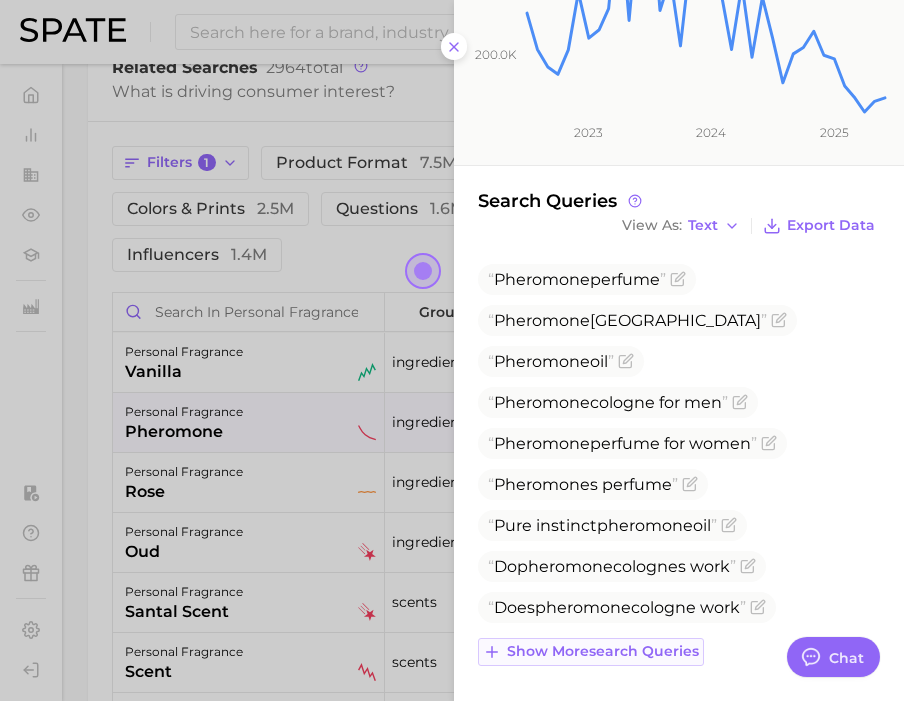 click on "Show more  search queries" at bounding box center (603, 651) 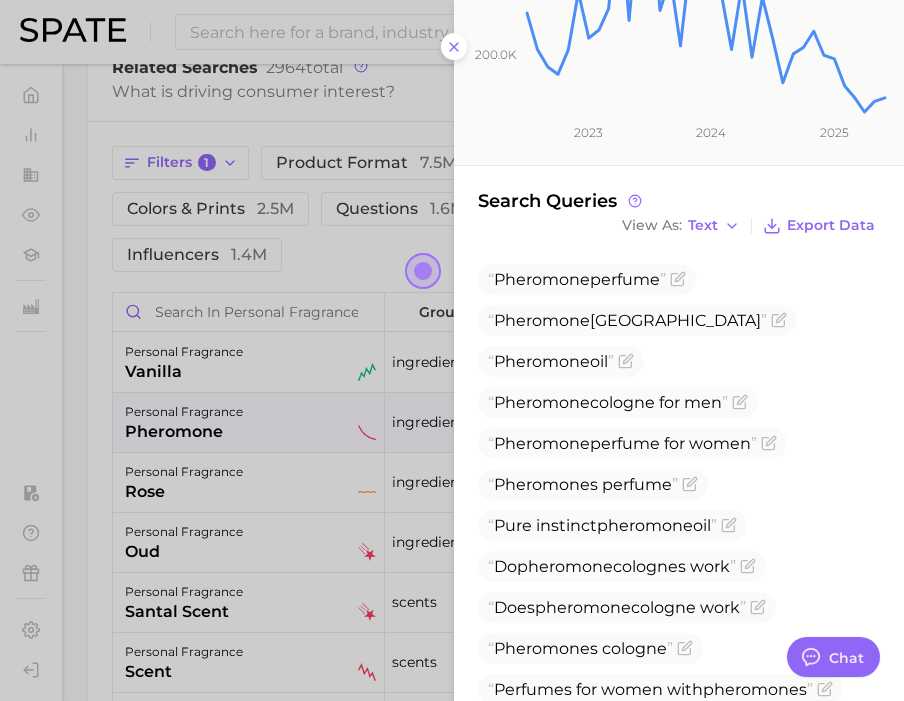 click at bounding box center (452, 350) 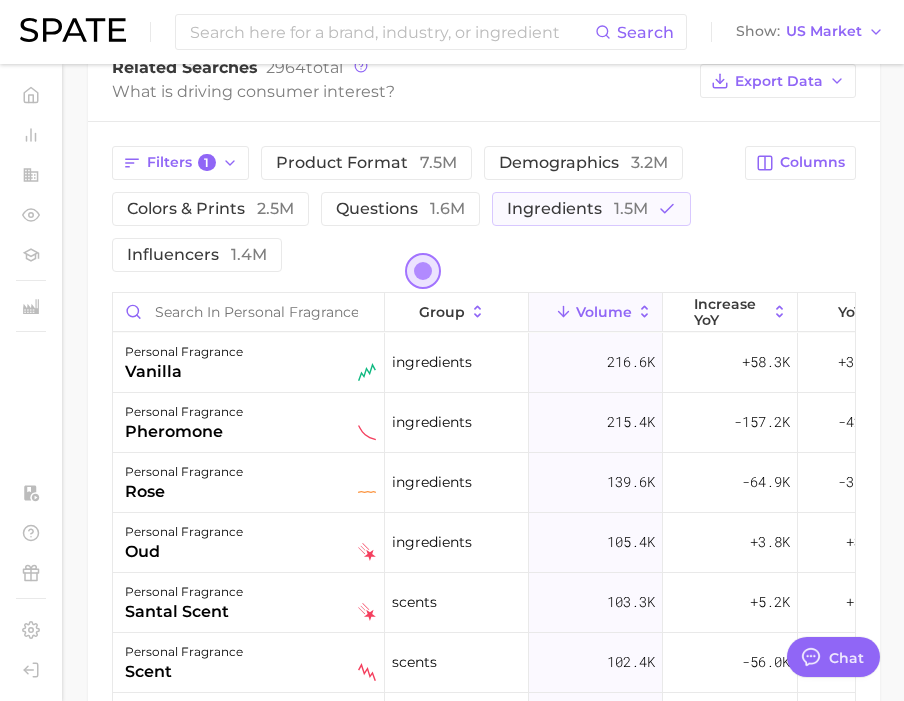 click on "personal fragrance vanilla" at bounding box center [250, 362] 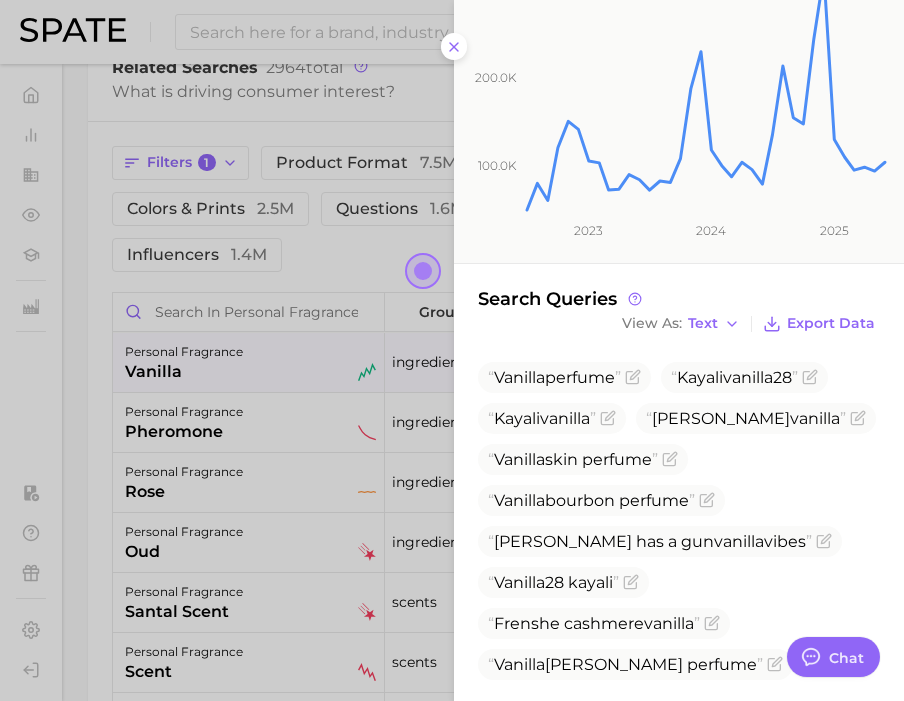 scroll, scrollTop: 387, scrollLeft: 0, axis: vertical 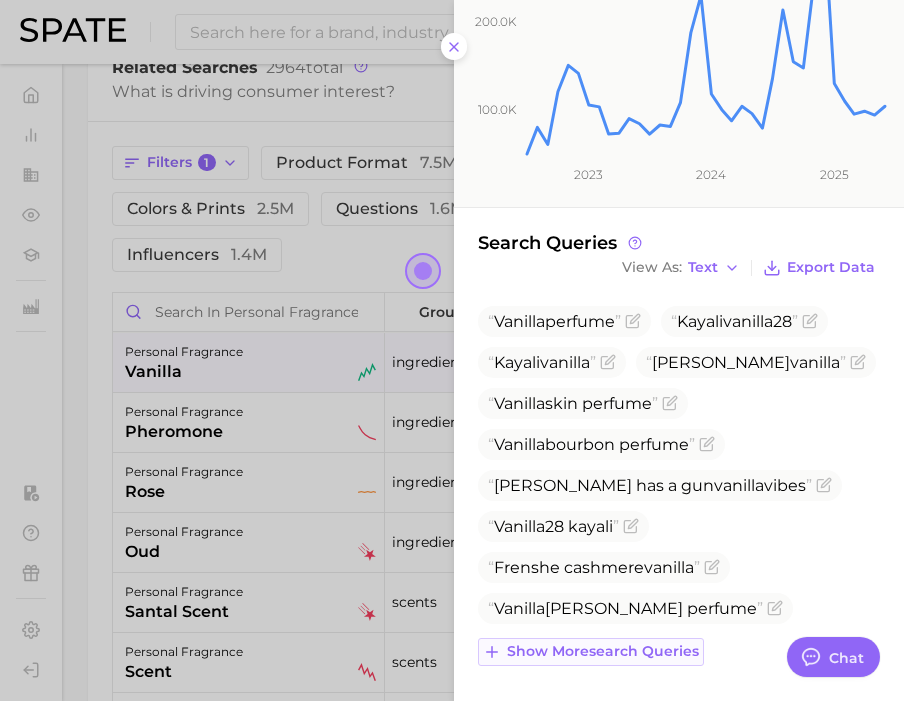 click on "Show more  search queries" at bounding box center [603, 651] 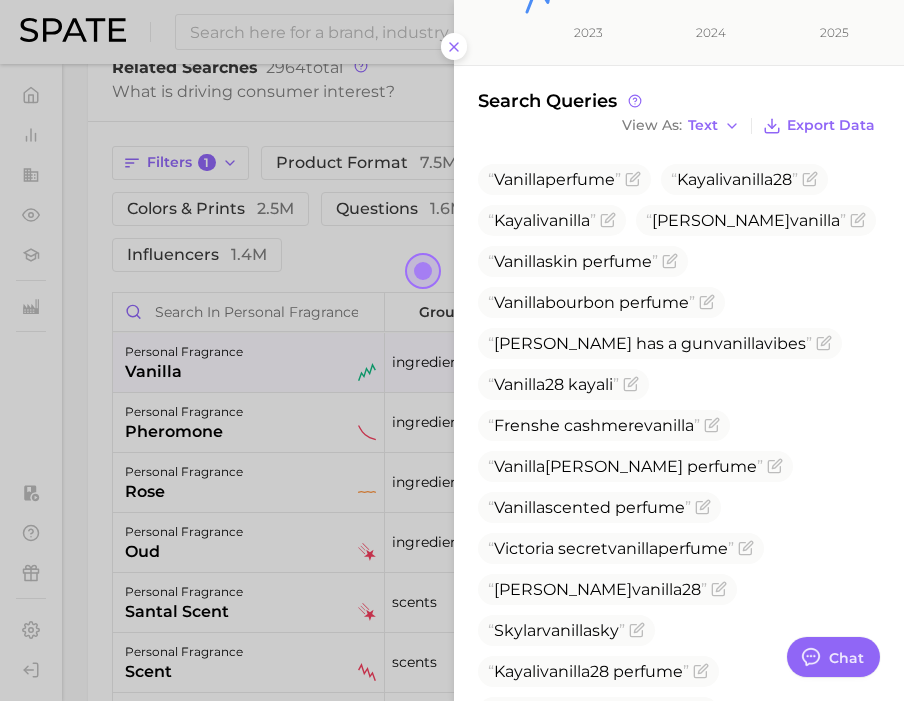 scroll, scrollTop: 761, scrollLeft: 0, axis: vertical 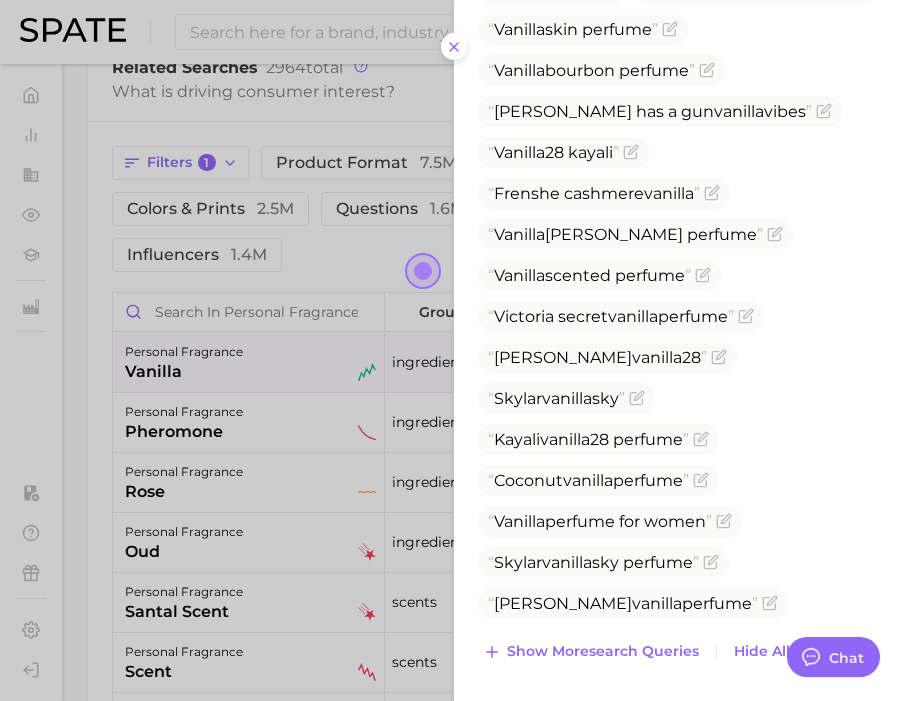 click at bounding box center (452, 350) 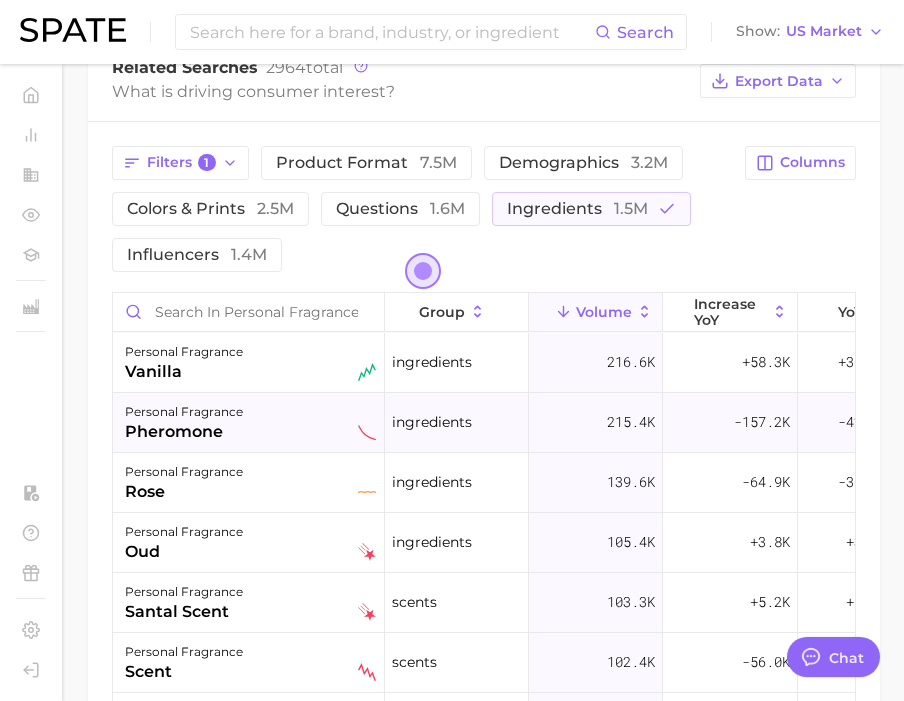 scroll, scrollTop: 131, scrollLeft: 0, axis: vertical 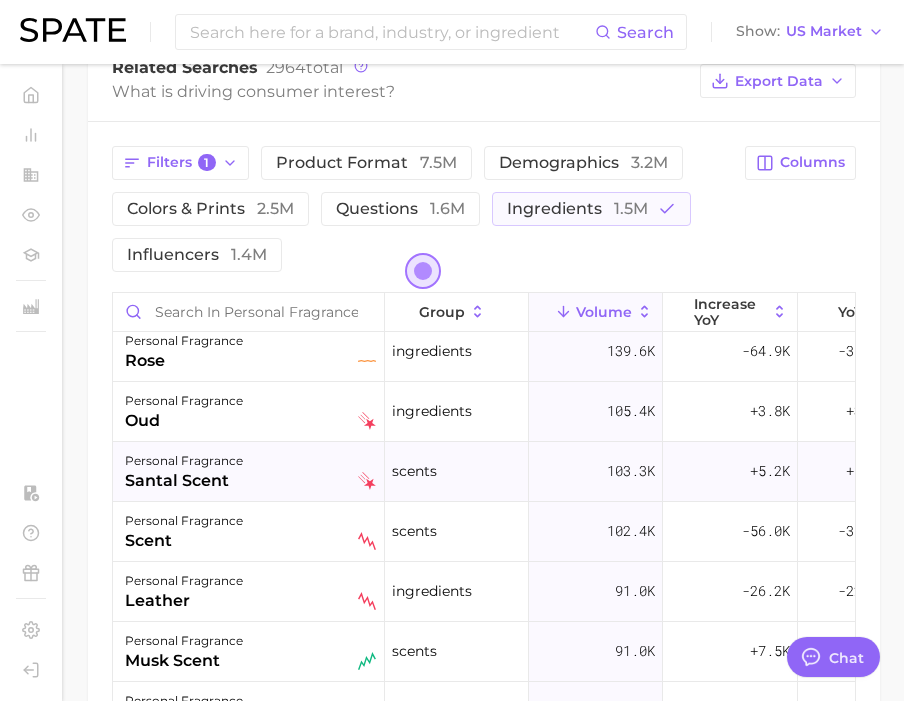 click on "personal fragrance santal scent" at bounding box center [250, 471] 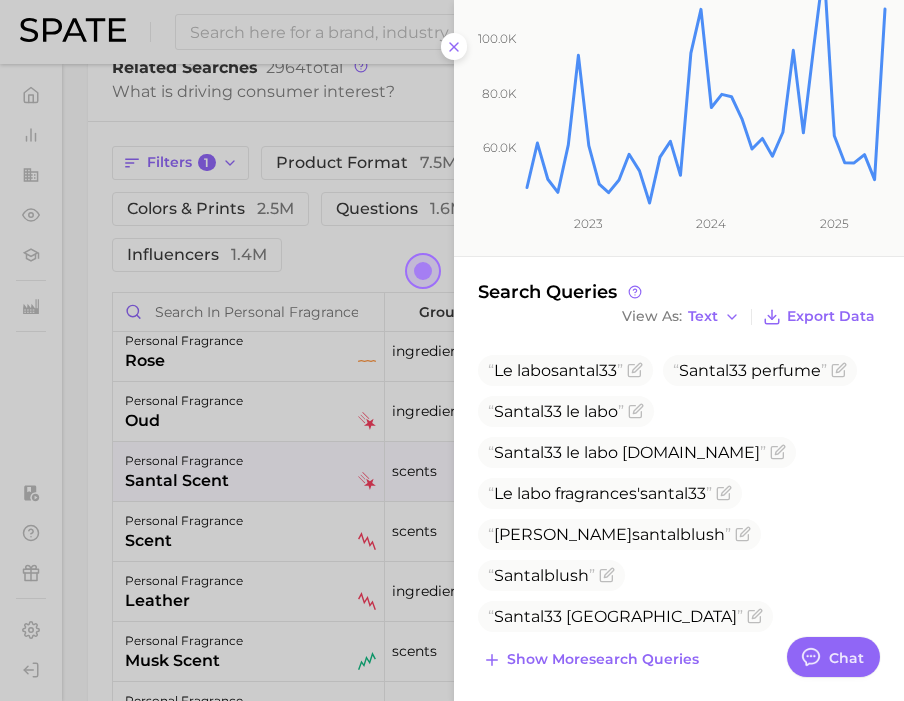 scroll, scrollTop: 325, scrollLeft: 0, axis: vertical 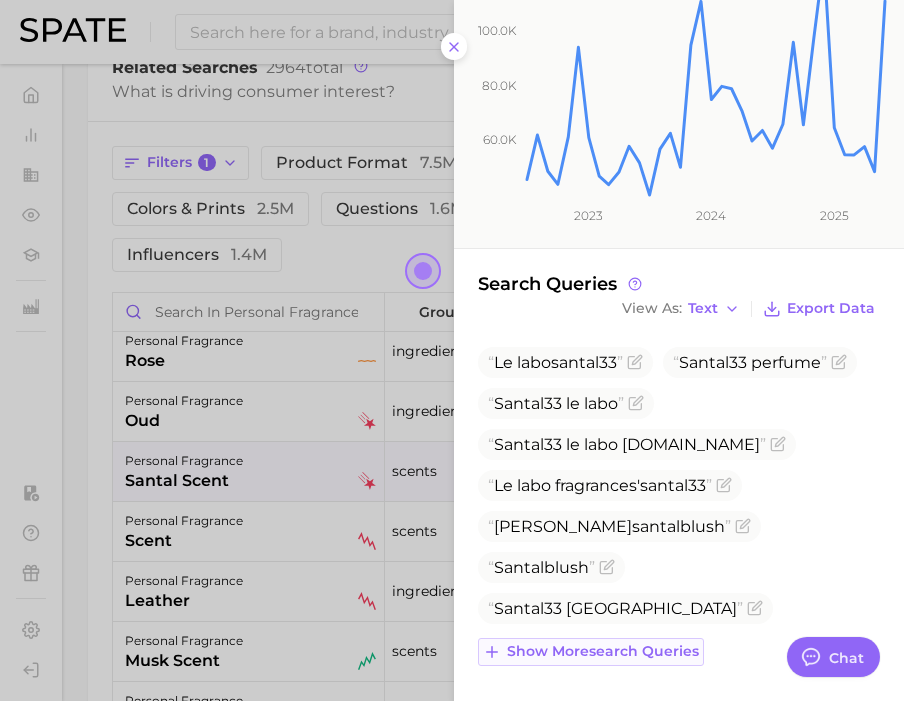 click on "Show more  search queries" at bounding box center [603, 651] 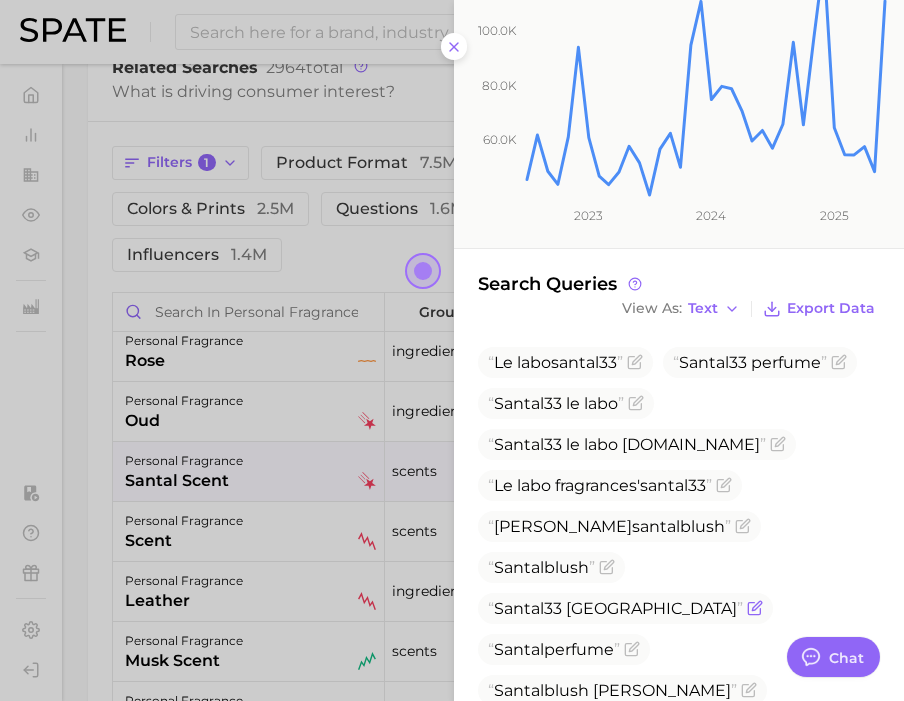 scroll, scrollTop: 615, scrollLeft: 0, axis: vertical 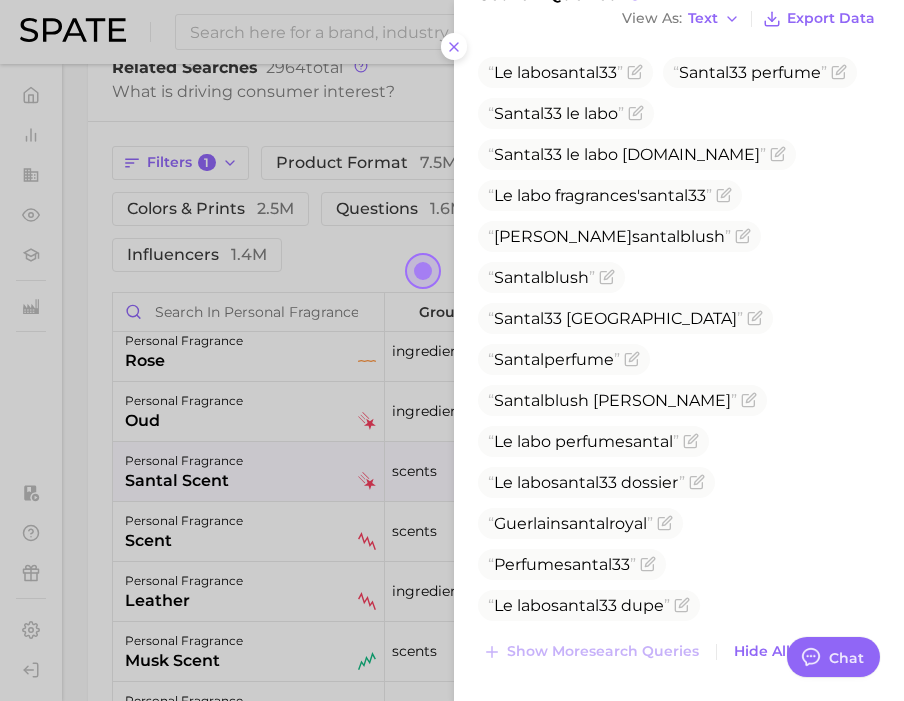 click at bounding box center (452, 350) 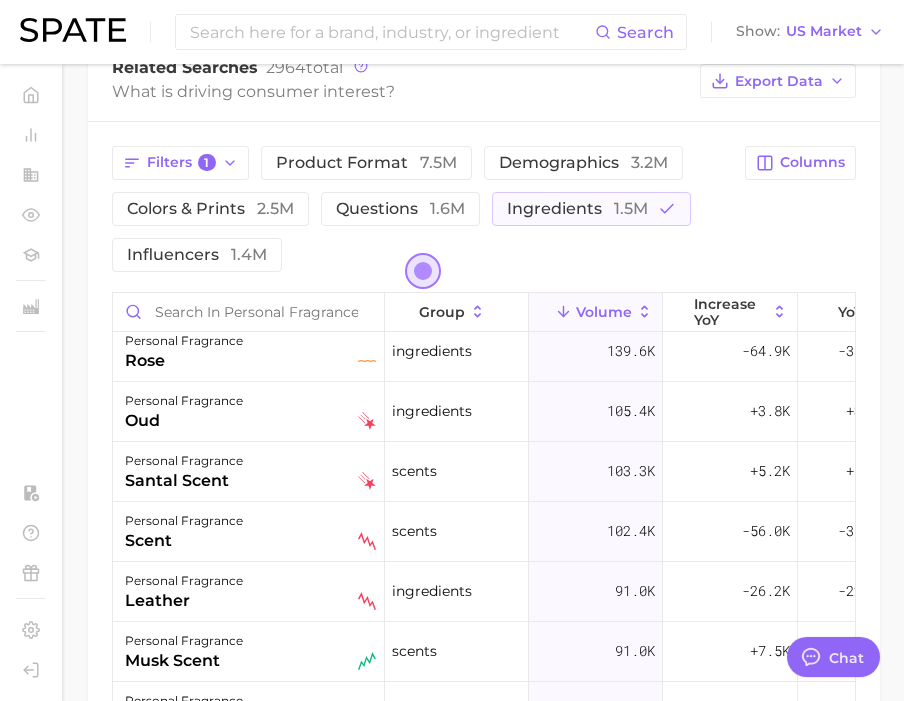 scroll, scrollTop: 46, scrollLeft: 0, axis: vertical 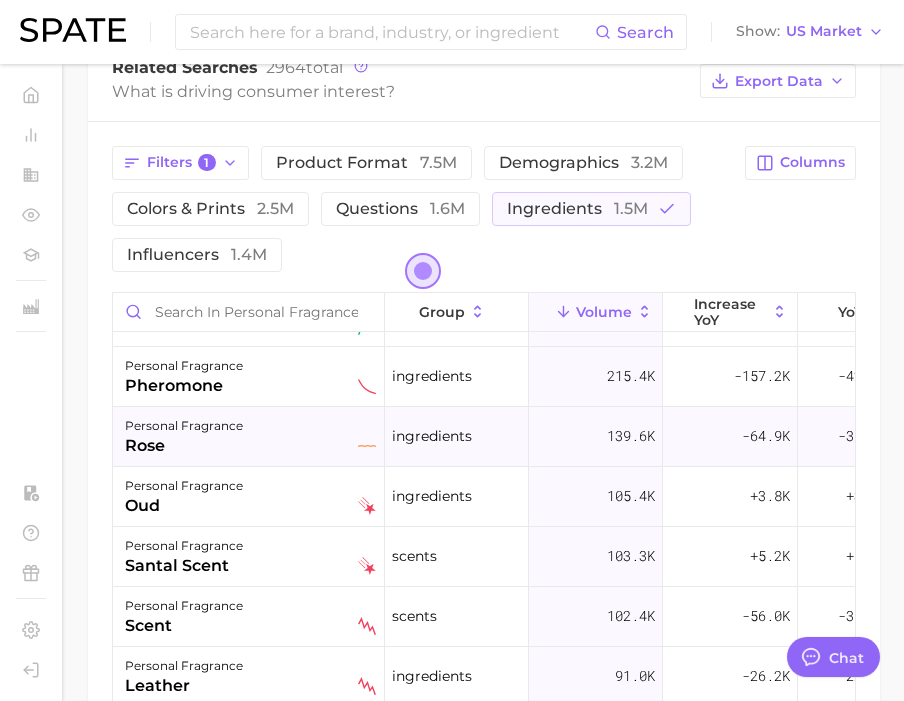 click on "personal fragrance rose" at bounding box center [250, 436] 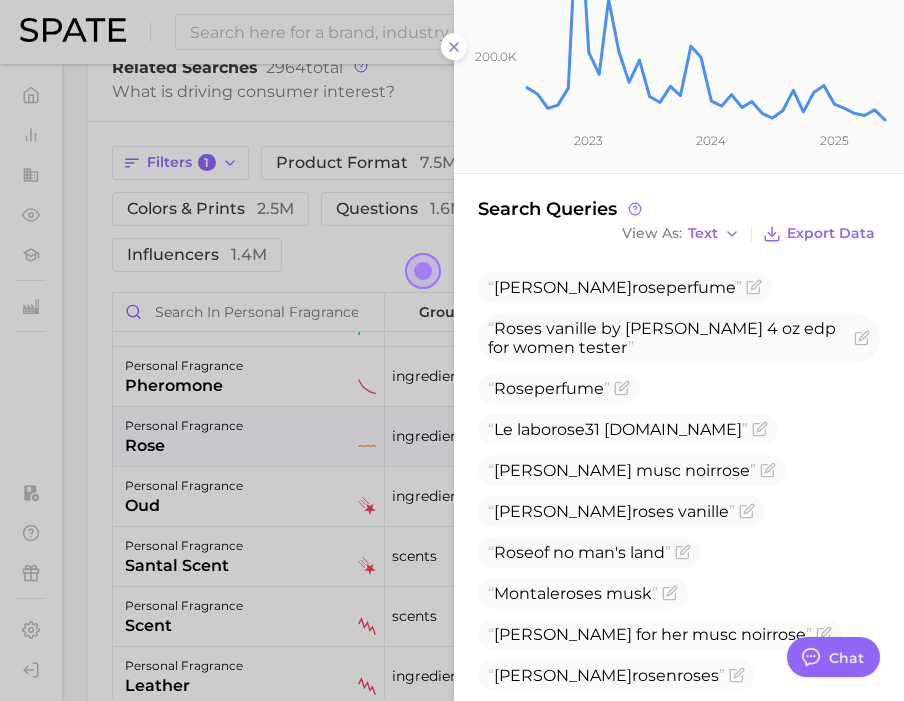 scroll, scrollTop: 490, scrollLeft: 0, axis: vertical 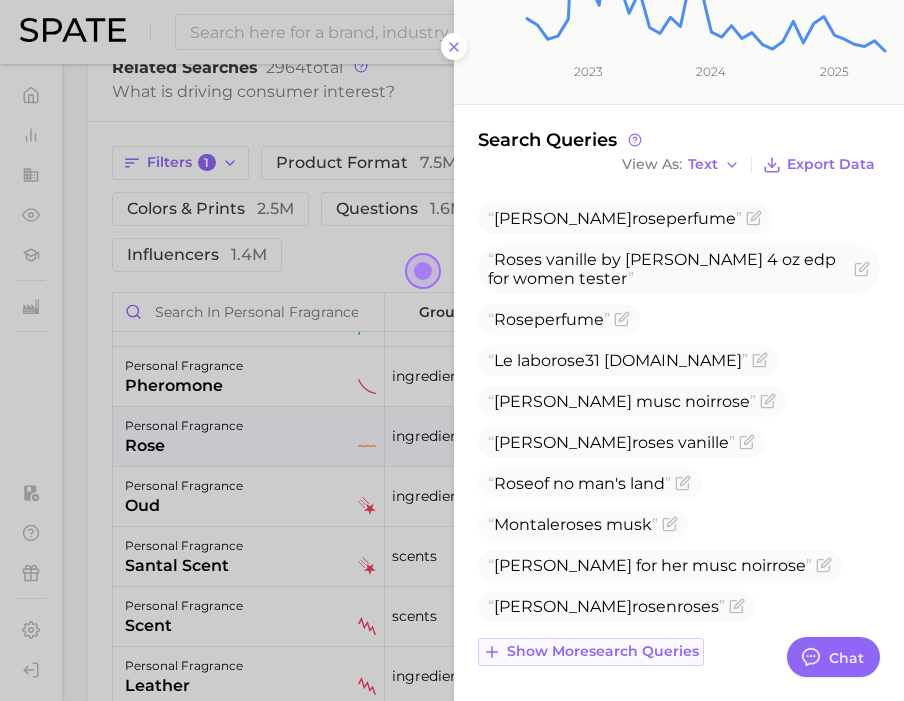click on "Show more  search queries" at bounding box center [603, 651] 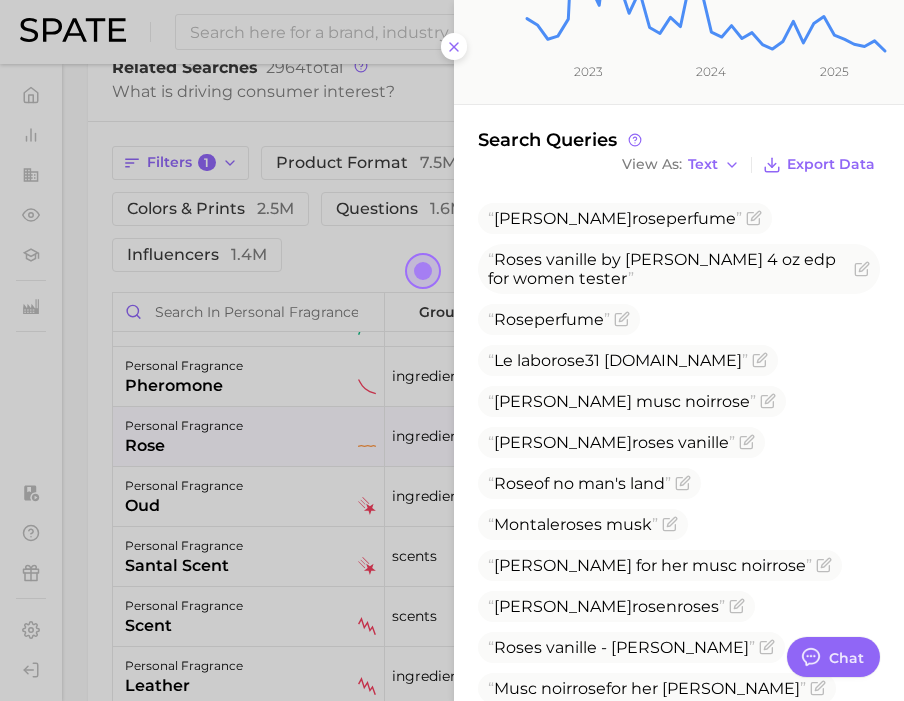 scroll, scrollTop: 905, scrollLeft: 0, axis: vertical 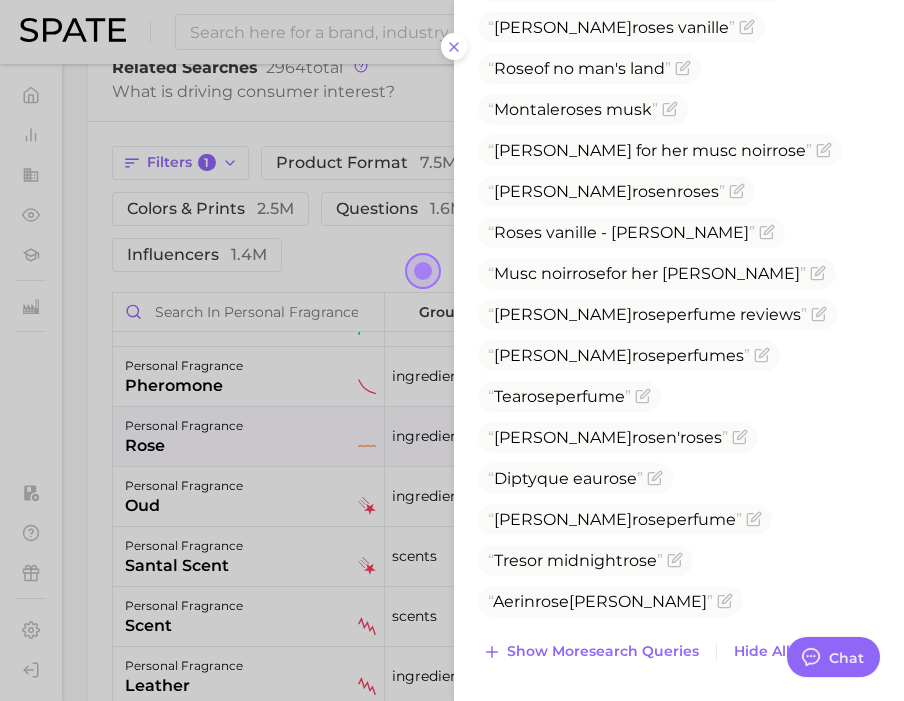 click at bounding box center (452, 350) 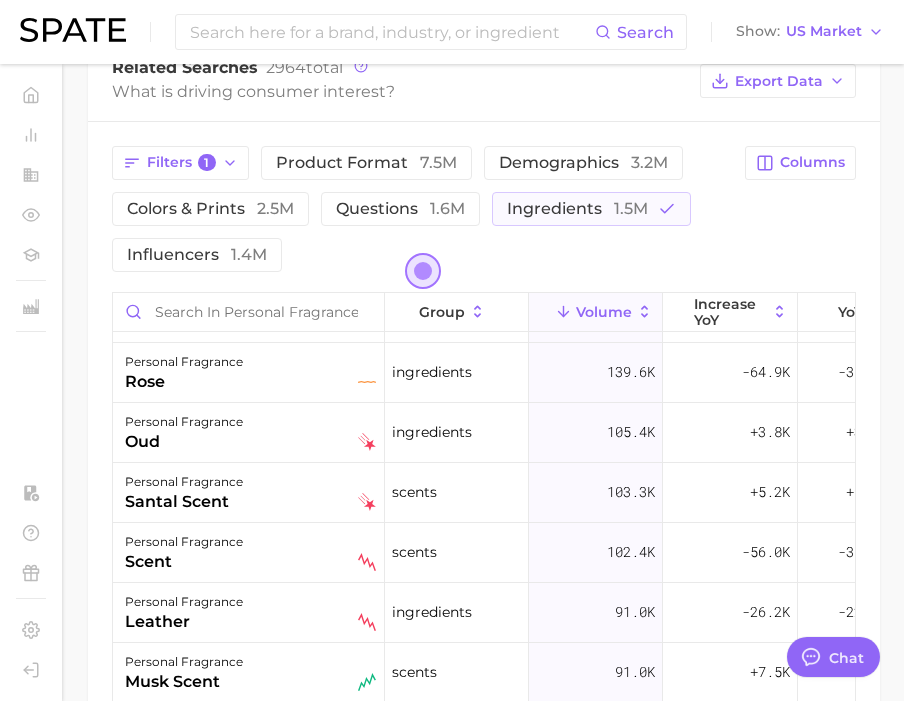 scroll, scrollTop: 127, scrollLeft: 0, axis: vertical 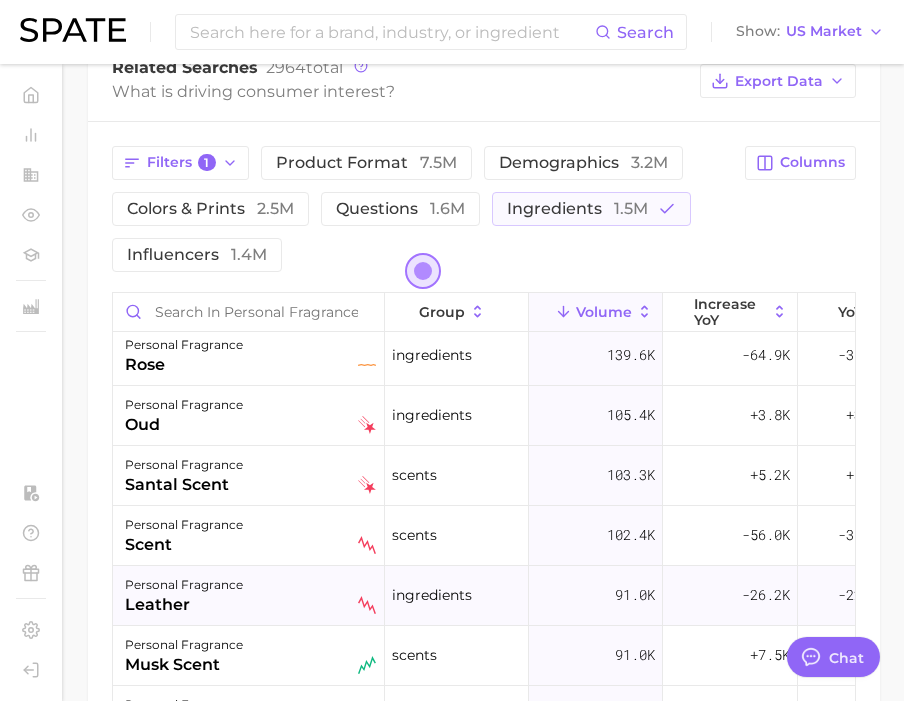 click on "personal fragrance leather" at bounding box center [250, 595] 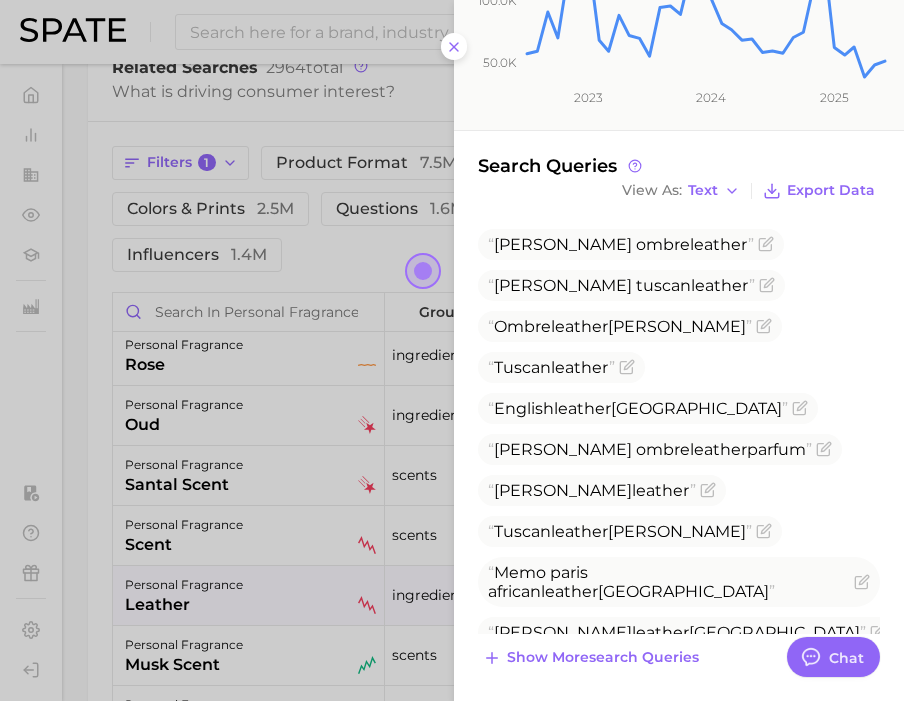 scroll, scrollTop: 470, scrollLeft: 0, axis: vertical 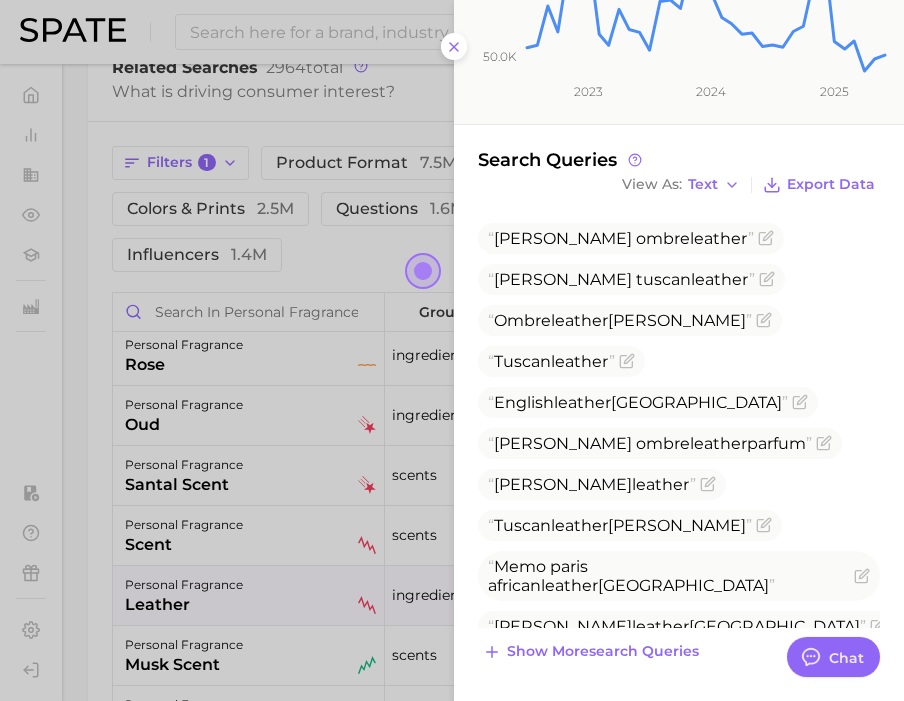 click at bounding box center (452, 350) 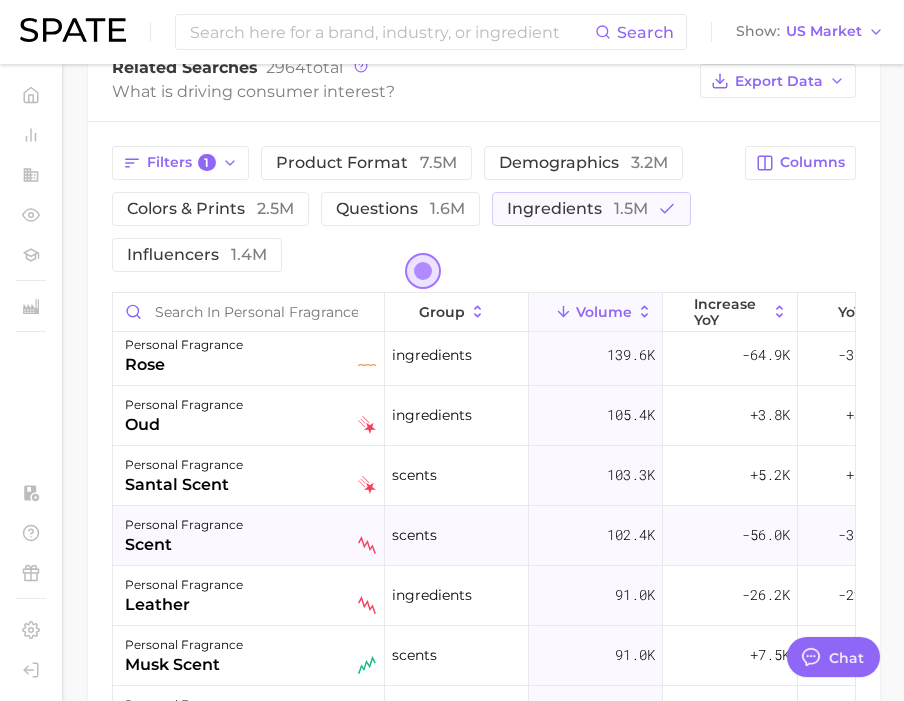 scroll, scrollTop: 111, scrollLeft: 0, axis: vertical 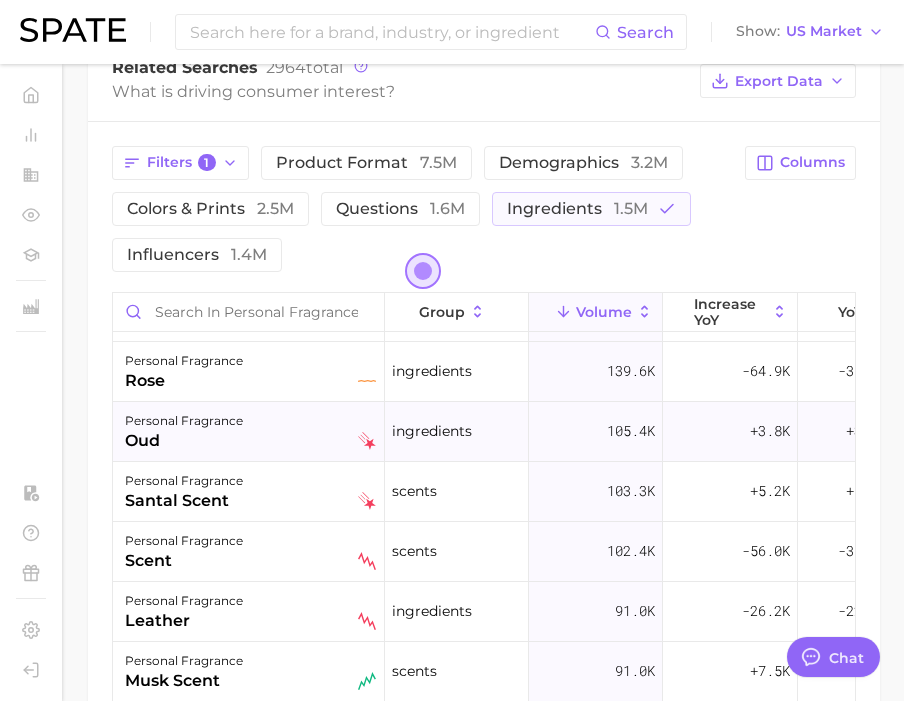 click on "personal fragrance oud" at bounding box center [250, 431] 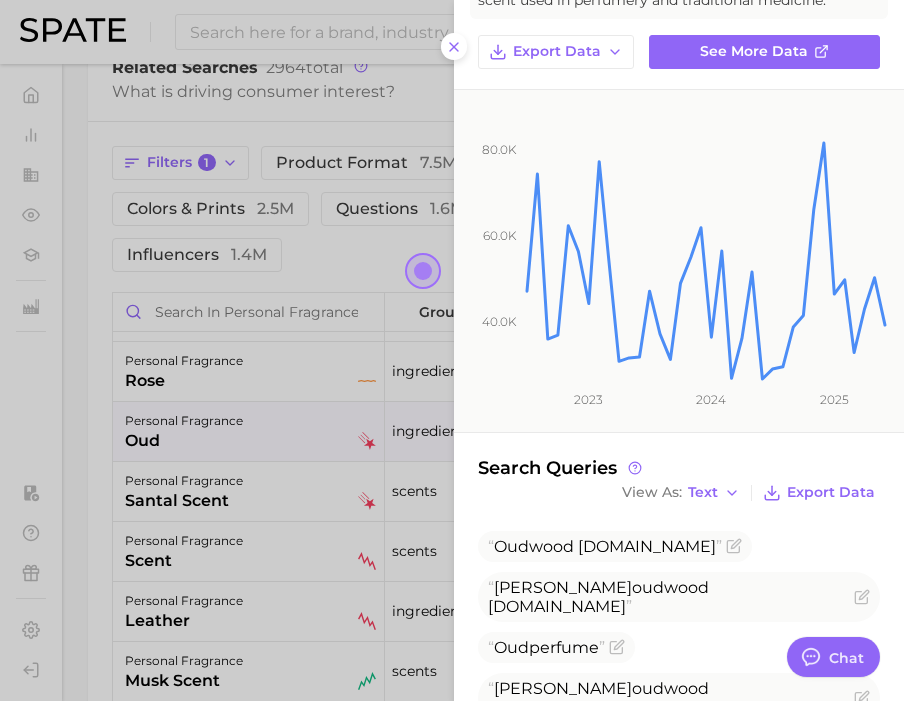 scroll, scrollTop: 408, scrollLeft: 0, axis: vertical 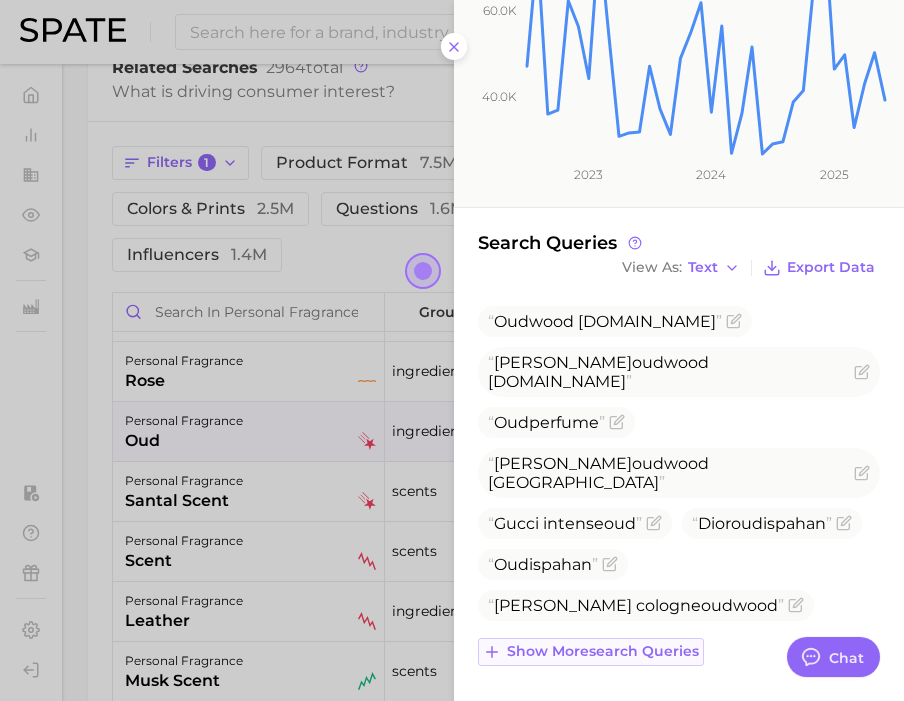 click on "Show more  search queries" at bounding box center (603, 651) 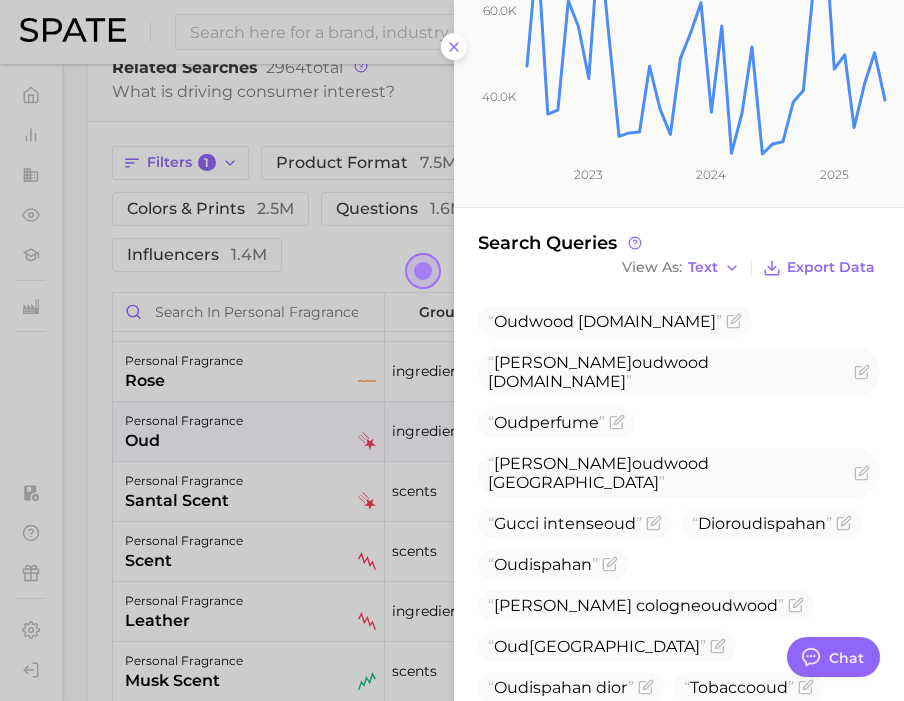 scroll, scrollTop: 823, scrollLeft: 0, axis: vertical 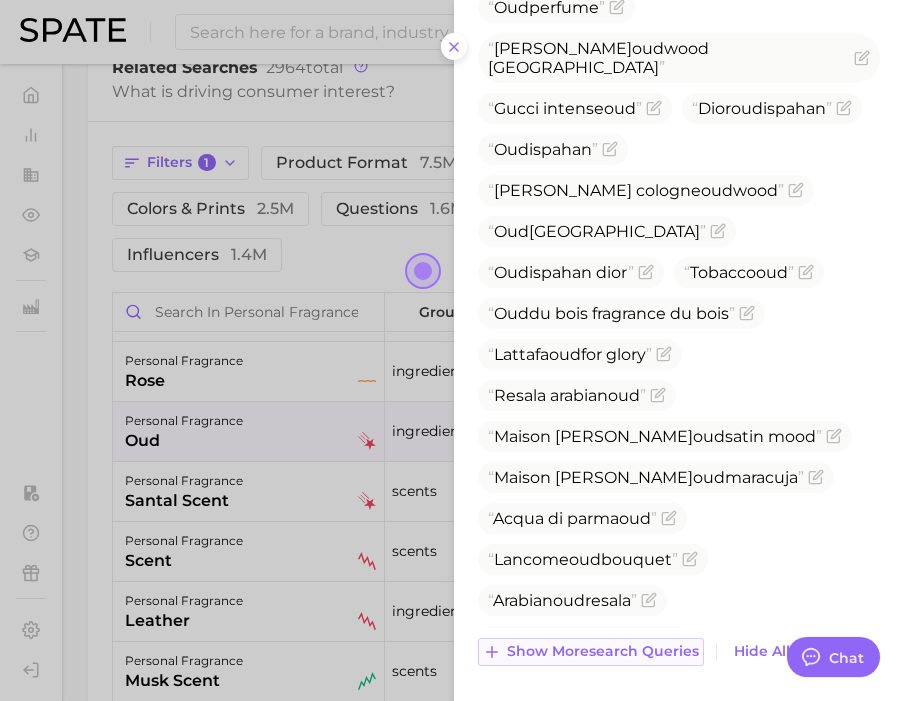 click on "Show more  search queries" at bounding box center [603, 651] 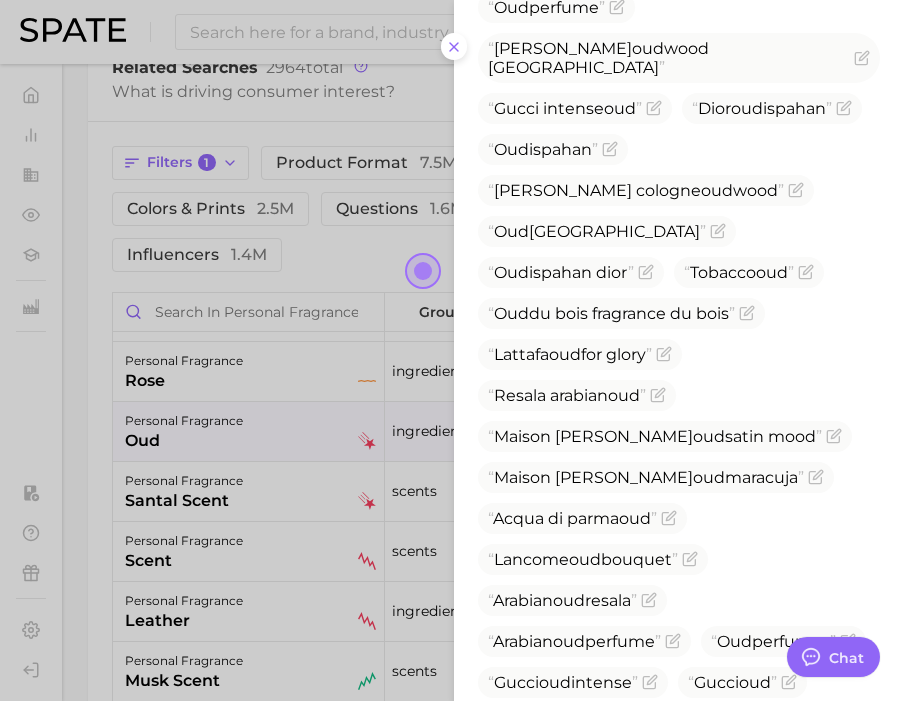 scroll, scrollTop: 1197, scrollLeft: 0, axis: vertical 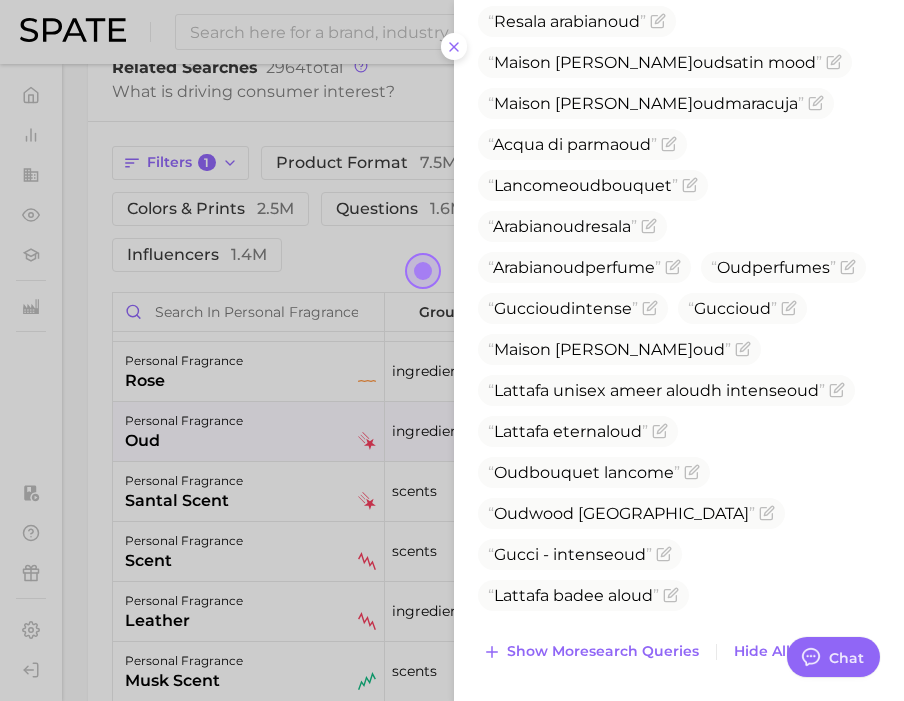 click at bounding box center [452, 350] 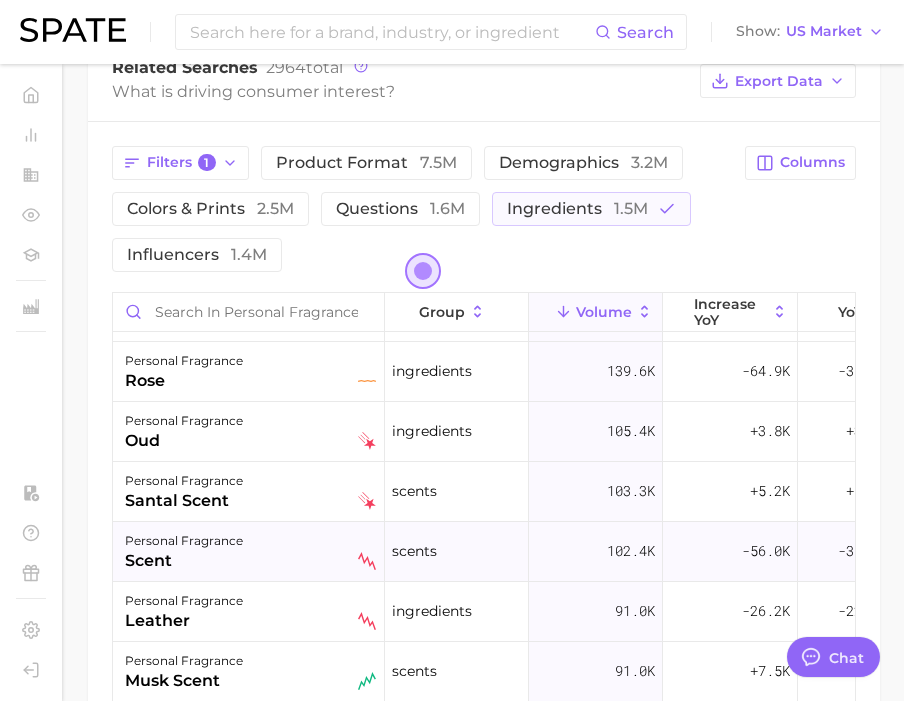 click on "personal fragrance scent" at bounding box center [249, 552] 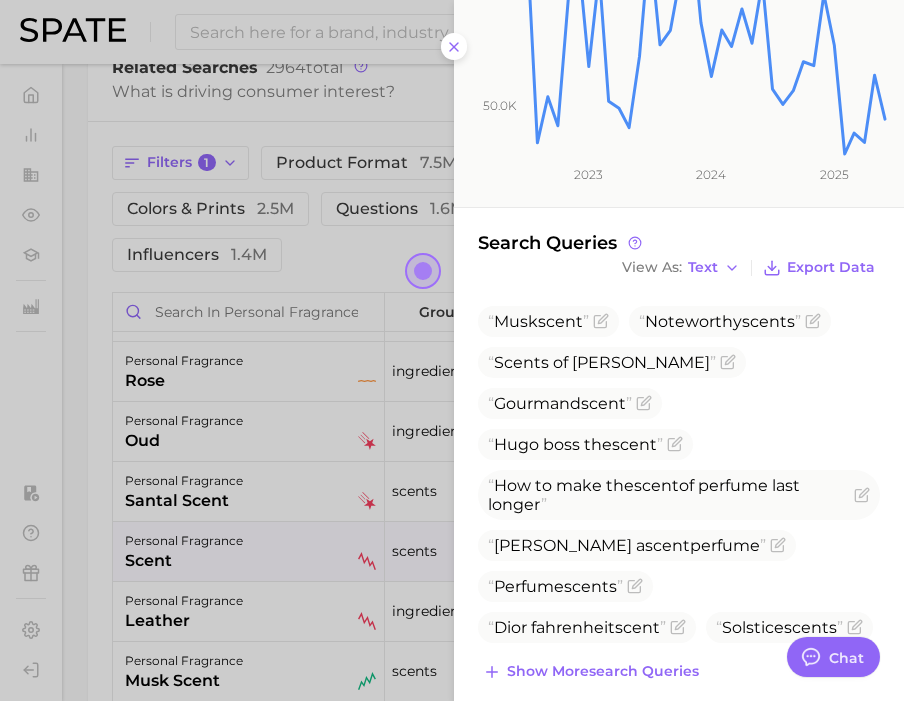 scroll, scrollTop: 407, scrollLeft: 0, axis: vertical 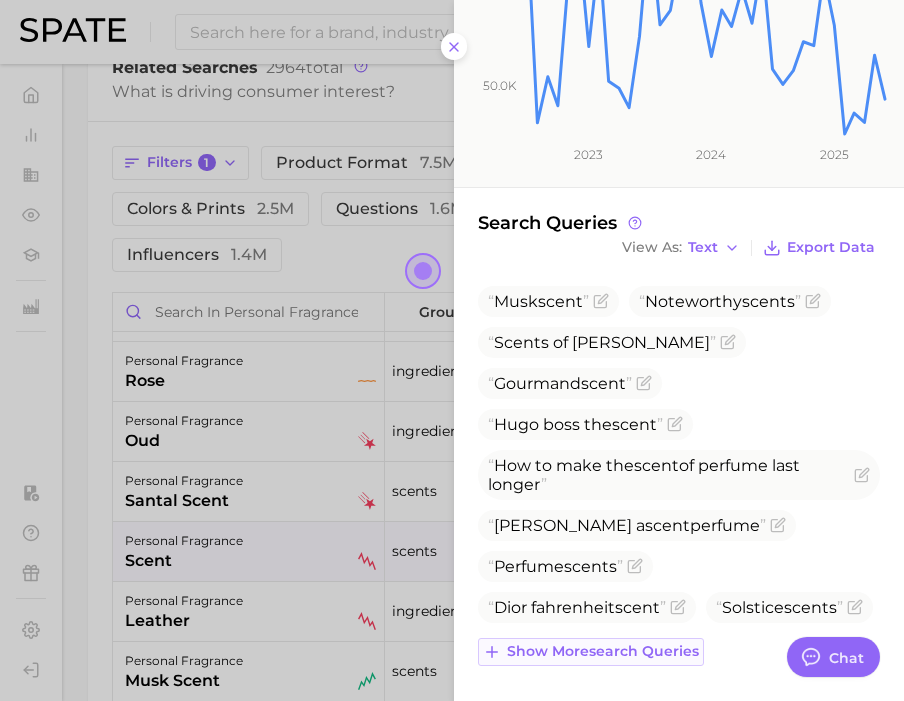 click on "Show more  search queries" at bounding box center [591, 652] 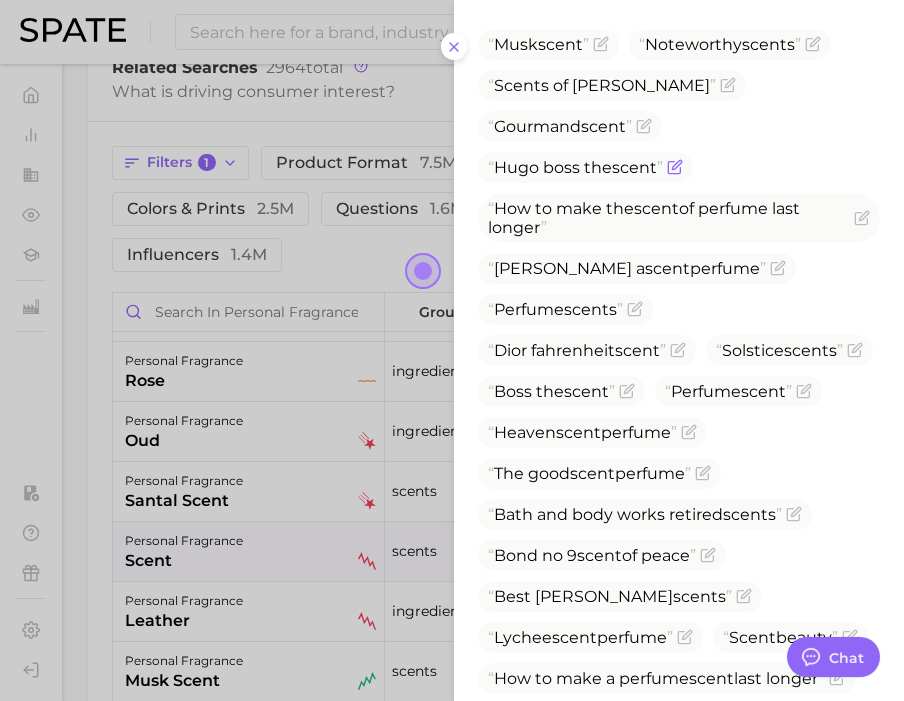 scroll, scrollTop: 739, scrollLeft: 0, axis: vertical 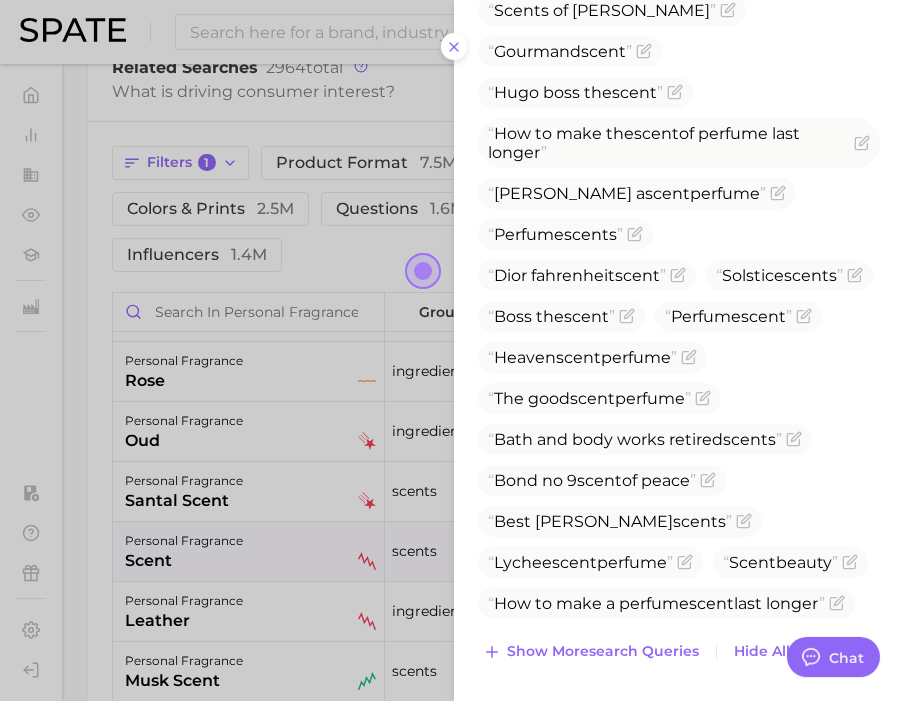 click at bounding box center (452, 350) 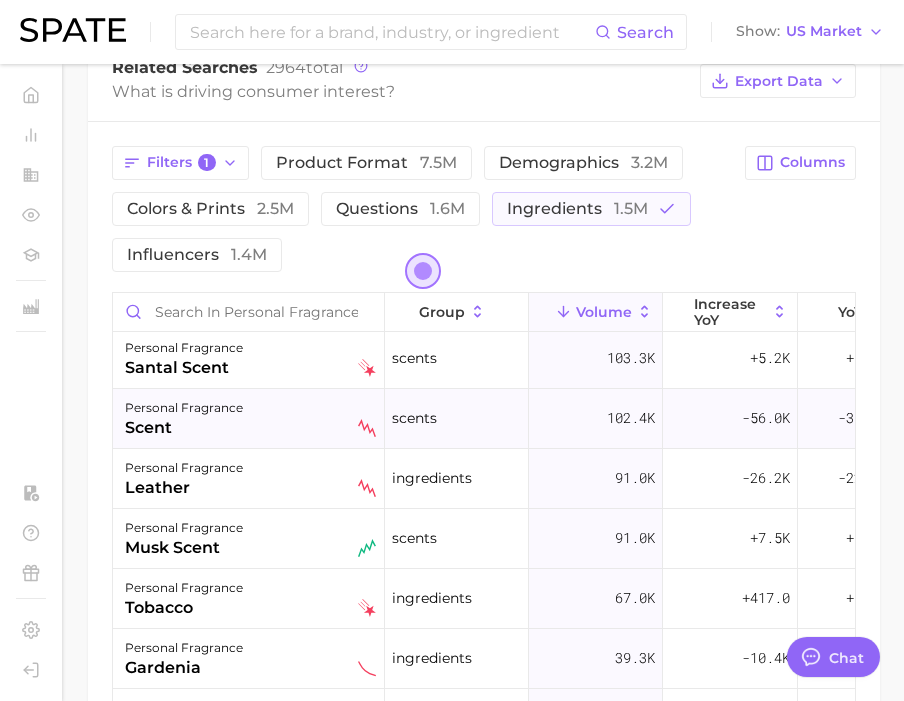 scroll, scrollTop: 245, scrollLeft: 0, axis: vertical 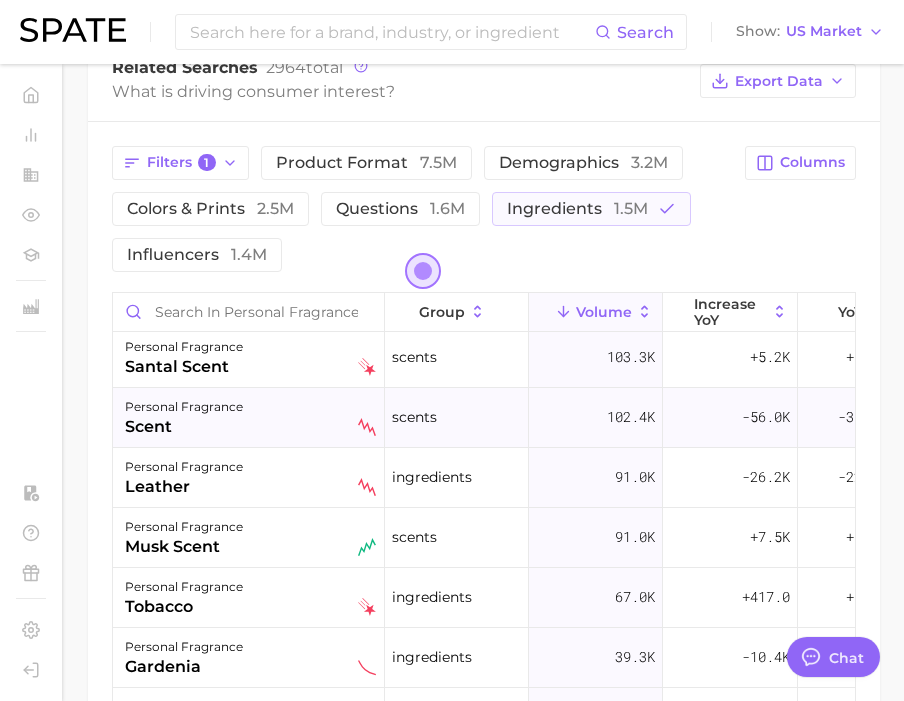 click on "personal fragrance musk scent" at bounding box center (250, 537) 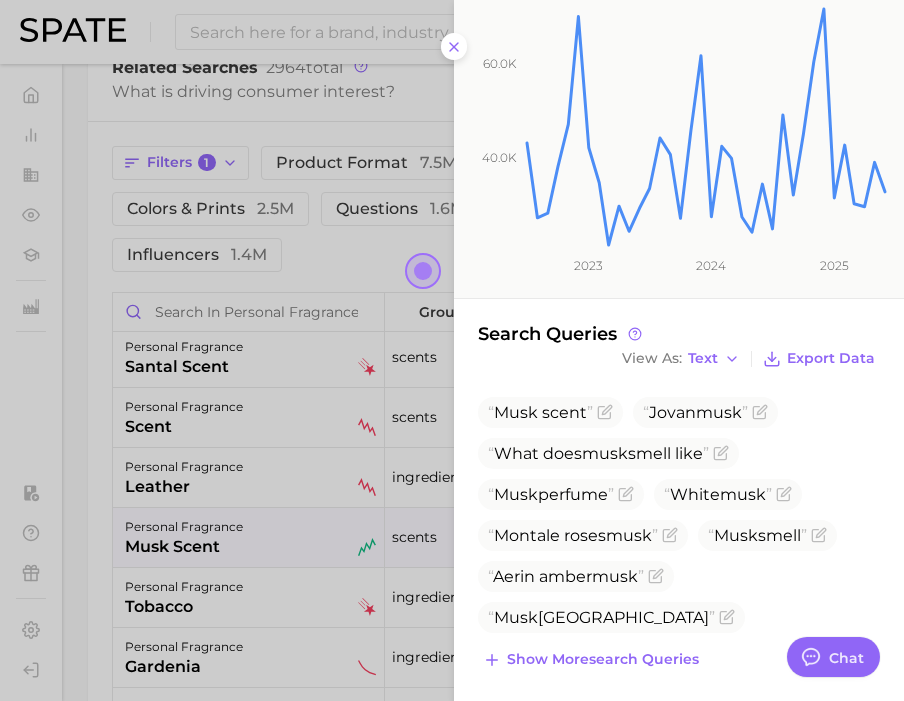 scroll, scrollTop: 300, scrollLeft: 0, axis: vertical 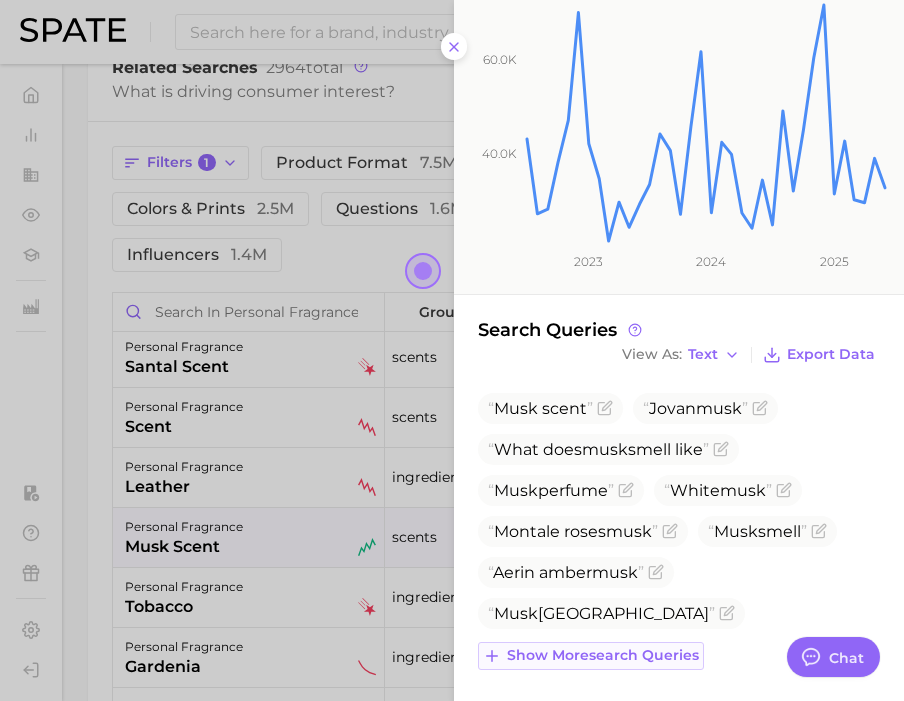 click on "Show more  search queries" at bounding box center (603, 655) 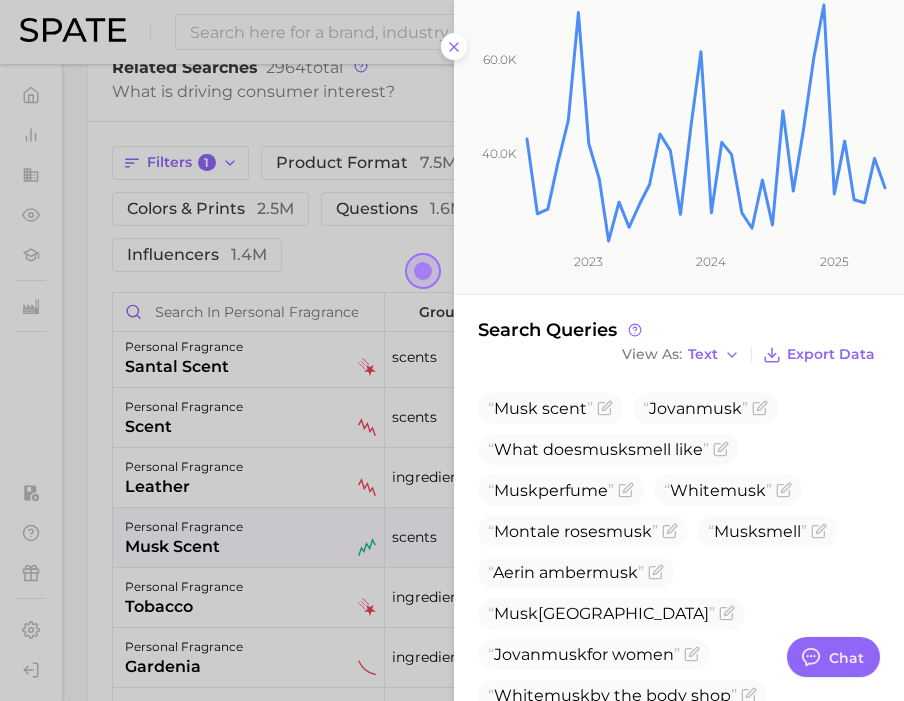 scroll, scrollTop: 678, scrollLeft: 0, axis: vertical 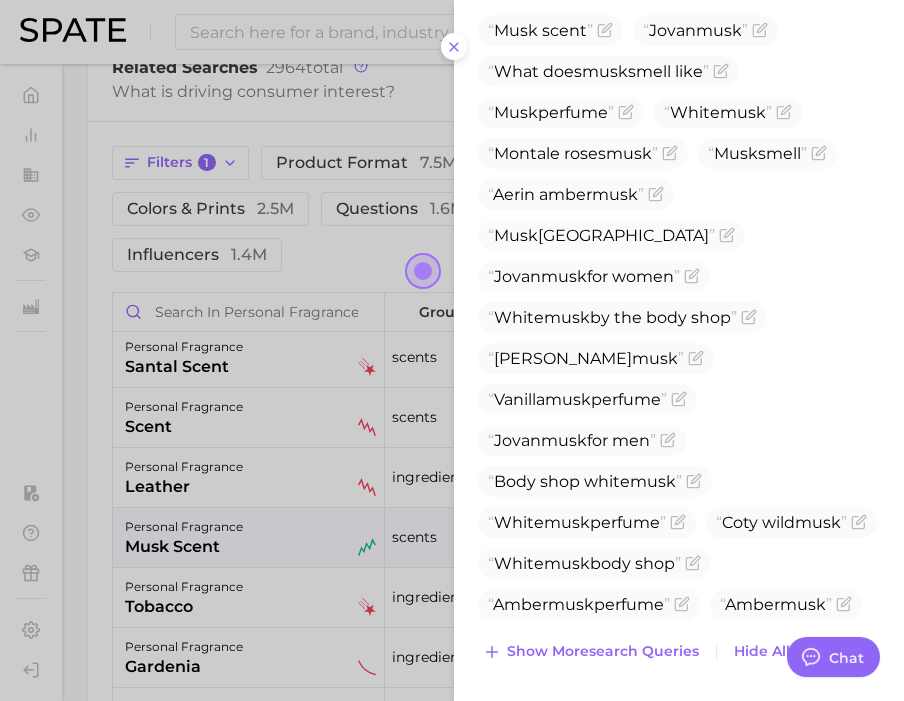 click at bounding box center (452, 350) 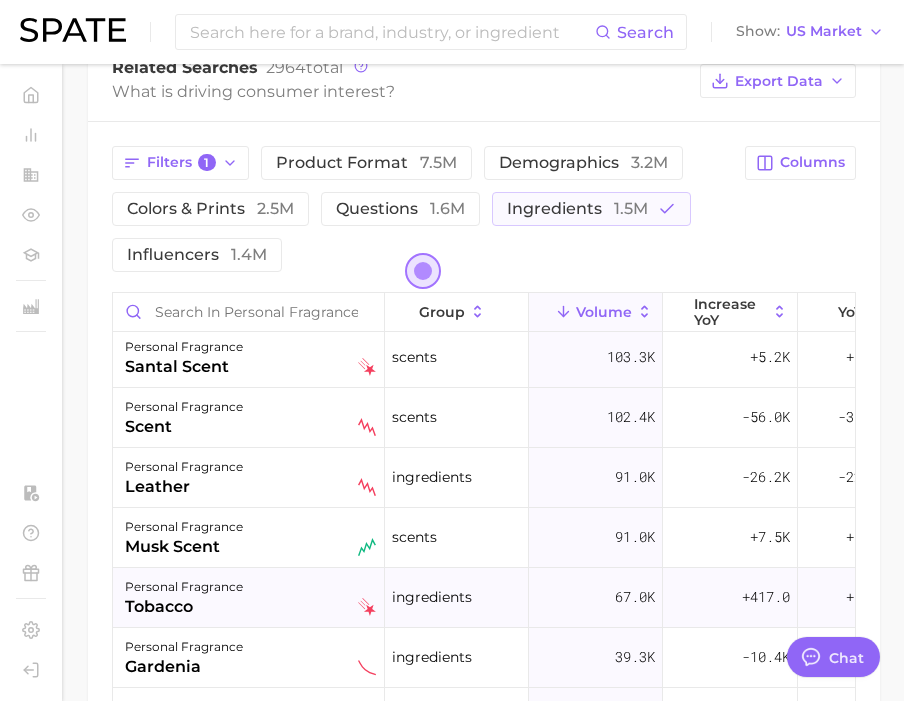 click on "personal fragrance" at bounding box center (184, 587) 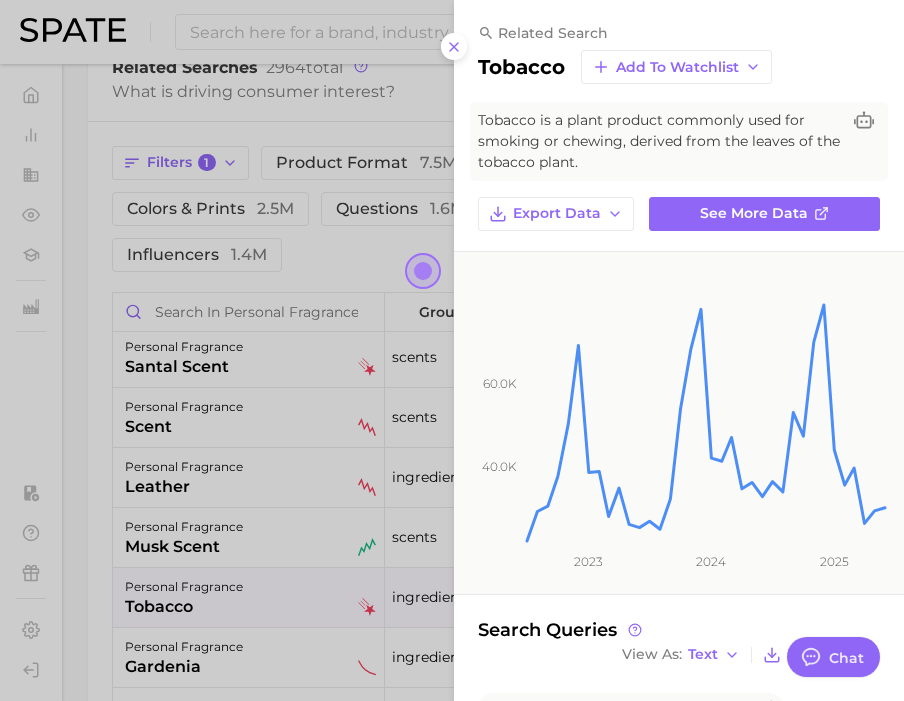 scroll, scrollTop: 448, scrollLeft: 0, axis: vertical 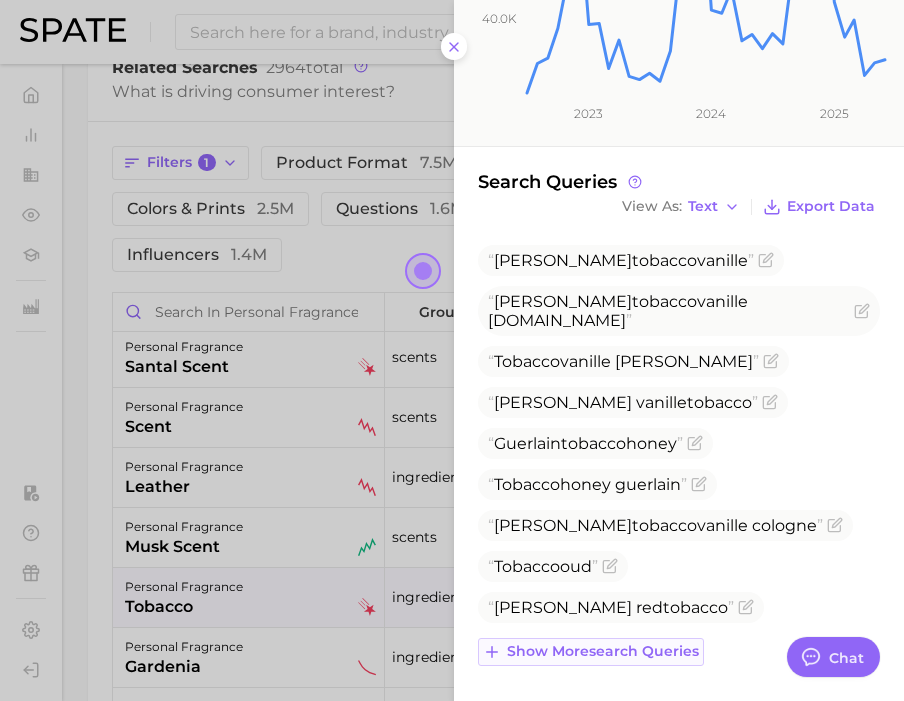 click on "Show more  search queries" at bounding box center [603, 651] 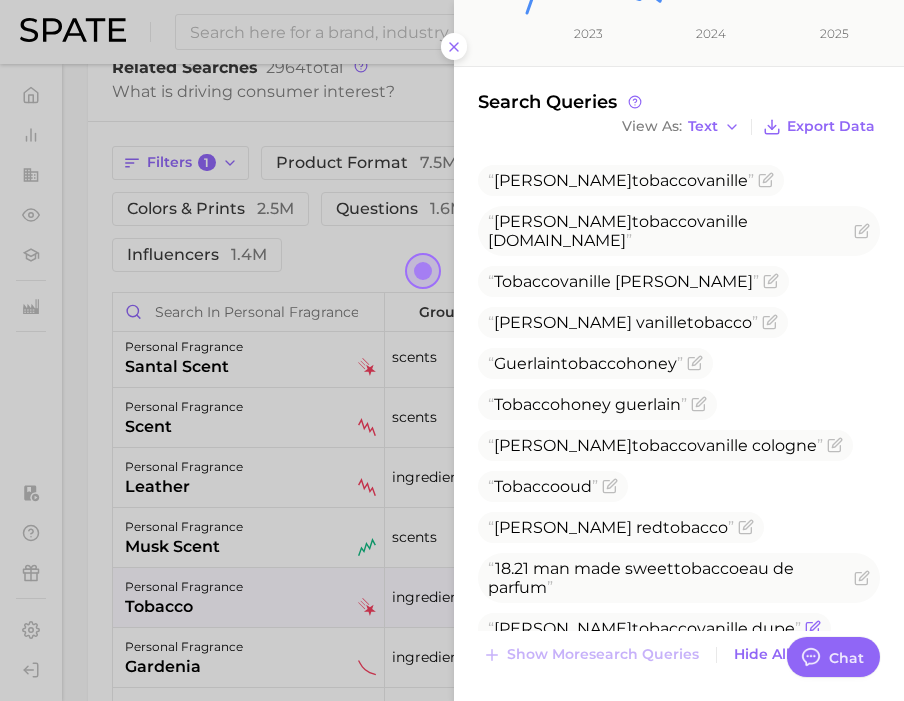 scroll, scrollTop: 531, scrollLeft: 0, axis: vertical 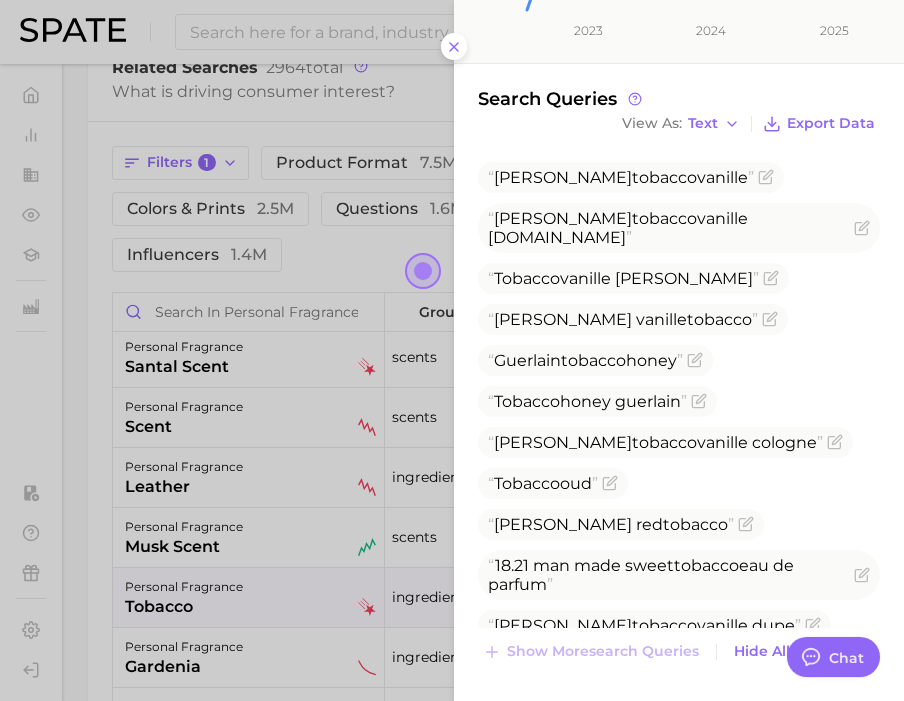 click at bounding box center (452, 350) 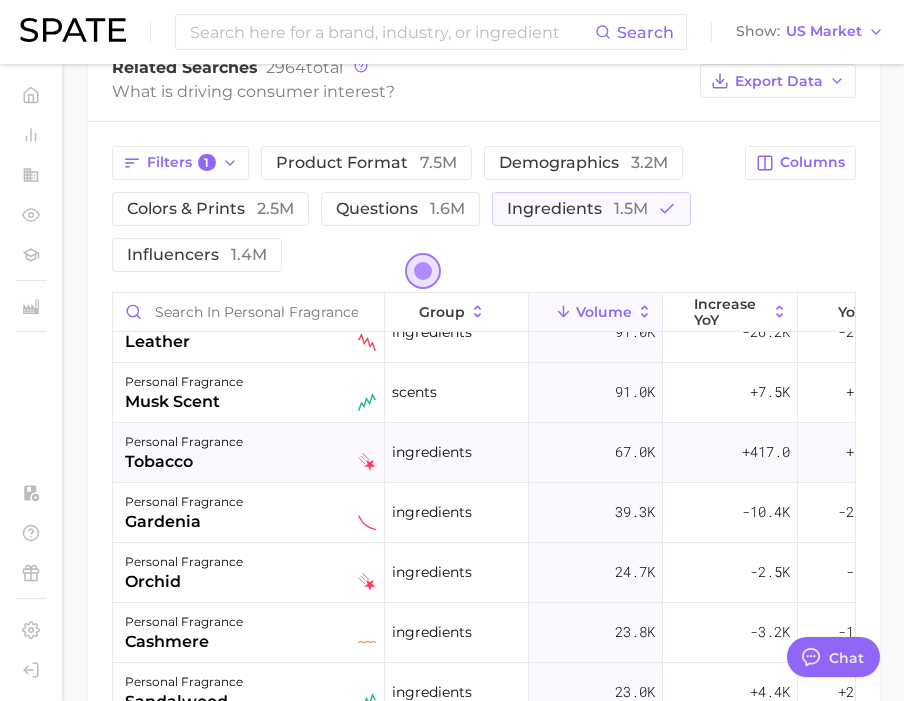 scroll, scrollTop: 395, scrollLeft: 0, axis: vertical 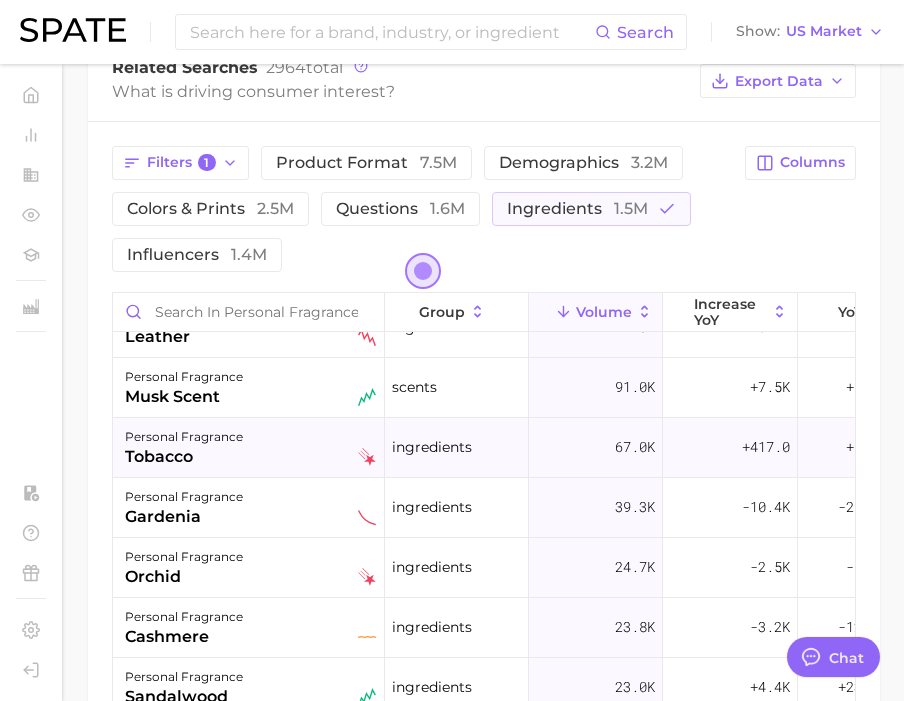 click on "personal fragrance cashmere" at bounding box center [250, 627] 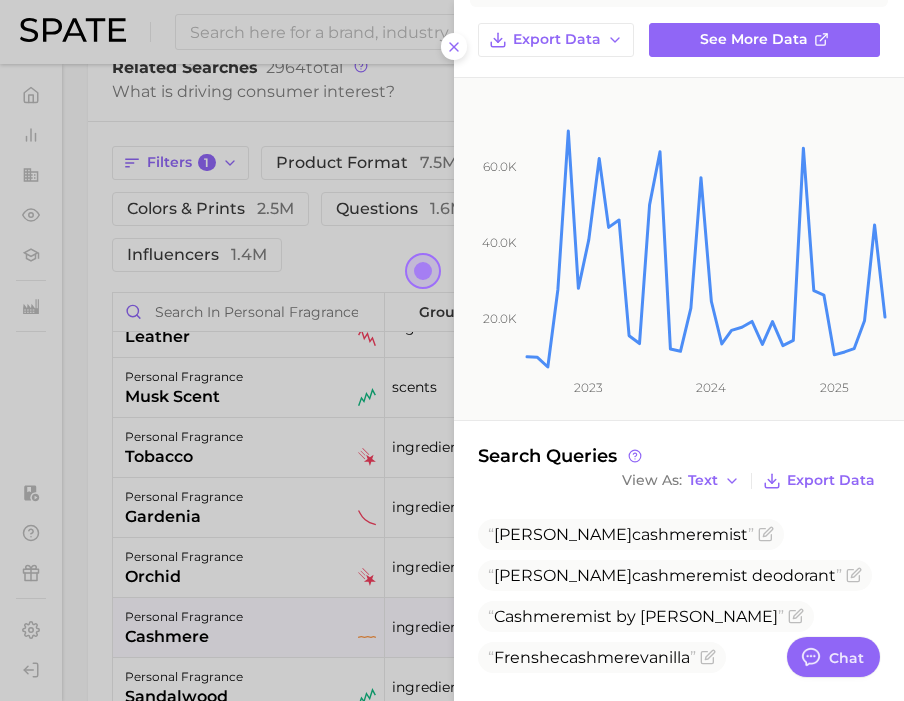 scroll, scrollTop: 193, scrollLeft: 0, axis: vertical 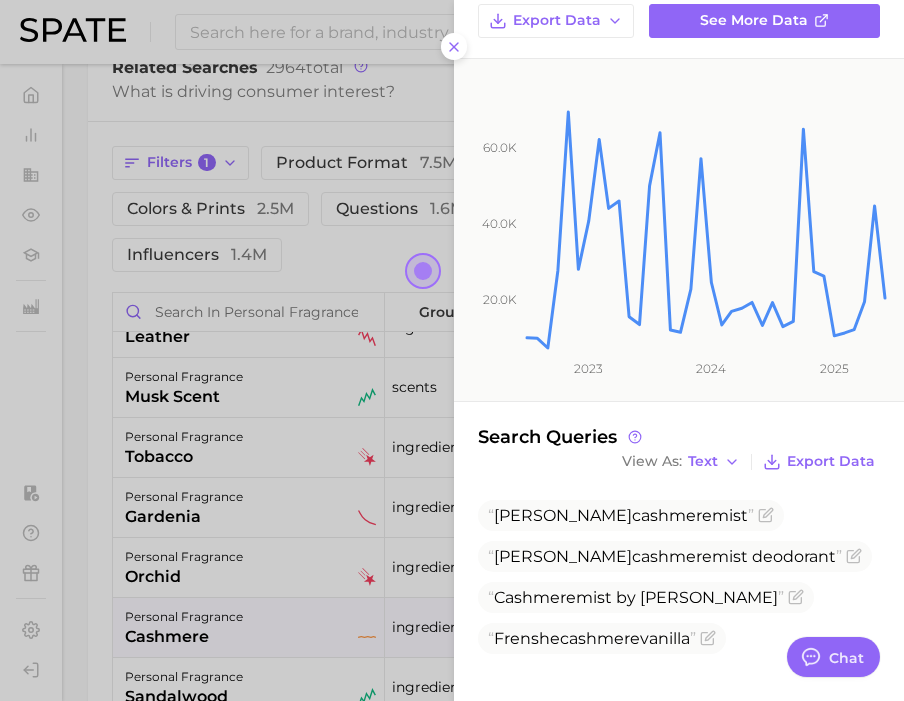 click at bounding box center (452, 350) 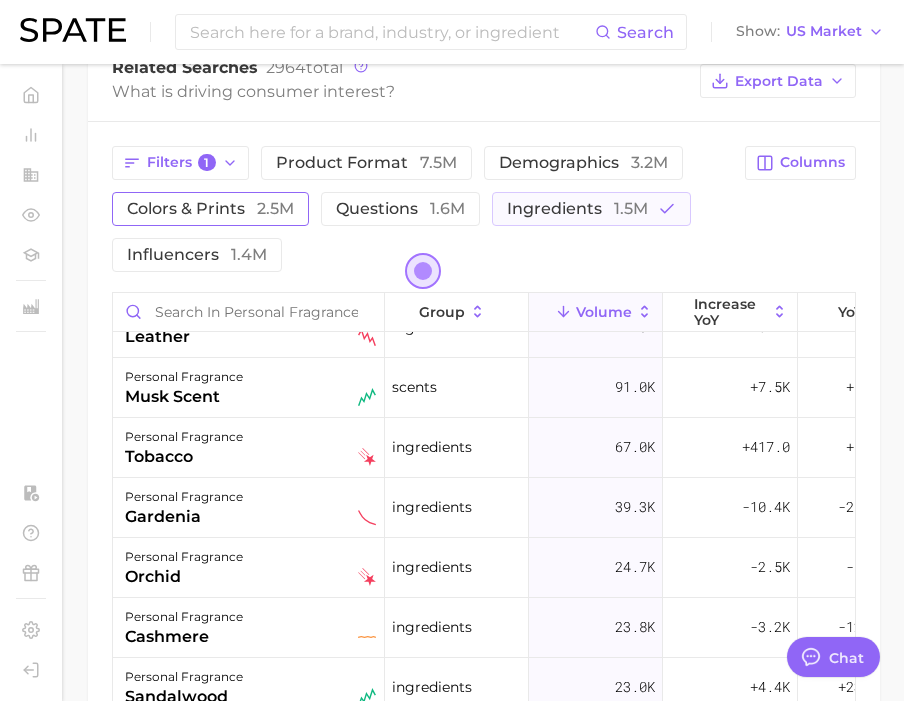 scroll, scrollTop: 395, scrollLeft: 64, axis: both 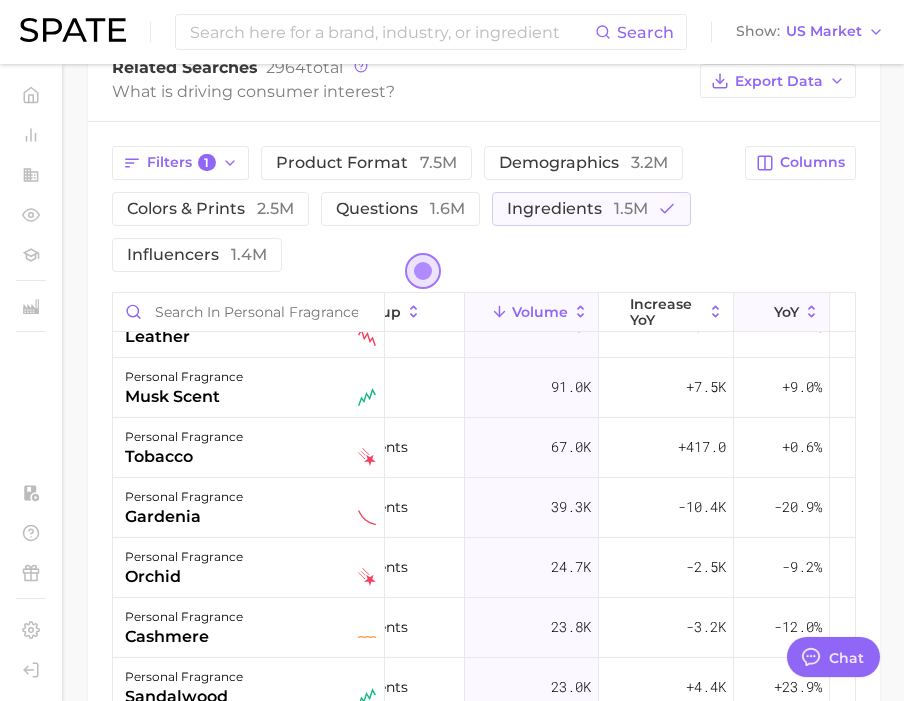 click on "YoY" at bounding box center [782, 312] 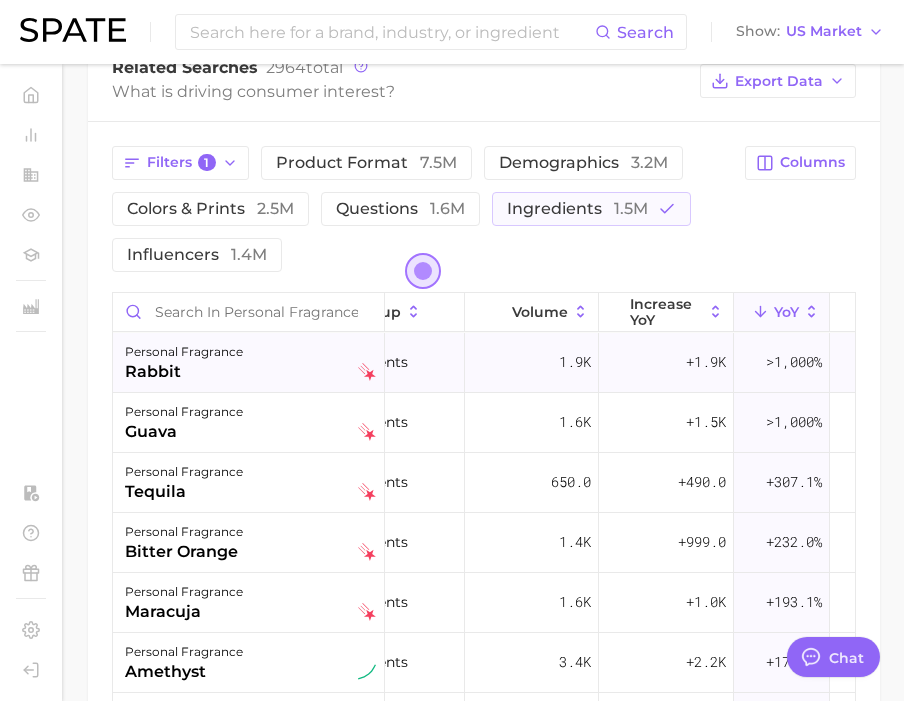 click on "personal fragrance rabbit" at bounding box center [250, 362] 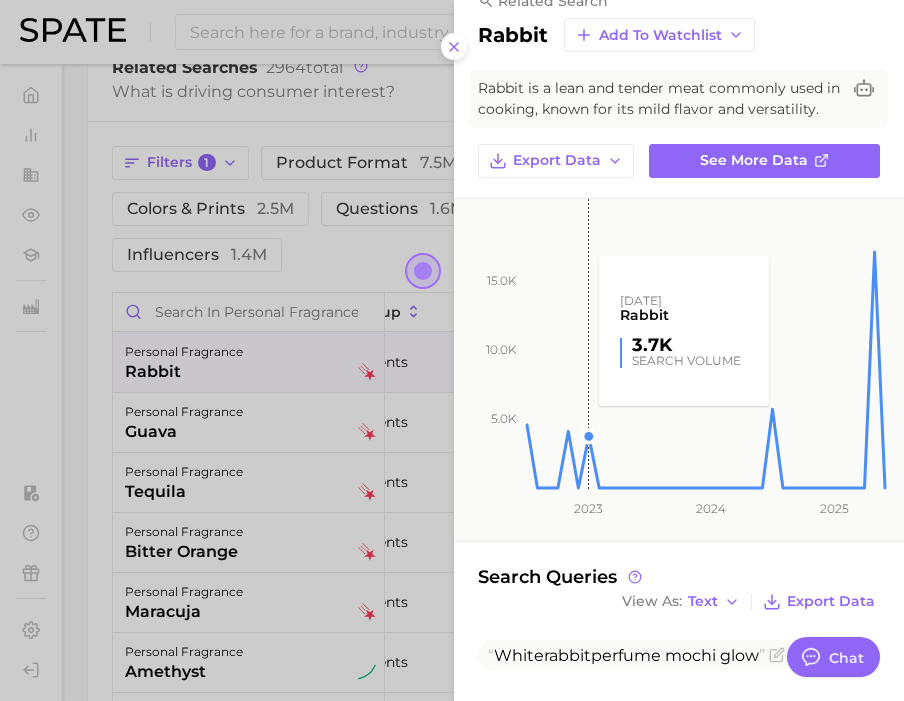 scroll, scrollTop: 48, scrollLeft: 0, axis: vertical 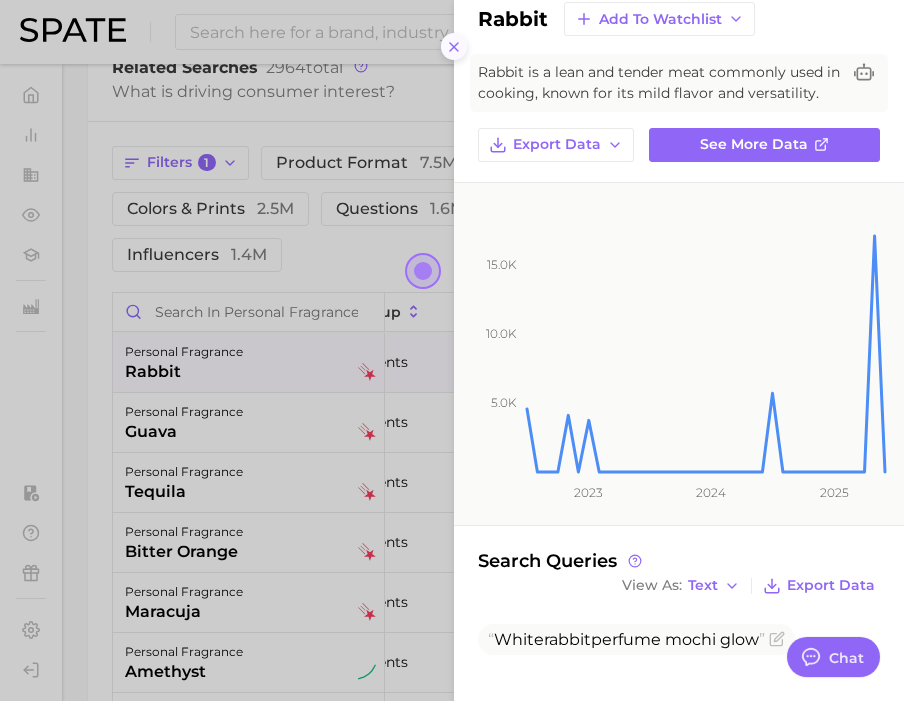 click 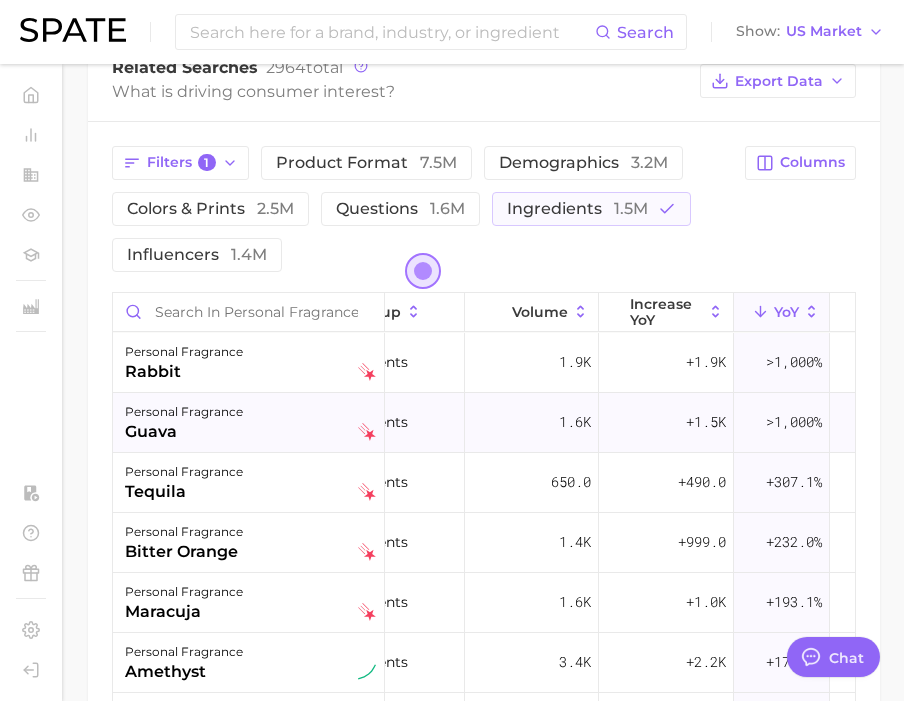 click on "personal fragrance guava" at bounding box center [250, 422] 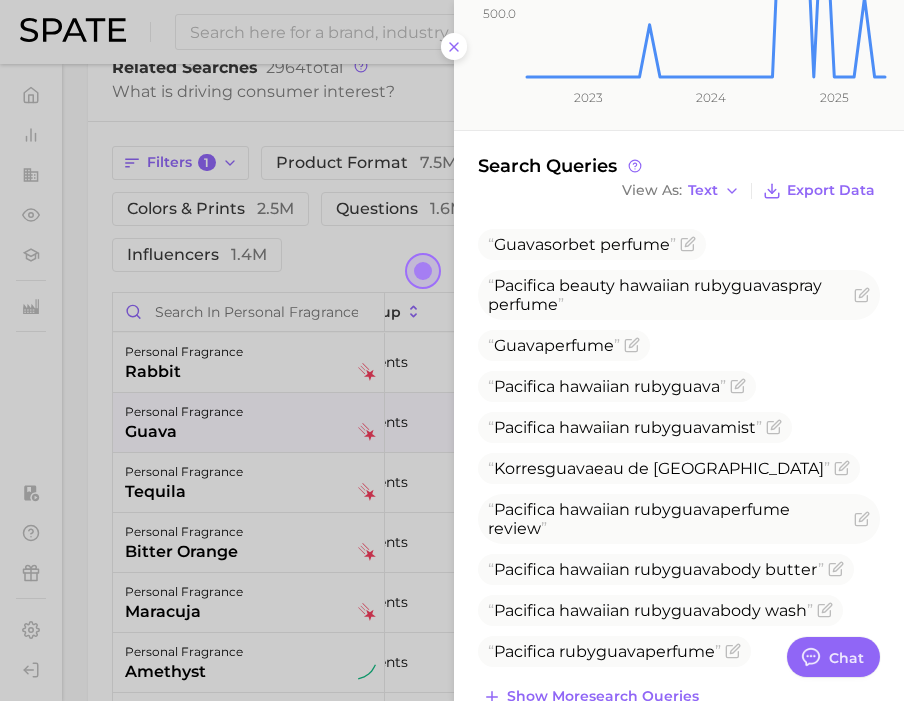 scroll, scrollTop: 488, scrollLeft: 0, axis: vertical 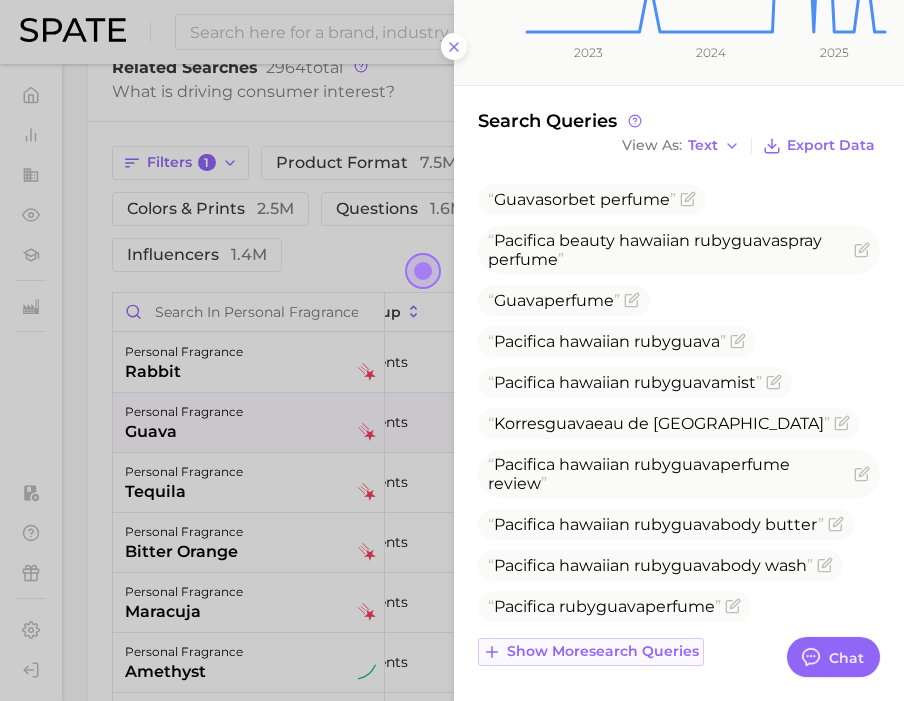 click on "Show more  search queries" at bounding box center (603, 651) 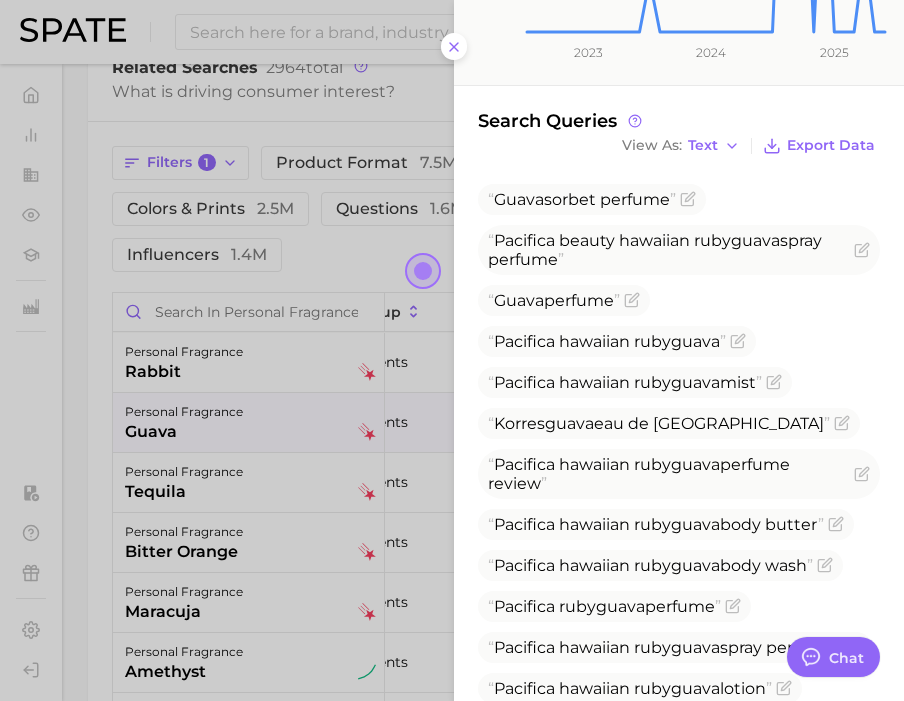 scroll, scrollTop: 591, scrollLeft: 0, axis: vertical 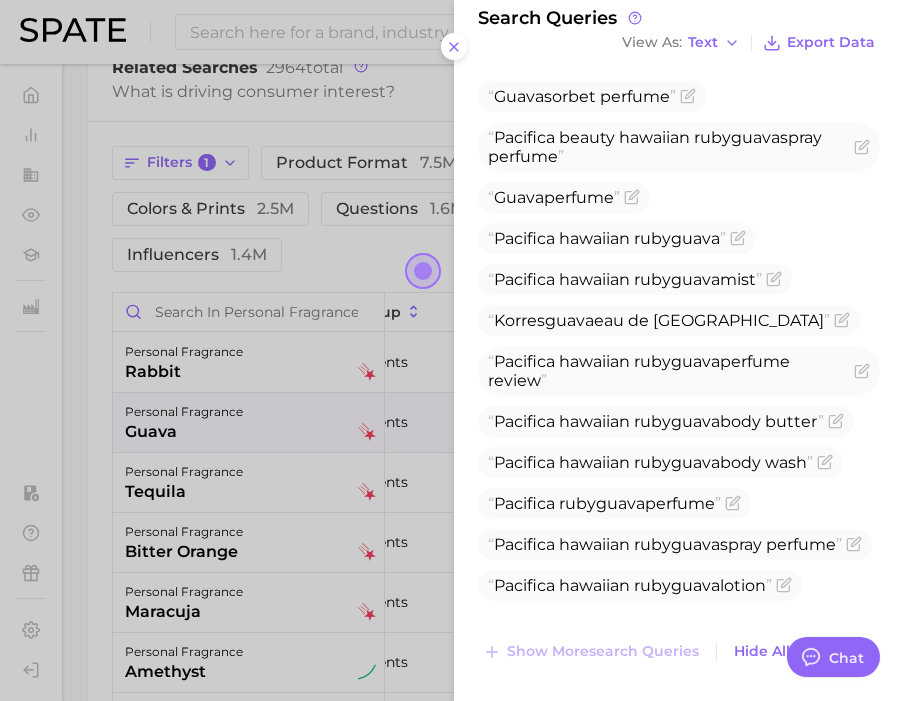 click at bounding box center [452, 350] 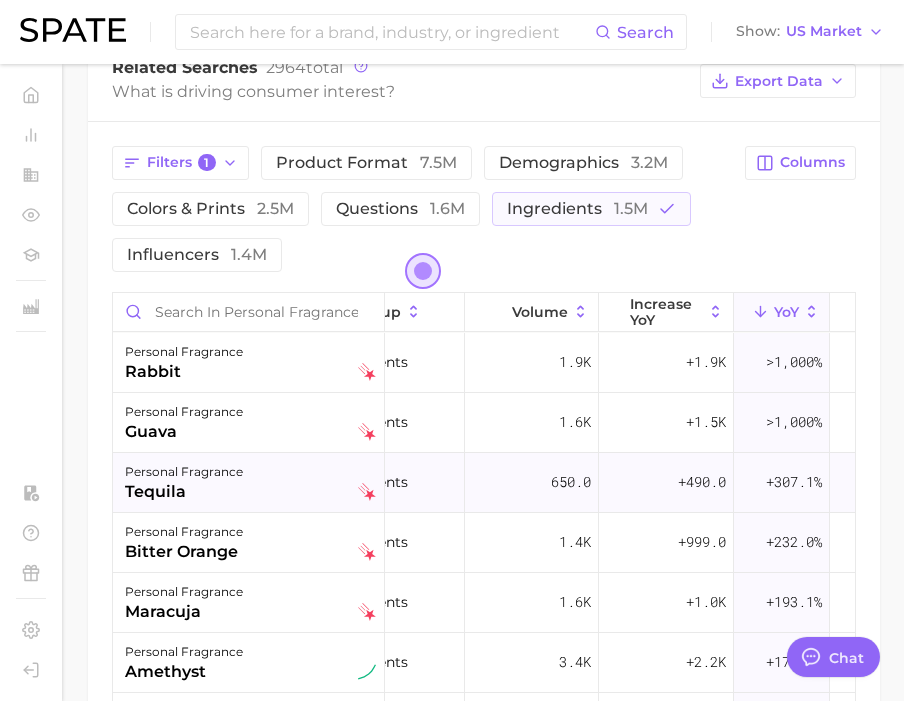 click on "personal fragrance tequila" at bounding box center (250, 482) 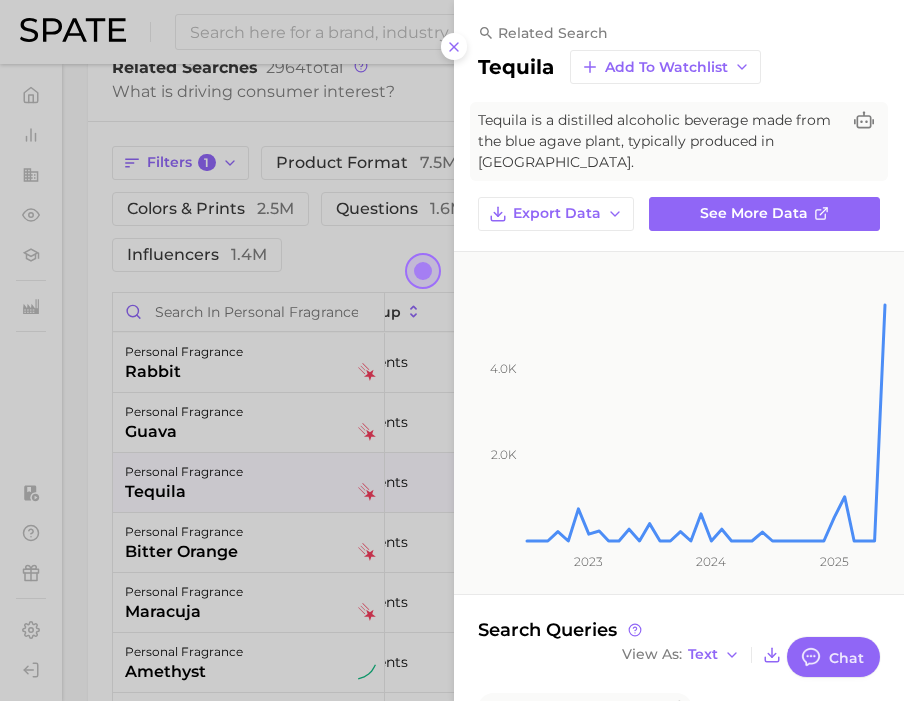 scroll, scrollTop: 131, scrollLeft: 0, axis: vertical 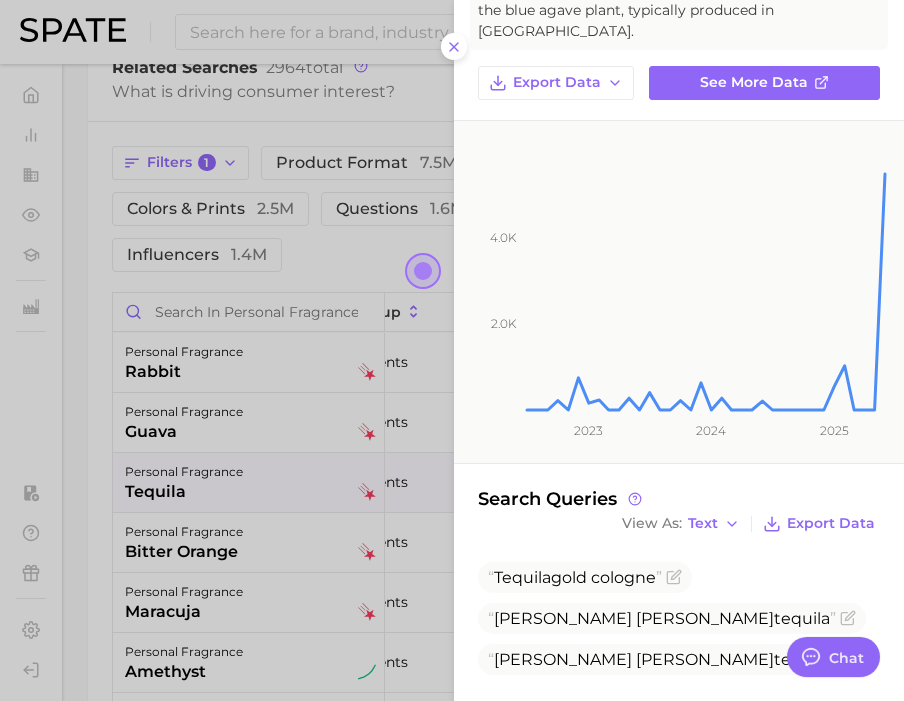 click at bounding box center [452, 350] 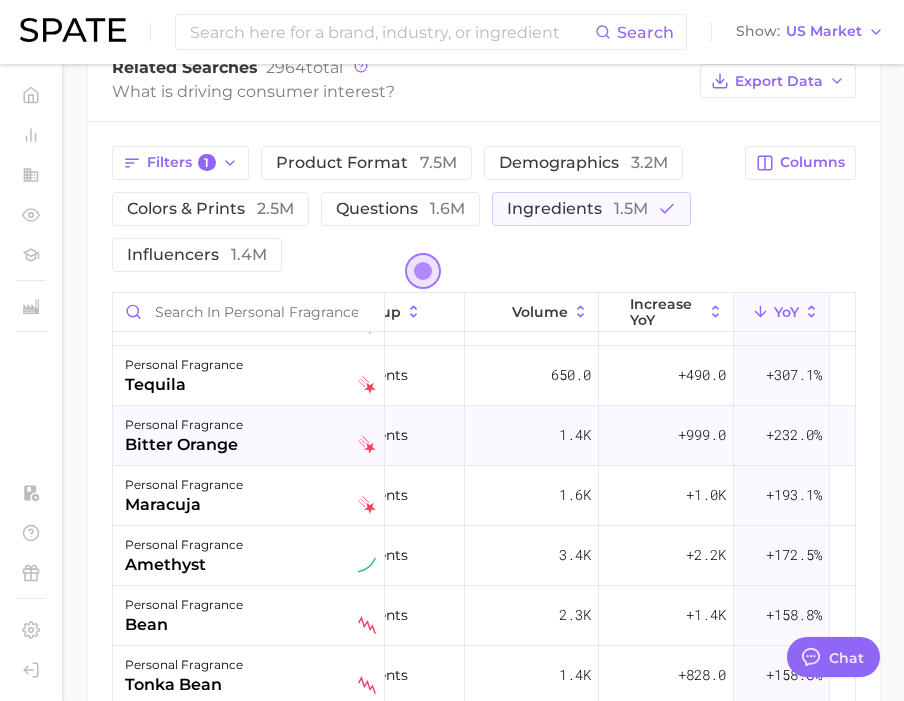 scroll, scrollTop: 122, scrollLeft: 64, axis: both 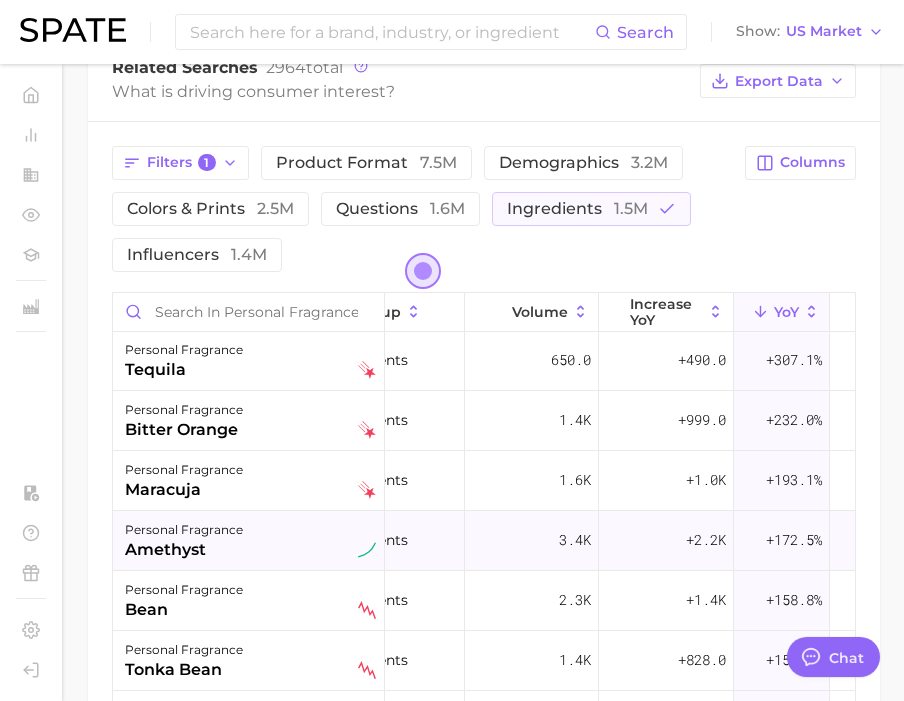 click on "amethyst" at bounding box center (184, 550) 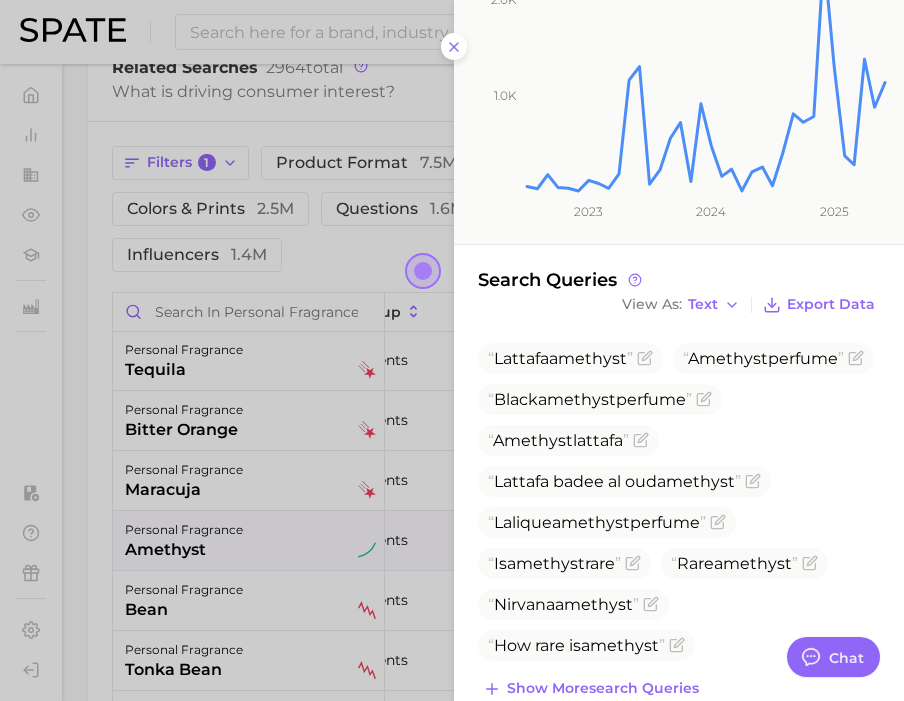 scroll, scrollTop: 366, scrollLeft: 0, axis: vertical 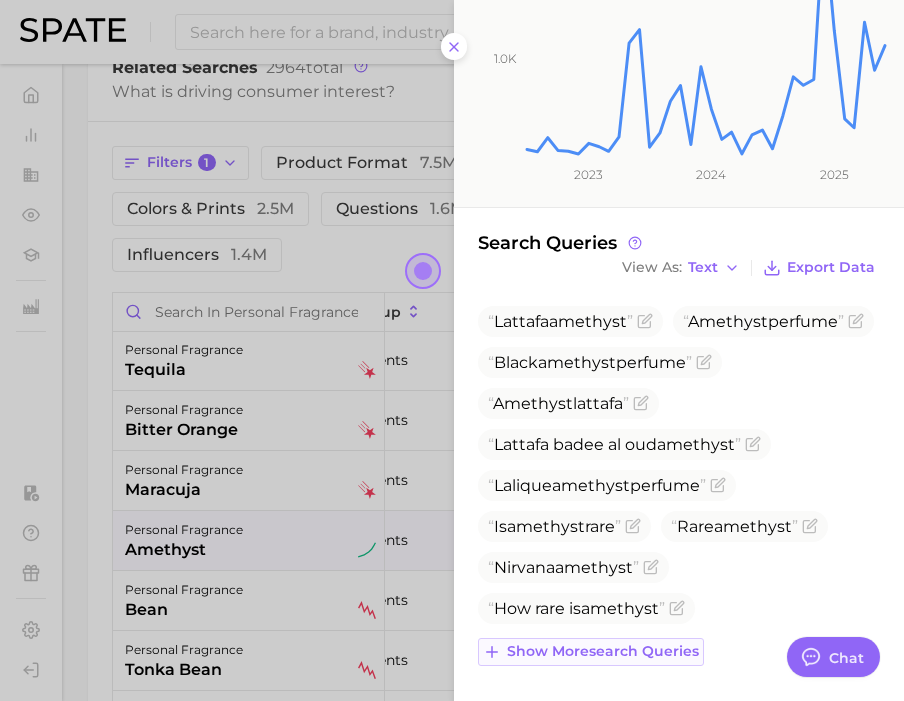 click on "Show more  search queries" at bounding box center (603, 651) 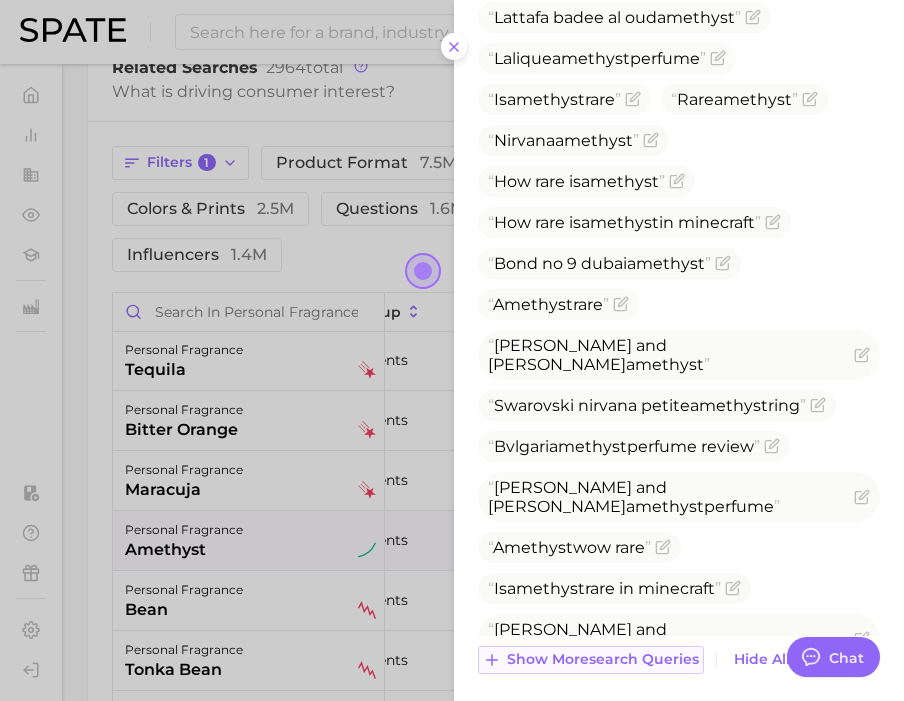 scroll, scrollTop: 801, scrollLeft: 0, axis: vertical 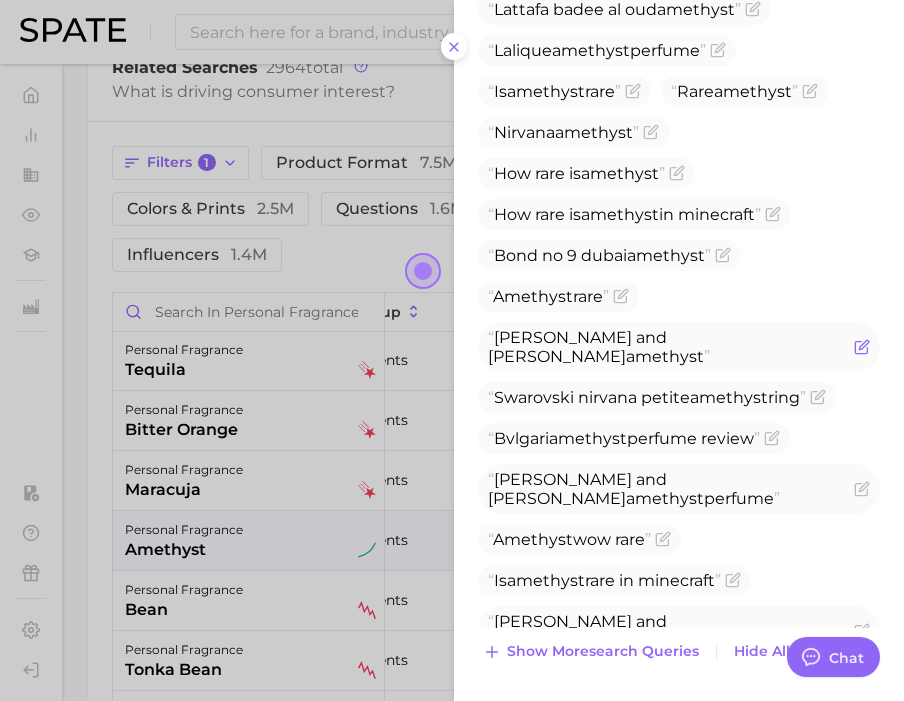 click on "[PERSON_NAME] and [PERSON_NAME]" at bounding box center (599, 347) 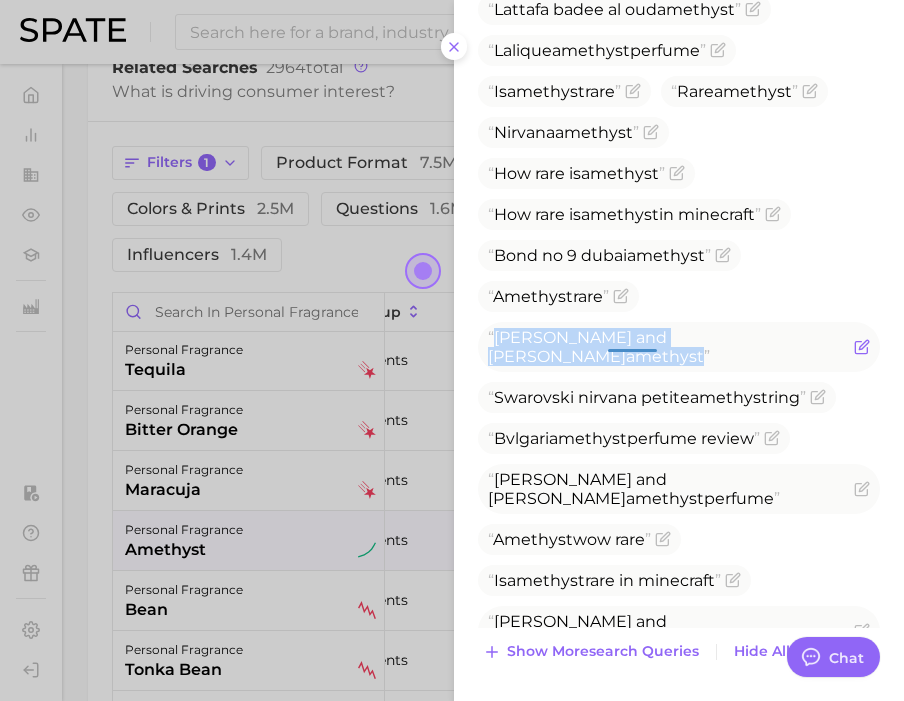 click on "[PERSON_NAME] and [PERSON_NAME]" at bounding box center (599, 347) 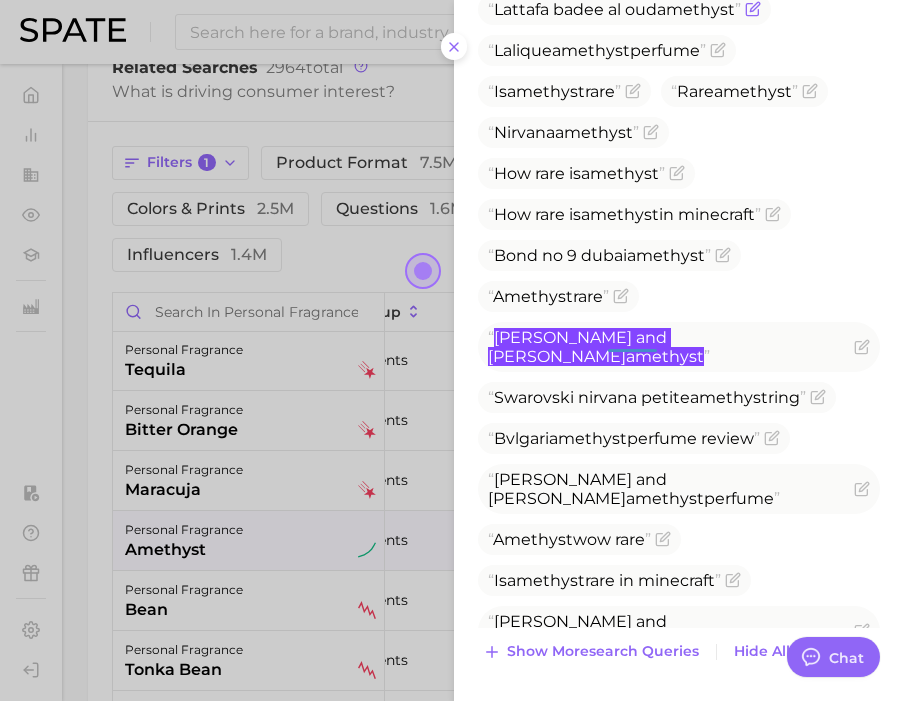 type on "x" 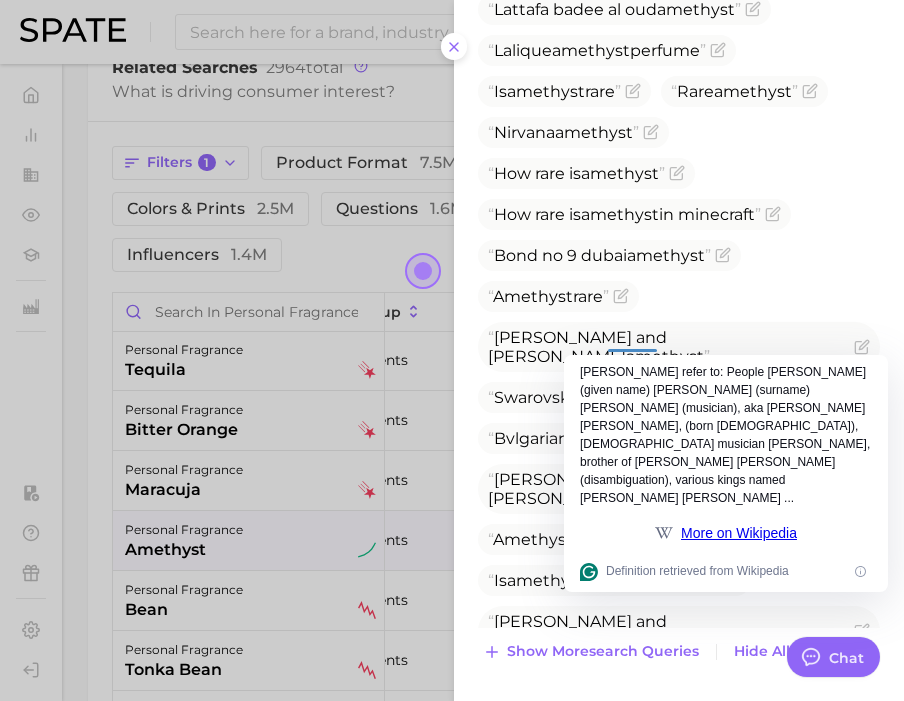 click at bounding box center [452, 350] 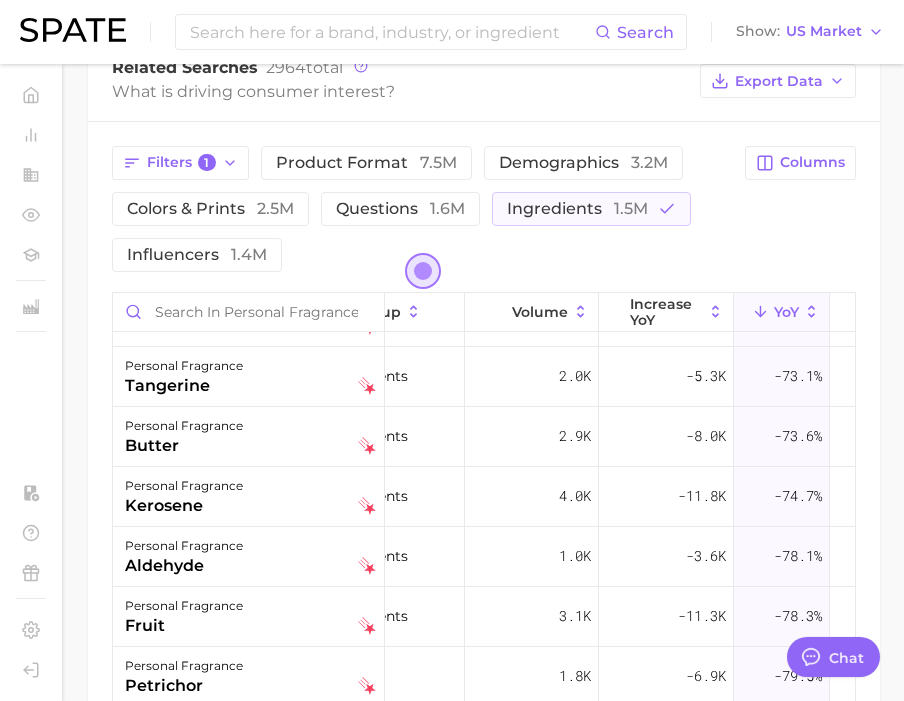scroll, scrollTop: 8033, scrollLeft: 64, axis: both 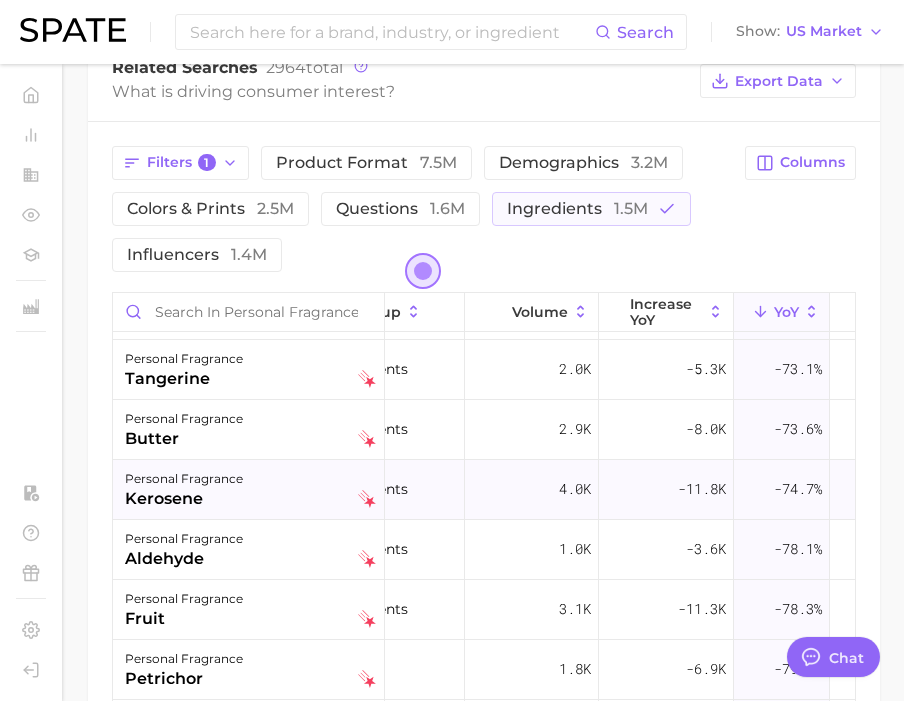 click on "kerosene" at bounding box center [184, 499] 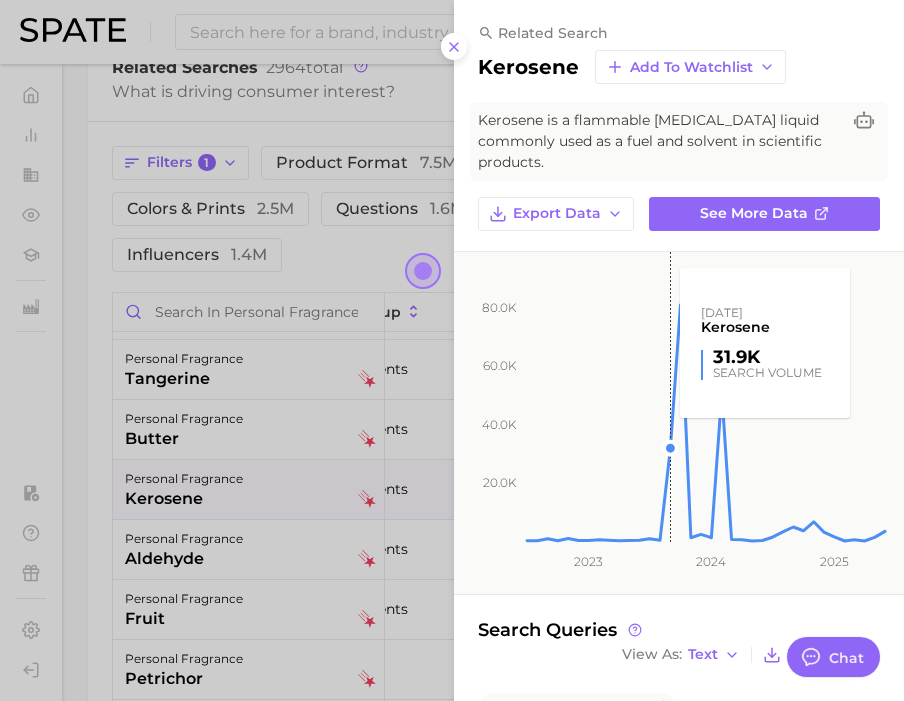 scroll, scrollTop: 110, scrollLeft: 0, axis: vertical 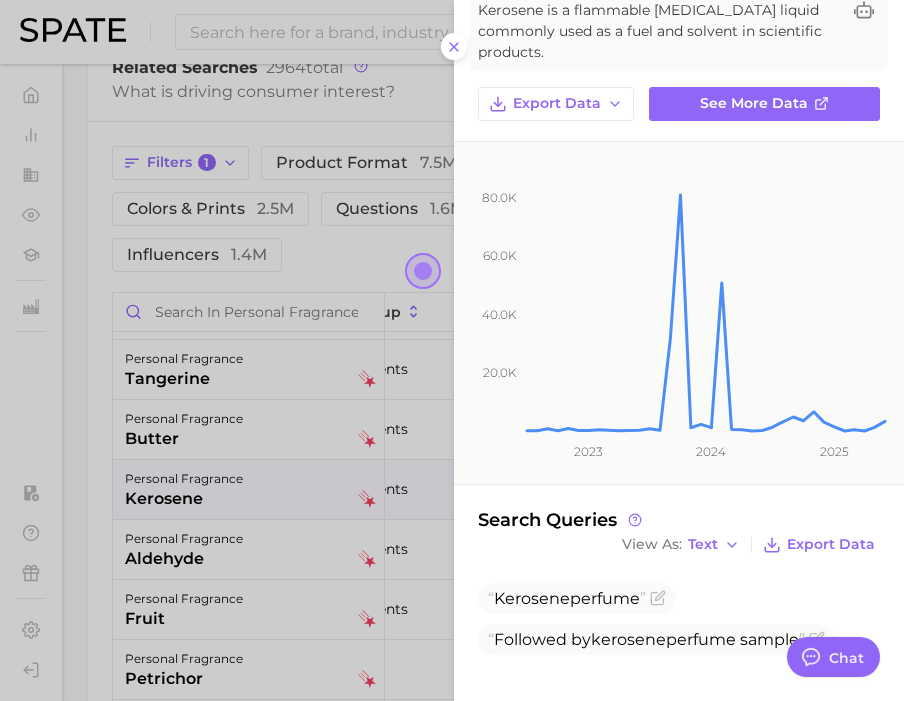 click at bounding box center (452, 350) 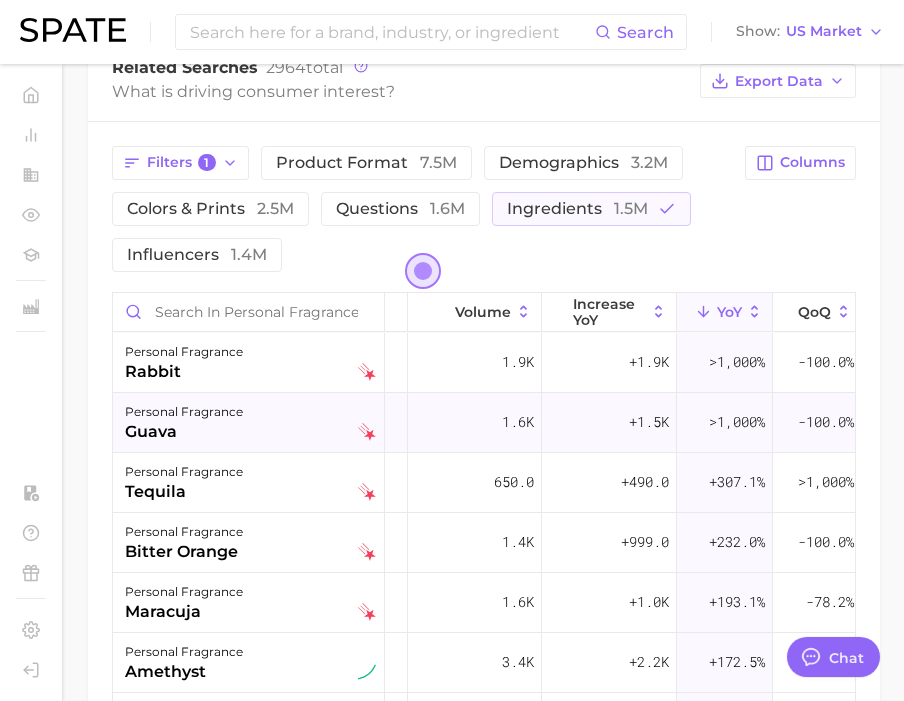 scroll, scrollTop: 0, scrollLeft: 127, axis: horizontal 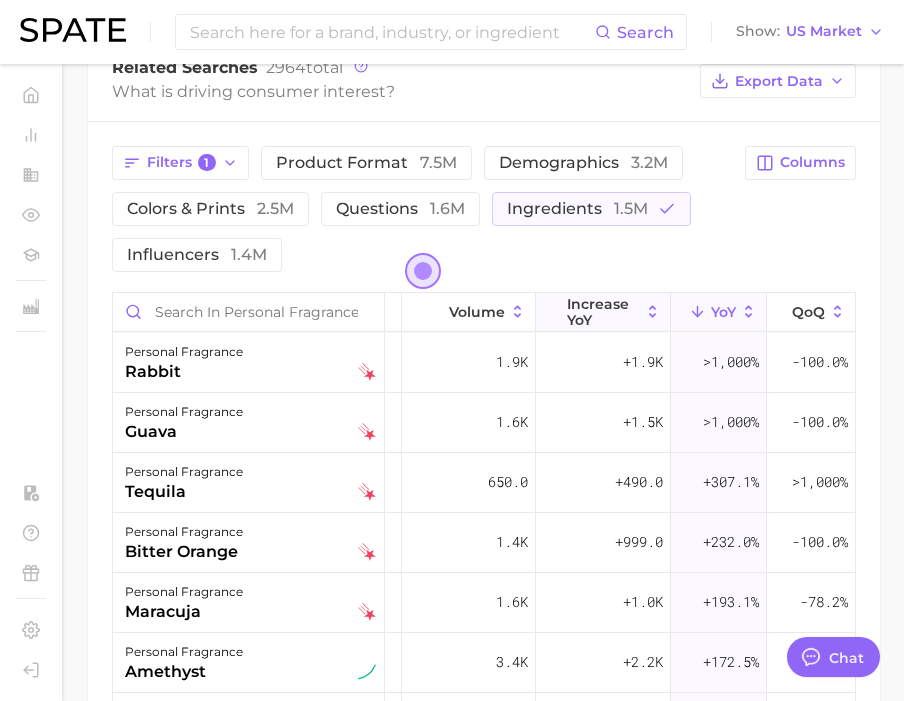 click on "increase YoY" at bounding box center (603, 312) 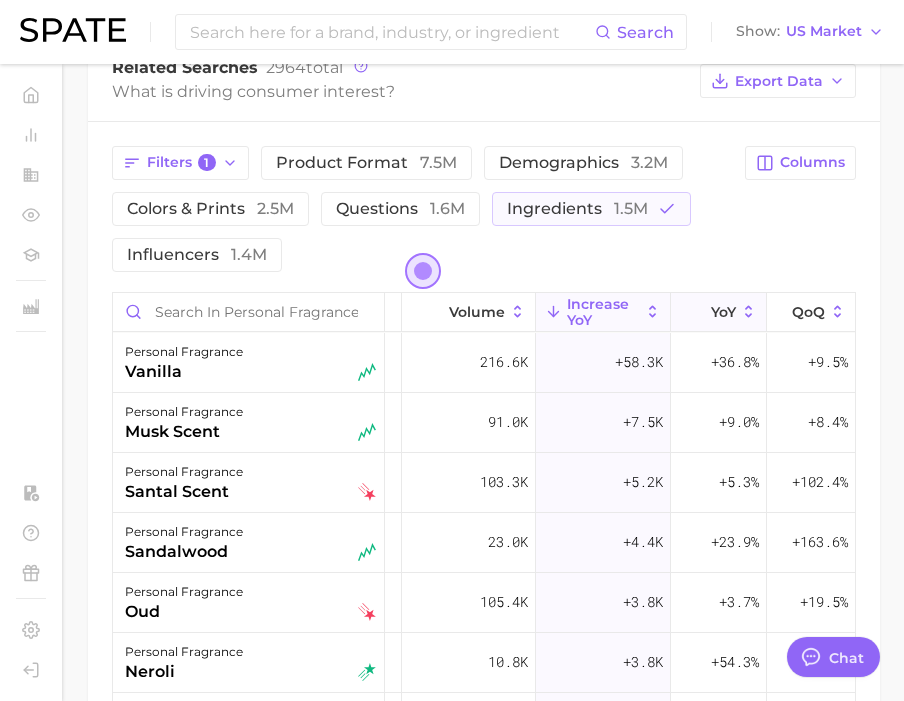 click on "YoY" at bounding box center (723, 312) 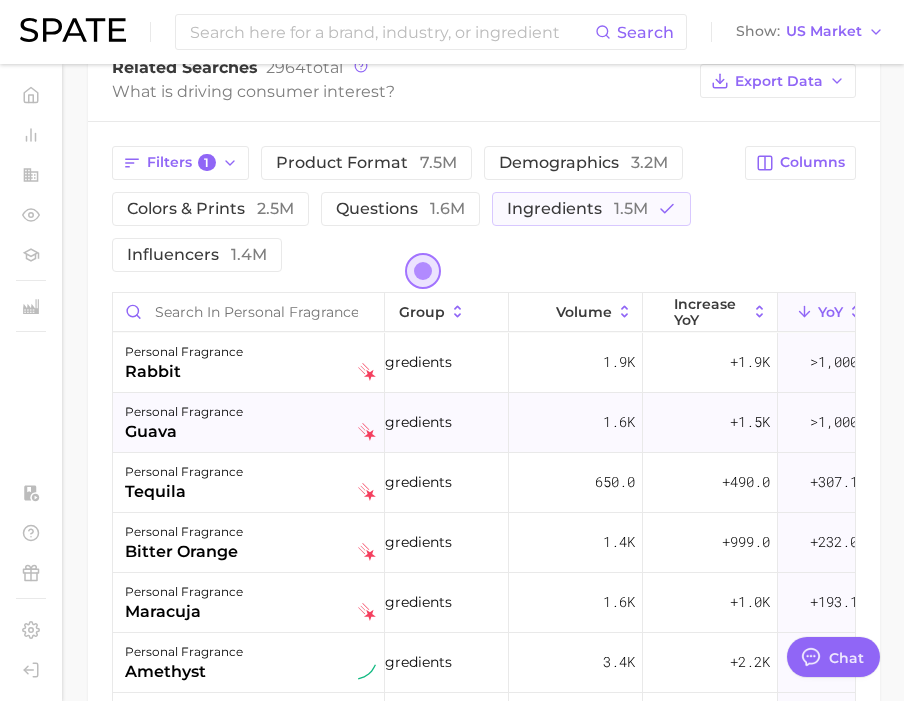 scroll, scrollTop: 0, scrollLeft: 17, axis: horizontal 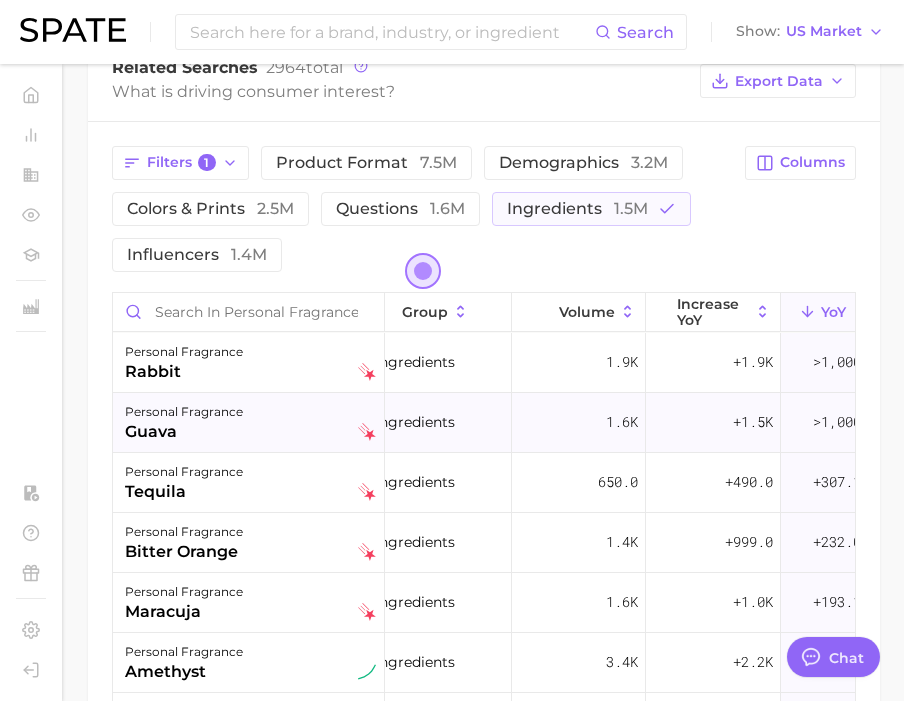 click on "1.6k" at bounding box center (579, 423) 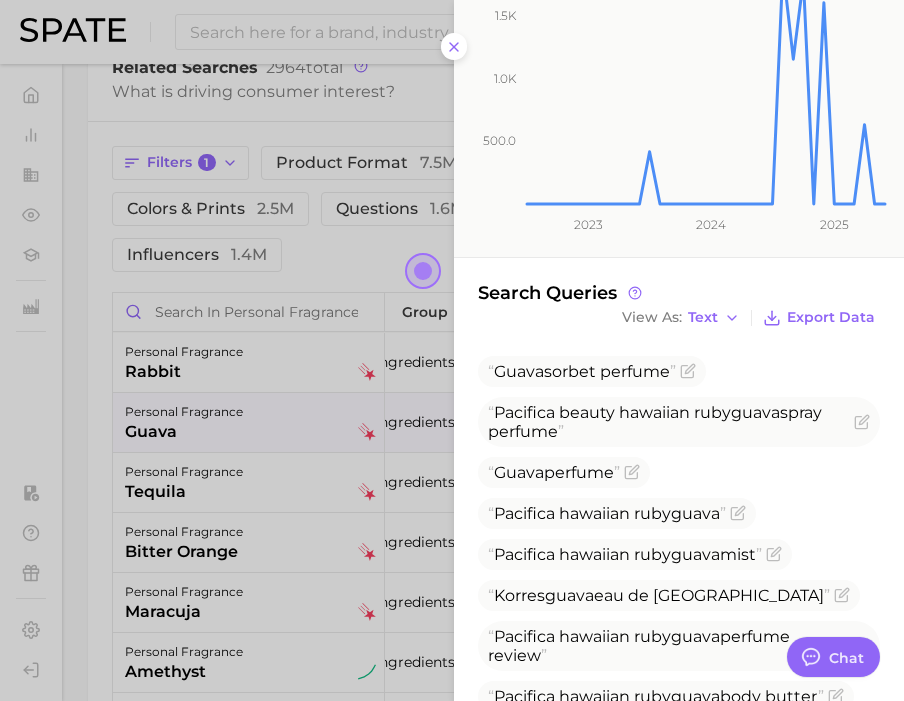 scroll, scrollTop: 488, scrollLeft: 0, axis: vertical 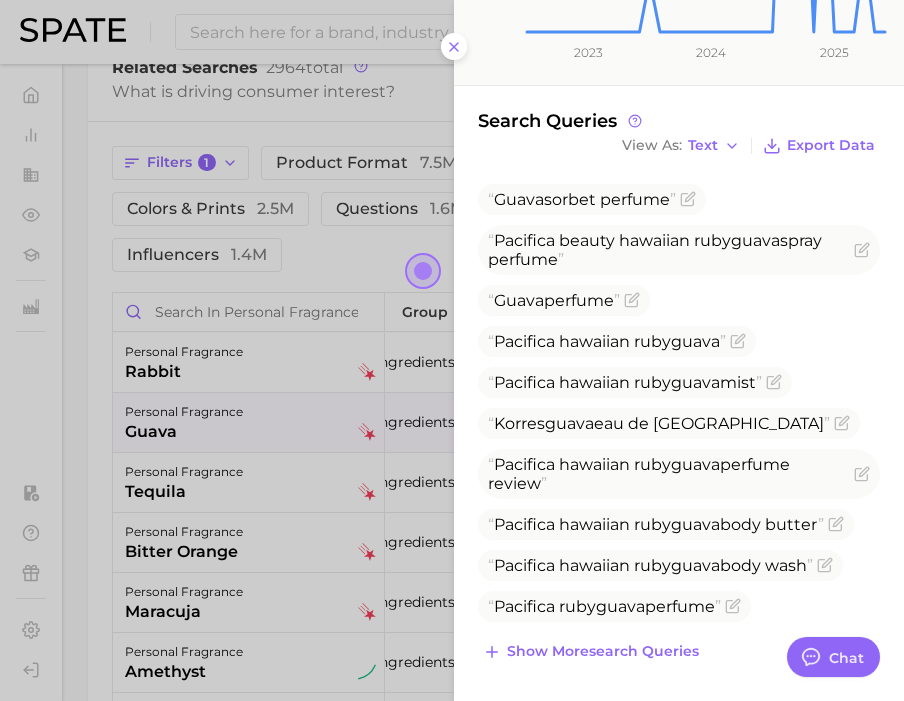 click at bounding box center (452, 350) 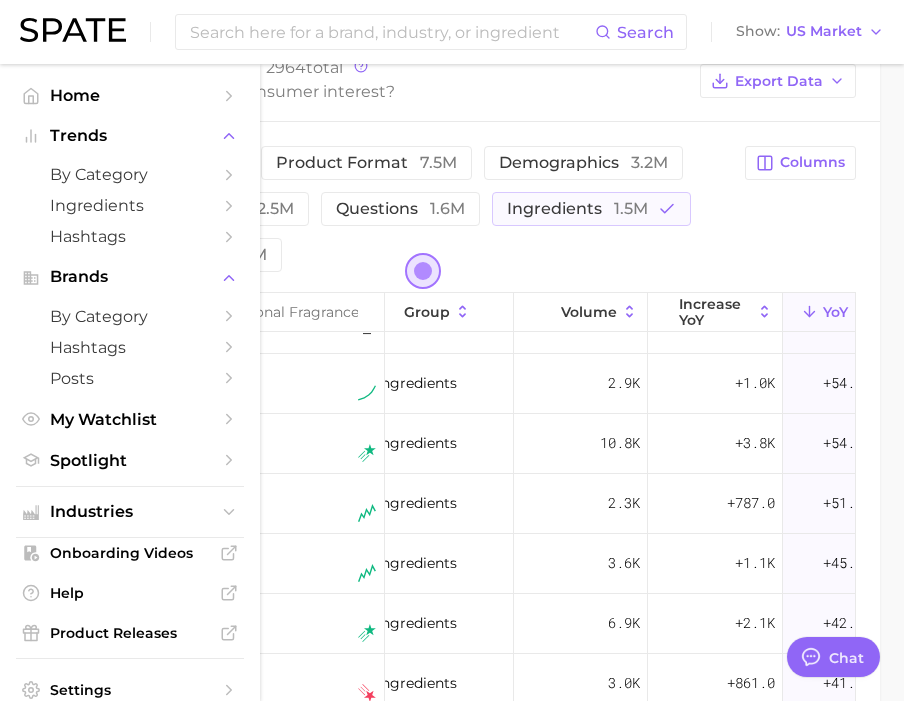 scroll, scrollTop: 1240, scrollLeft: 15, axis: both 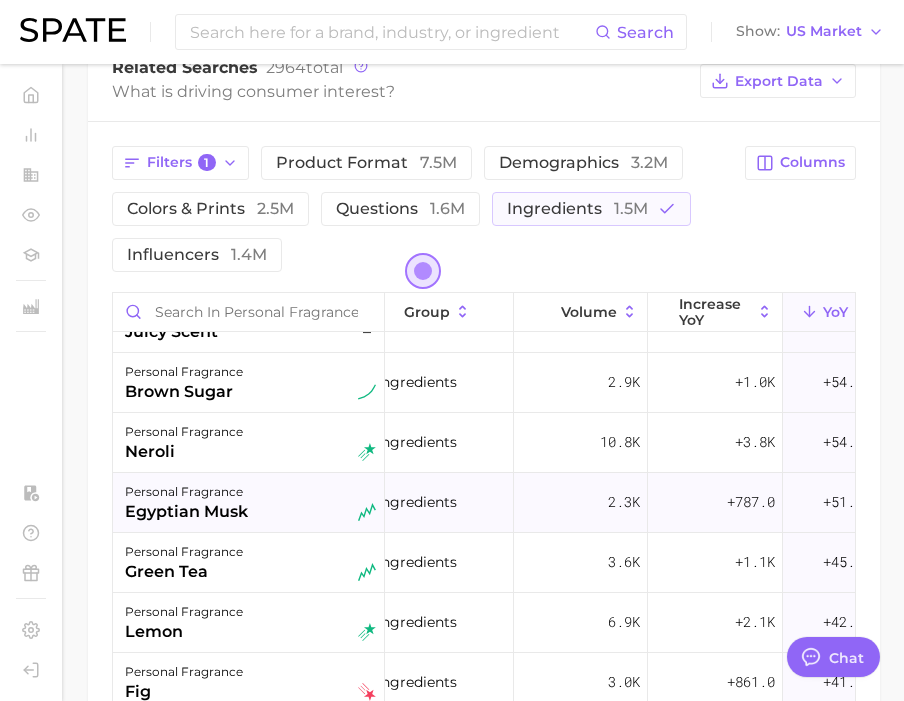 click on "personal fragrance egyptian musk" at bounding box center (250, 502) 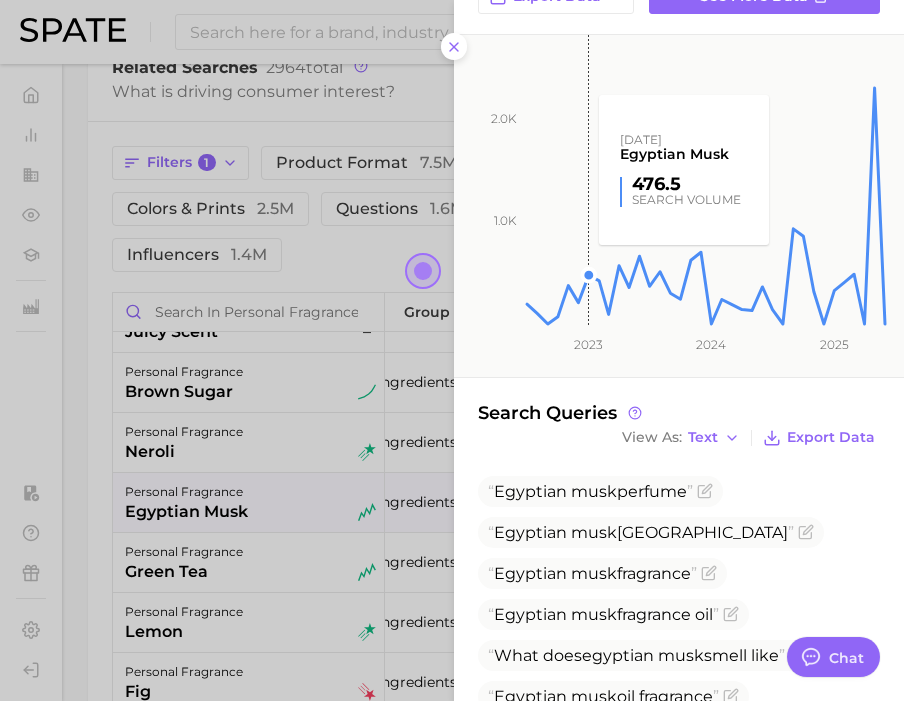 scroll, scrollTop: 490, scrollLeft: 0, axis: vertical 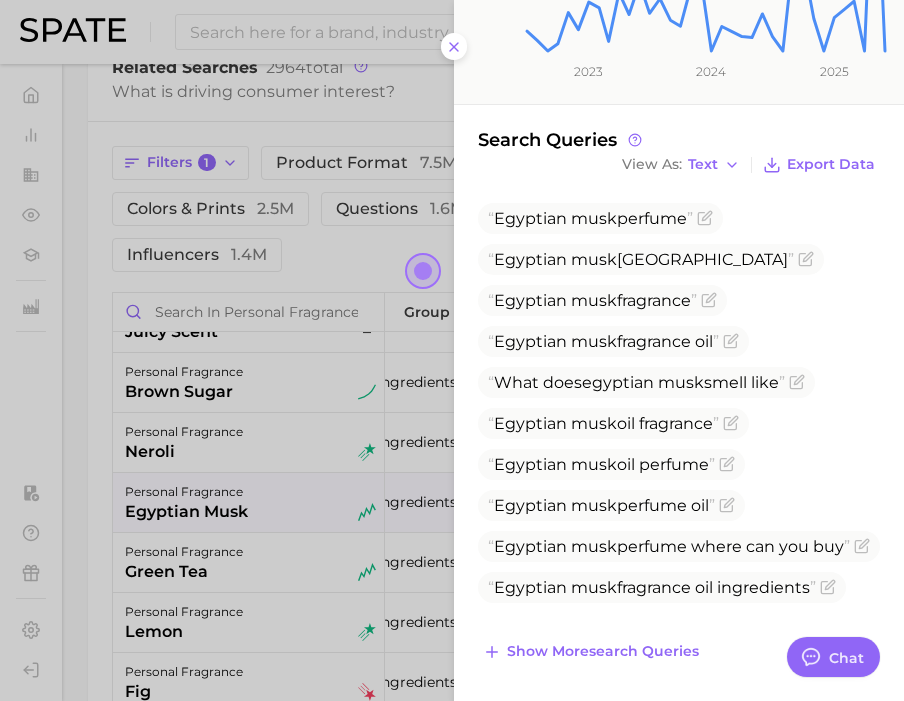 click at bounding box center (452, 350) 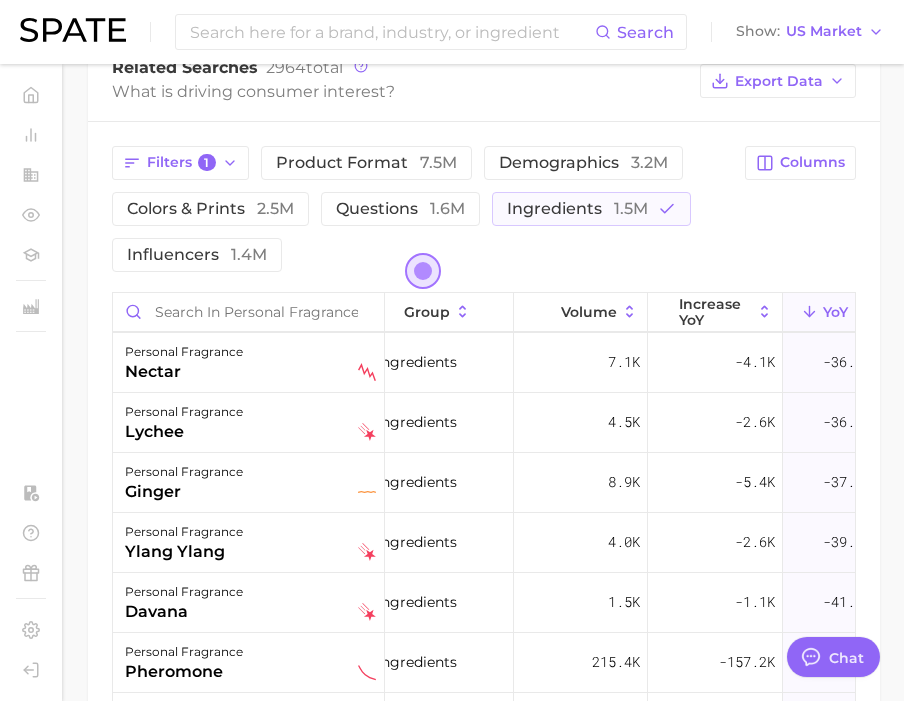 scroll, scrollTop: 6613, scrollLeft: 15, axis: both 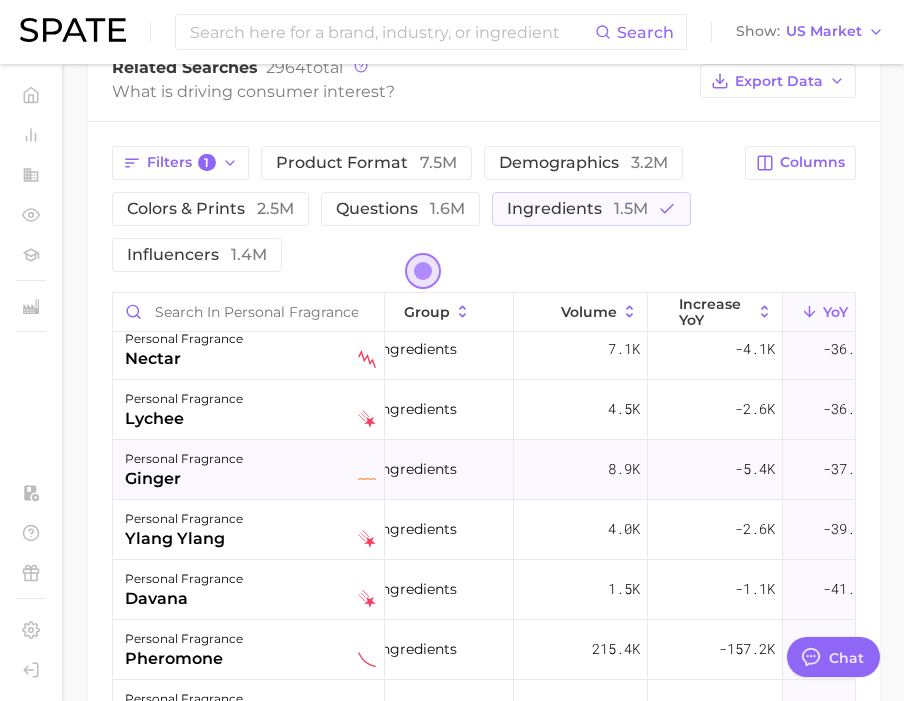 click on "ginger" at bounding box center (184, 479) 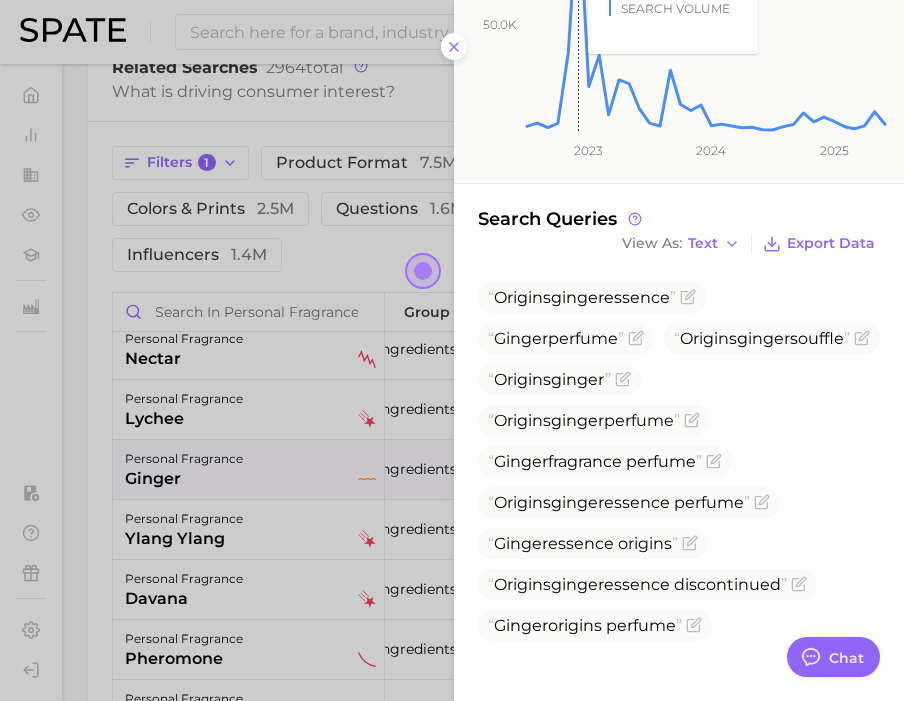 scroll, scrollTop: 491, scrollLeft: 0, axis: vertical 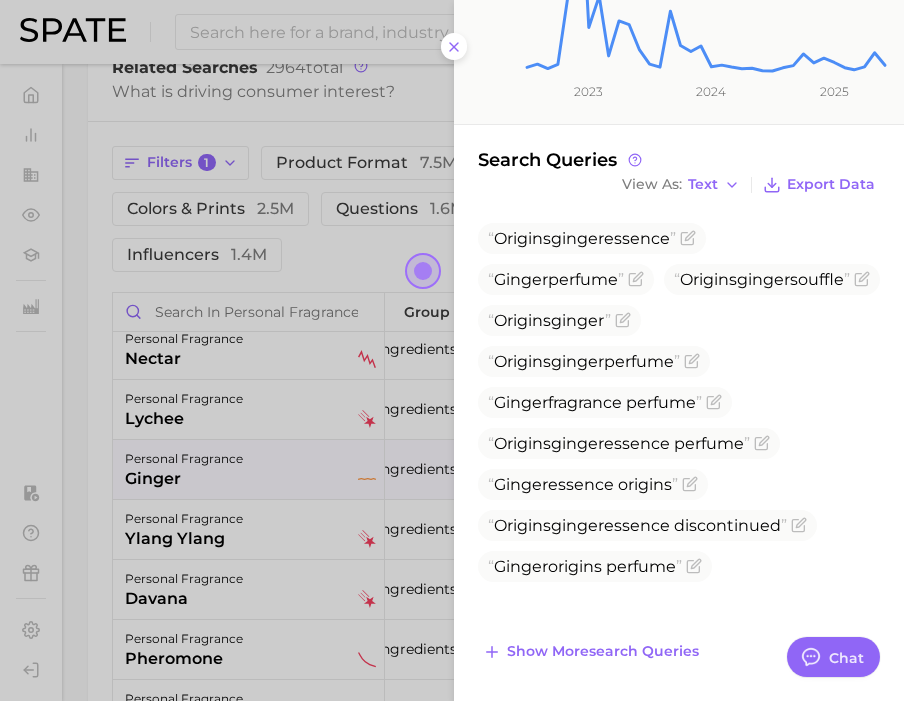 click at bounding box center [452, 350] 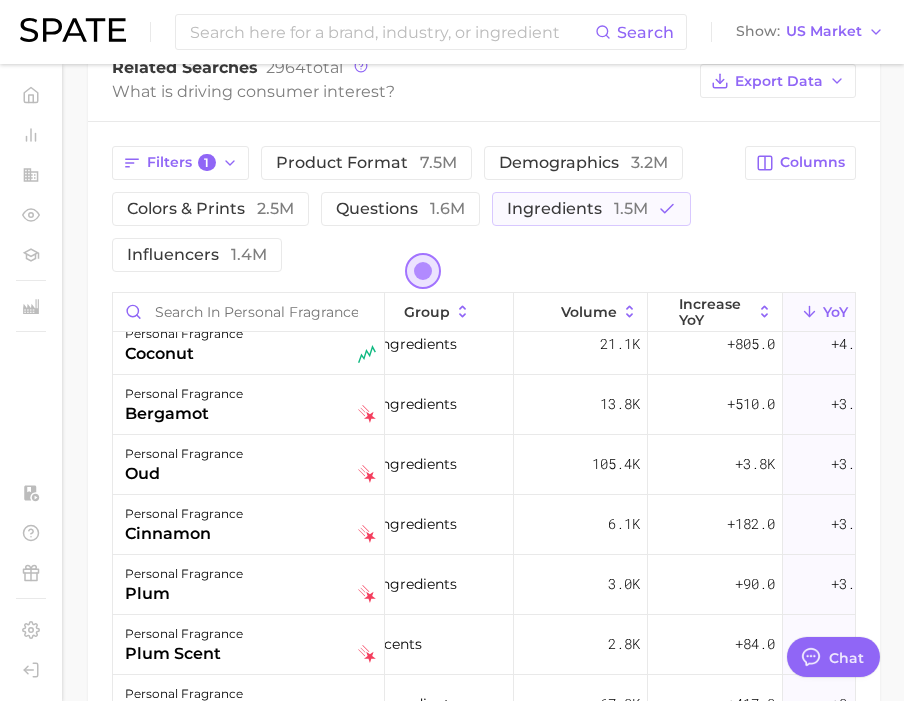 scroll, scrollTop: 4086, scrollLeft: 15, axis: both 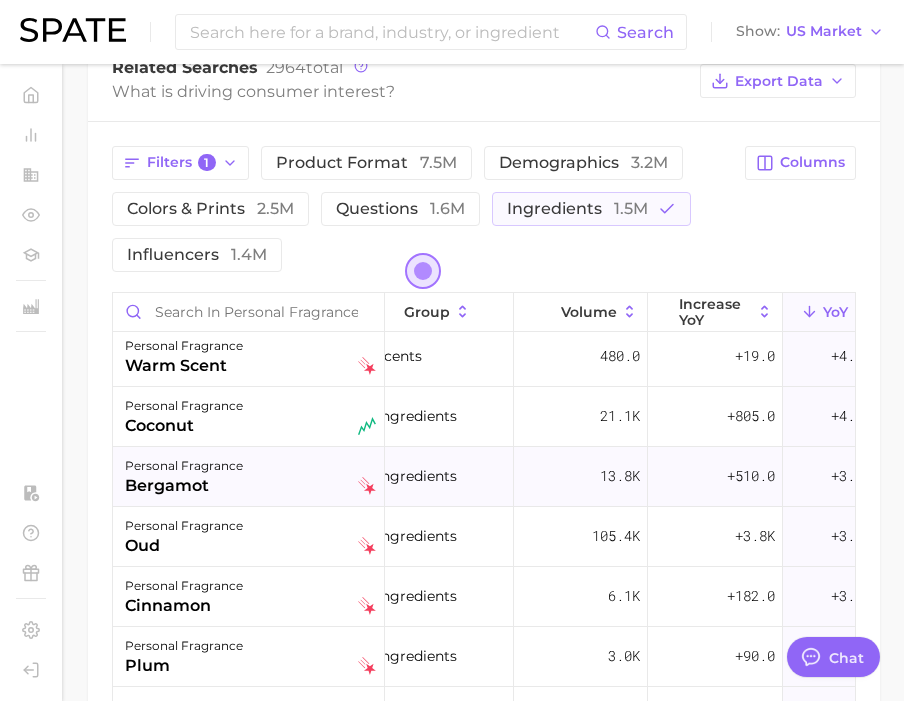 click on "bergamot" at bounding box center (184, 486) 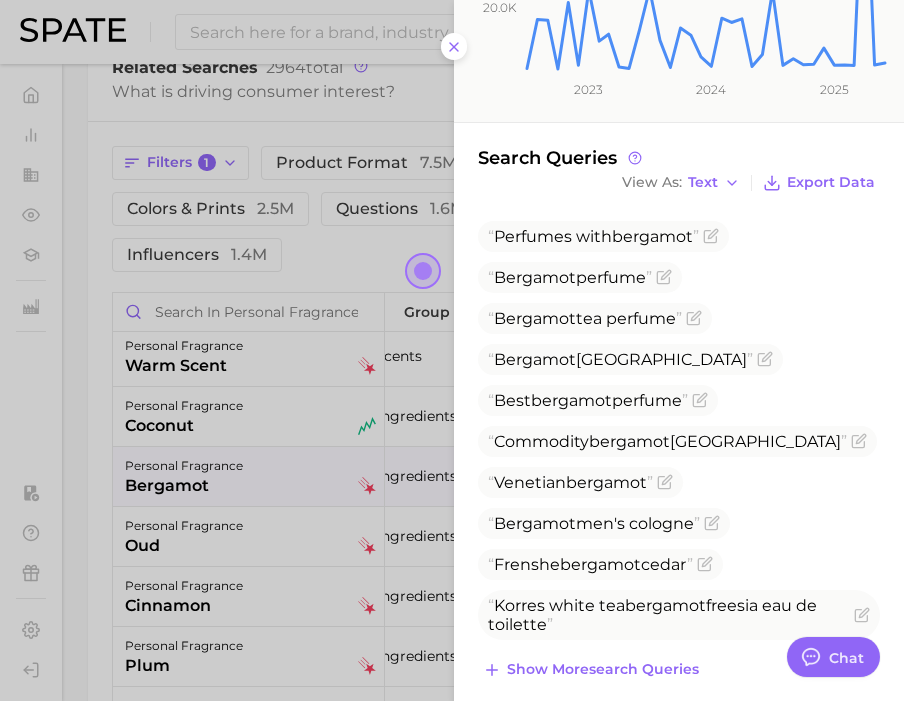 scroll, scrollTop: 490, scrollLeft: 0, axis: vertical 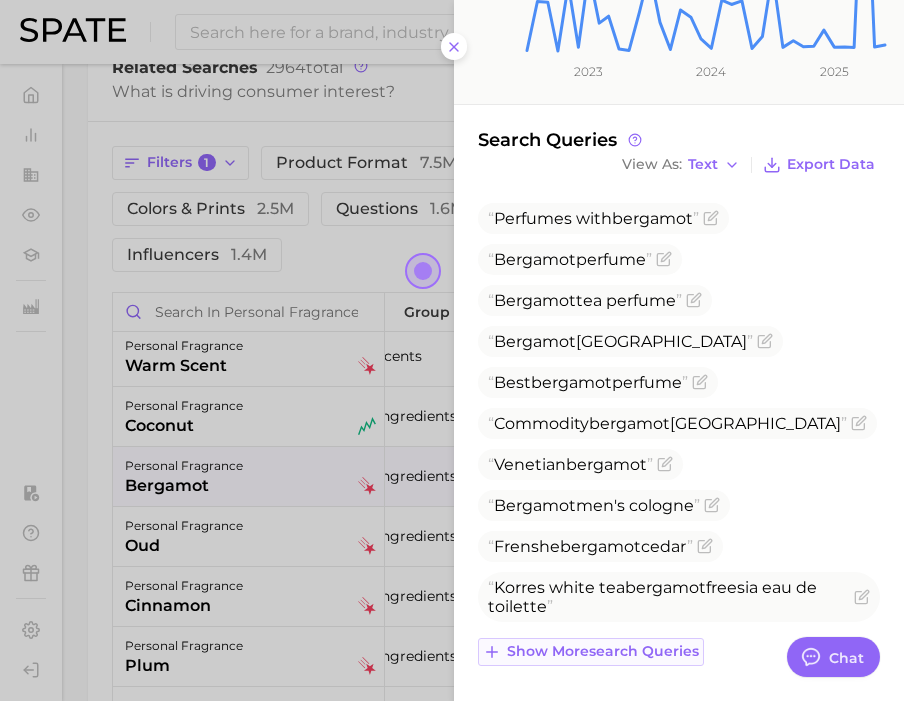 click on "Show more  search queries" at bounding box center [603, 651] 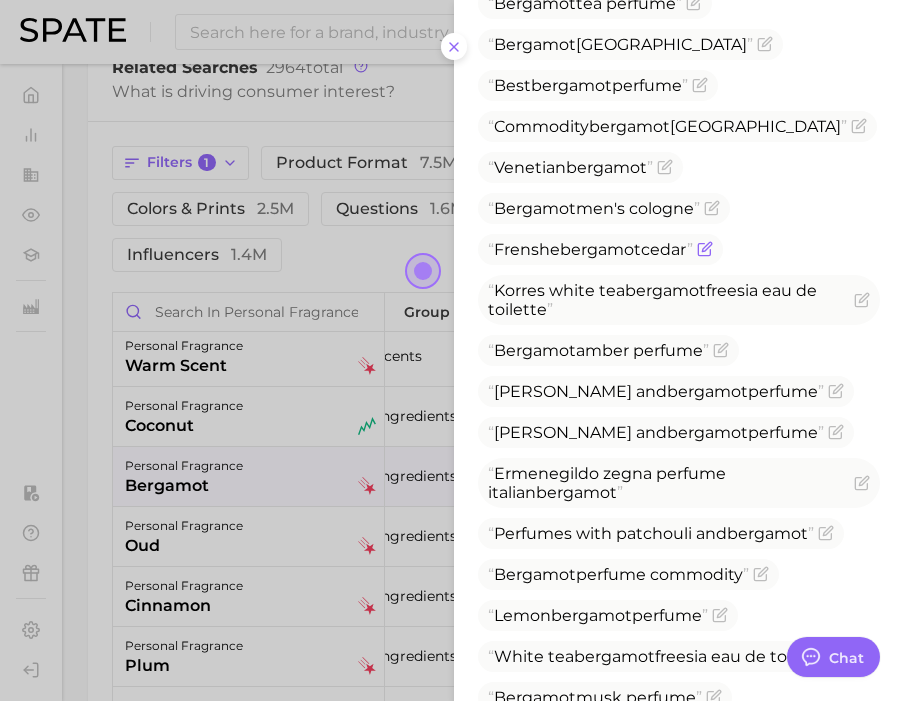 scroll, scrollTop: 924, scrollLeft: 0, axis: vertical 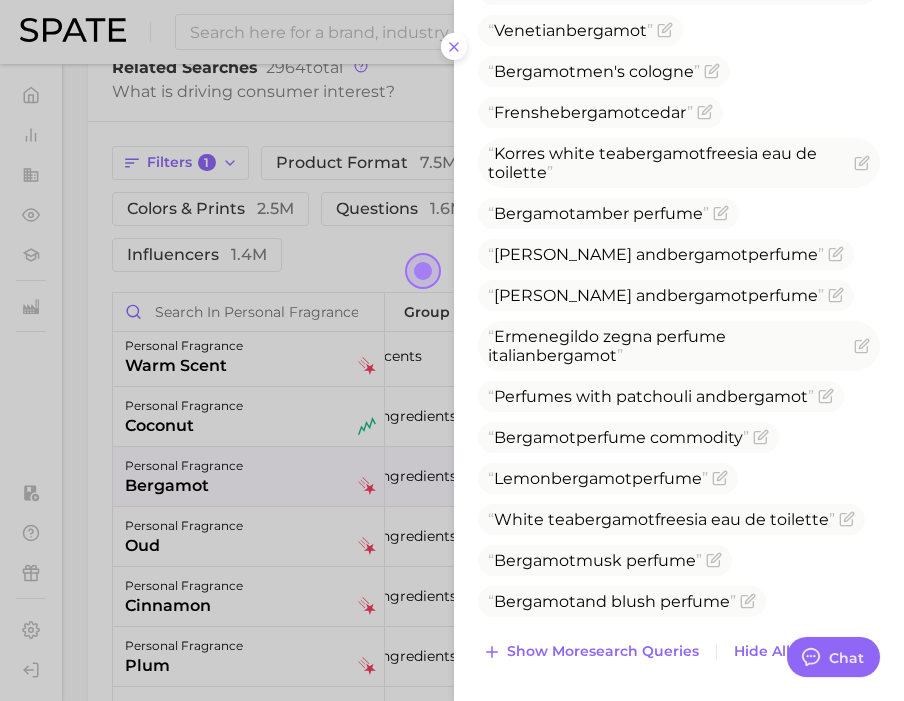 click at bounding box center (452, 350) 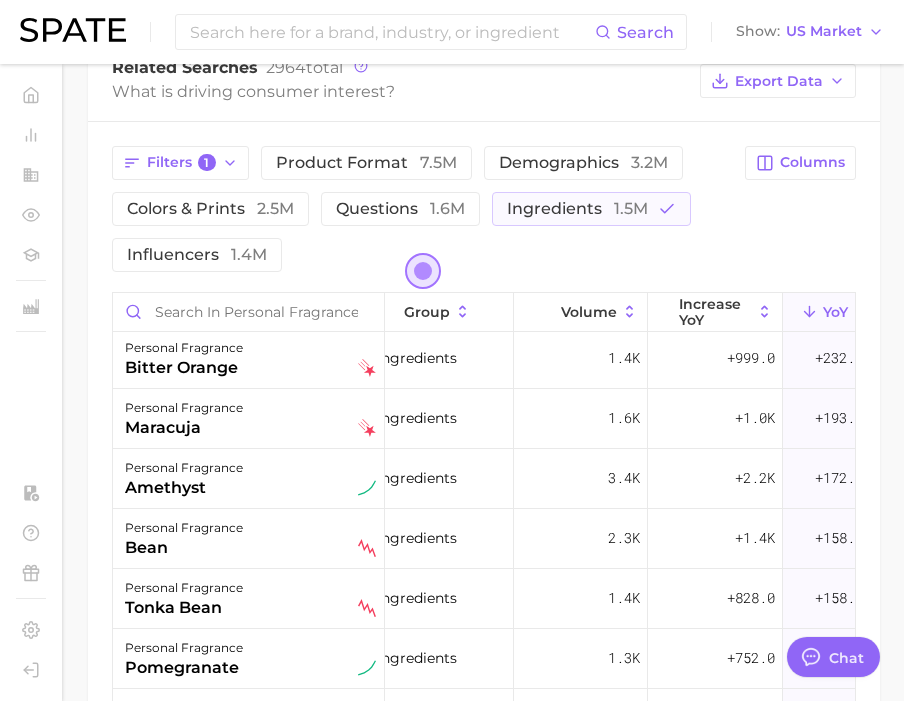 scroll, scrollTop: 262, scrollLeft: 15, axis: both 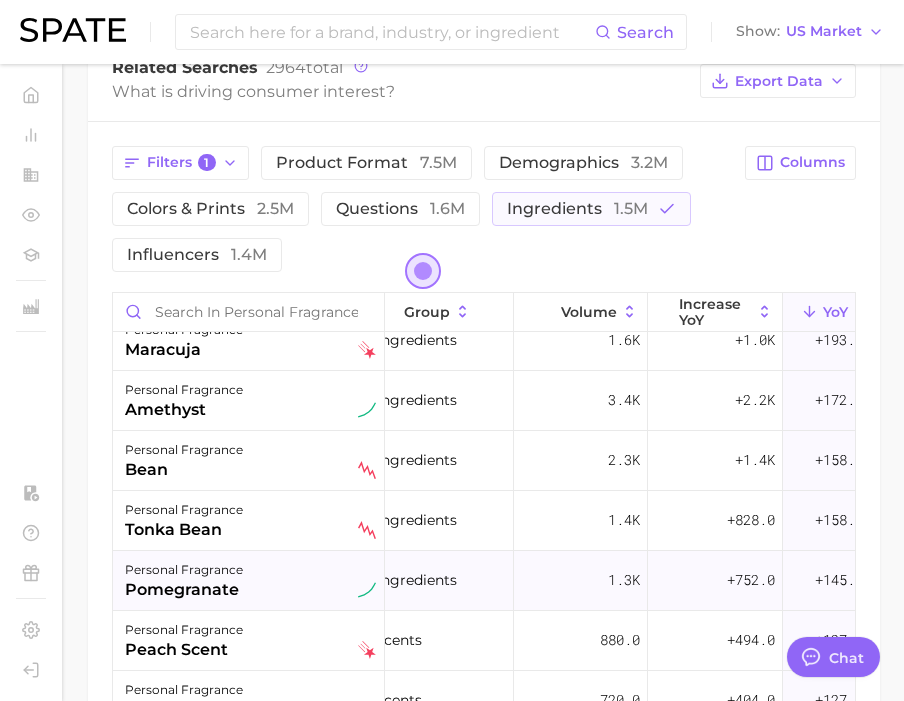 click on "personal fragrance pomegranate" at bounding box center (250, 580) 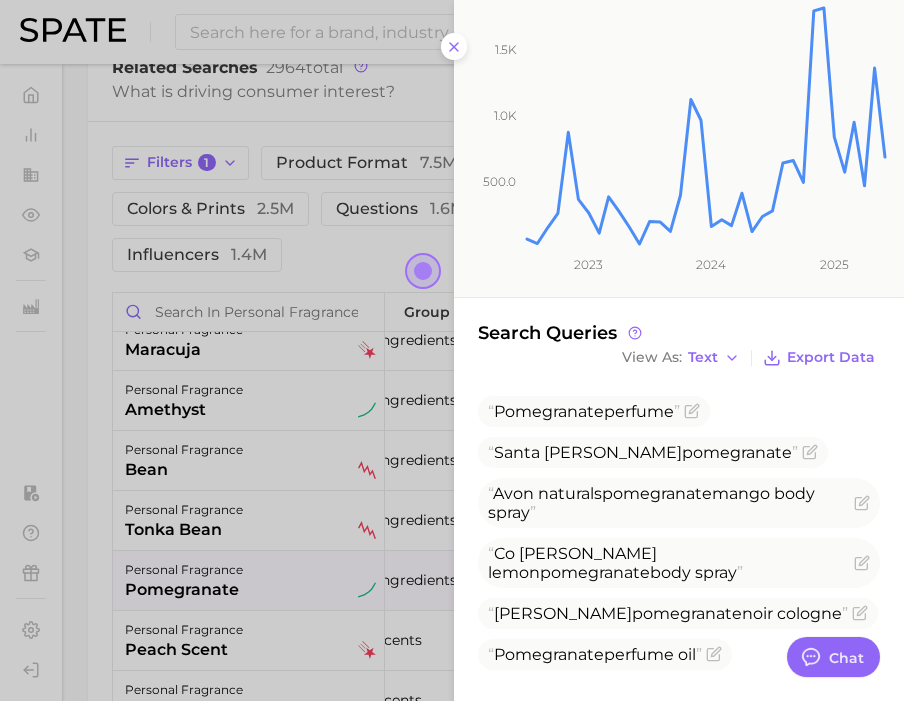 scroll, scrollTop: 315, scrollLeft: 0, axis: vertical 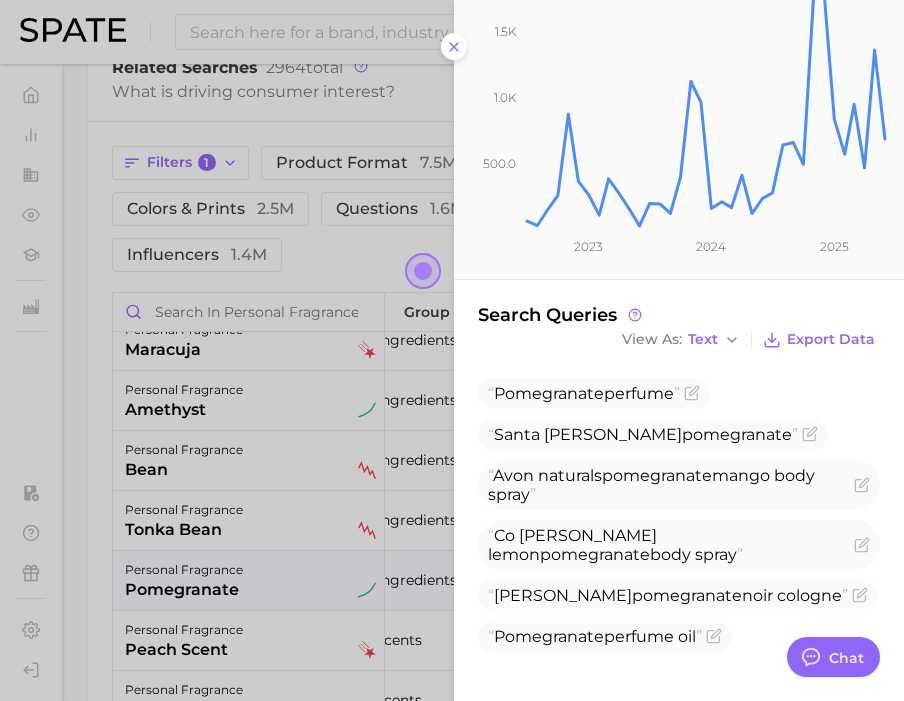 click at bounding box center [452, 350] 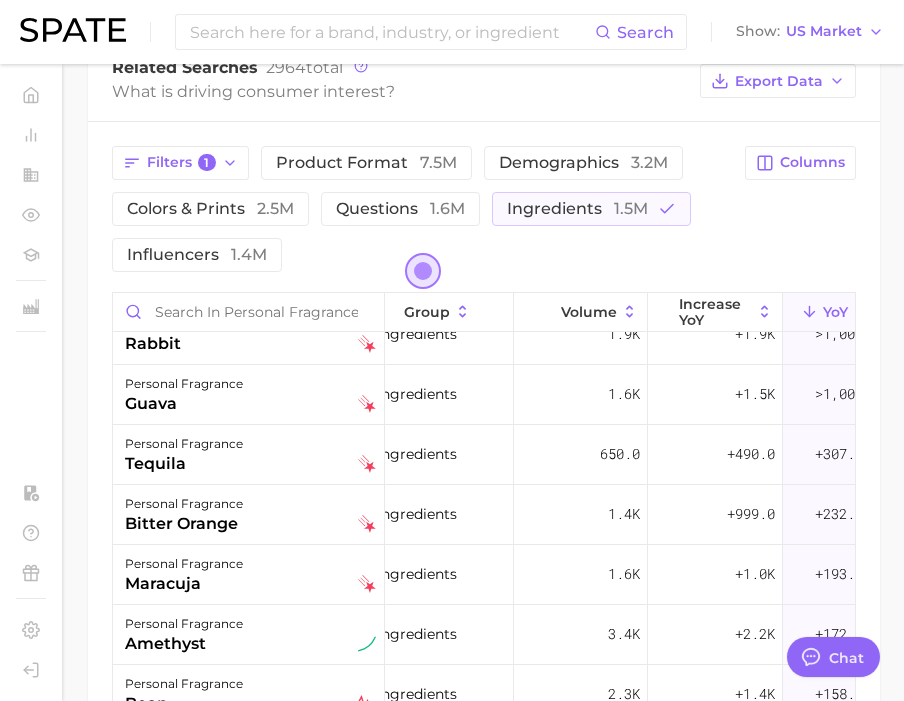 scroll, scrollTop: 0, scrollLeft: 15, axis: horizontal 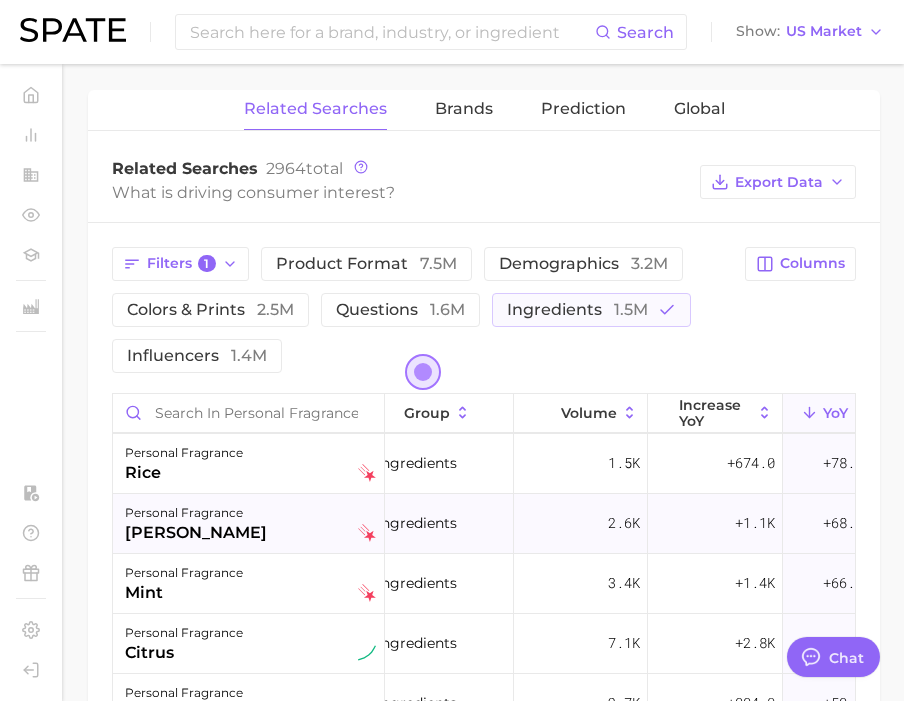 click on "personal fragrance [PERSON_NAME]" at bounding box center [250, 523] 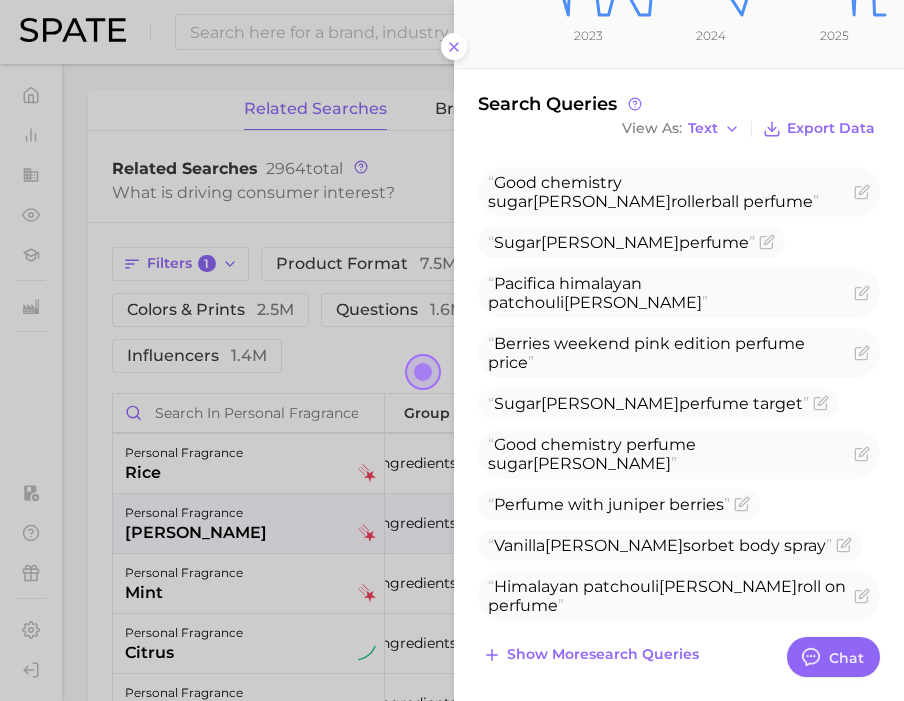 scroll, scrollTop: 527, scrollLeft: 0, axis: vertical 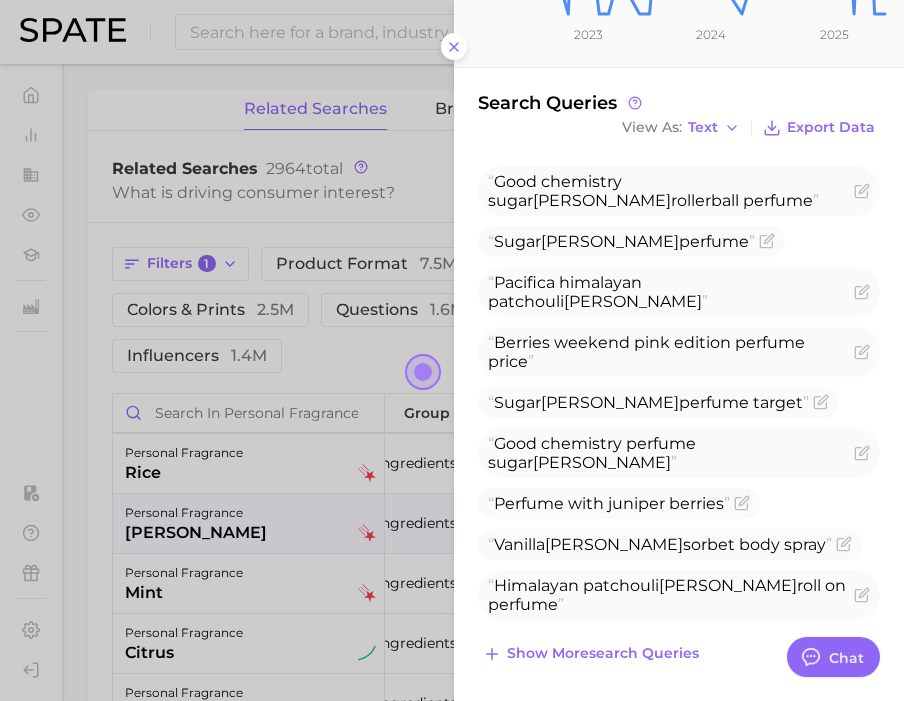 click at bounding box center (452, 350) 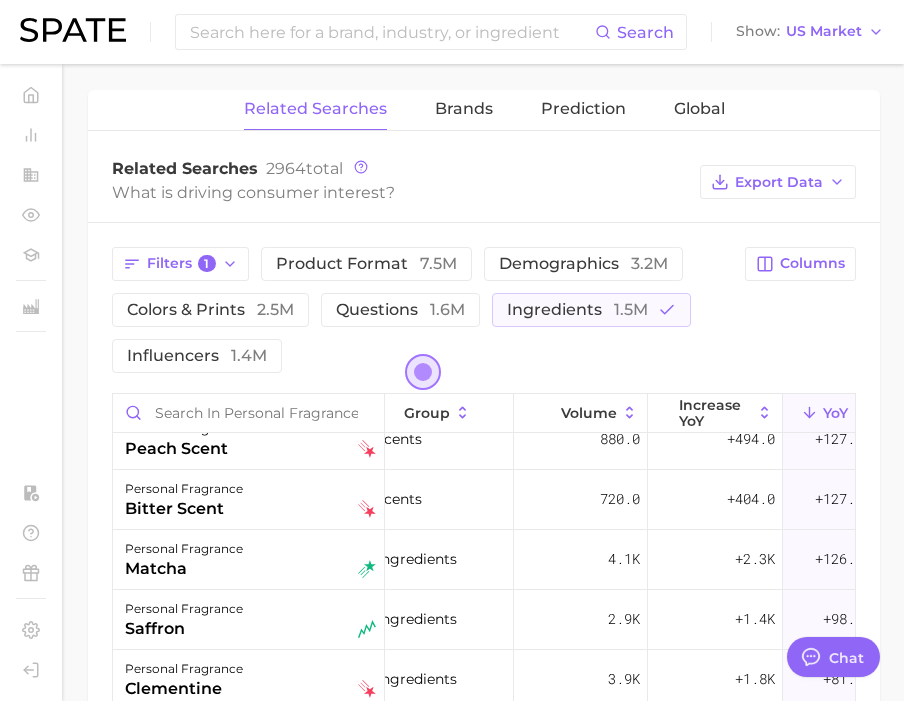 scroll, scrollTop: 553, scrollLeft: 15, axis: both 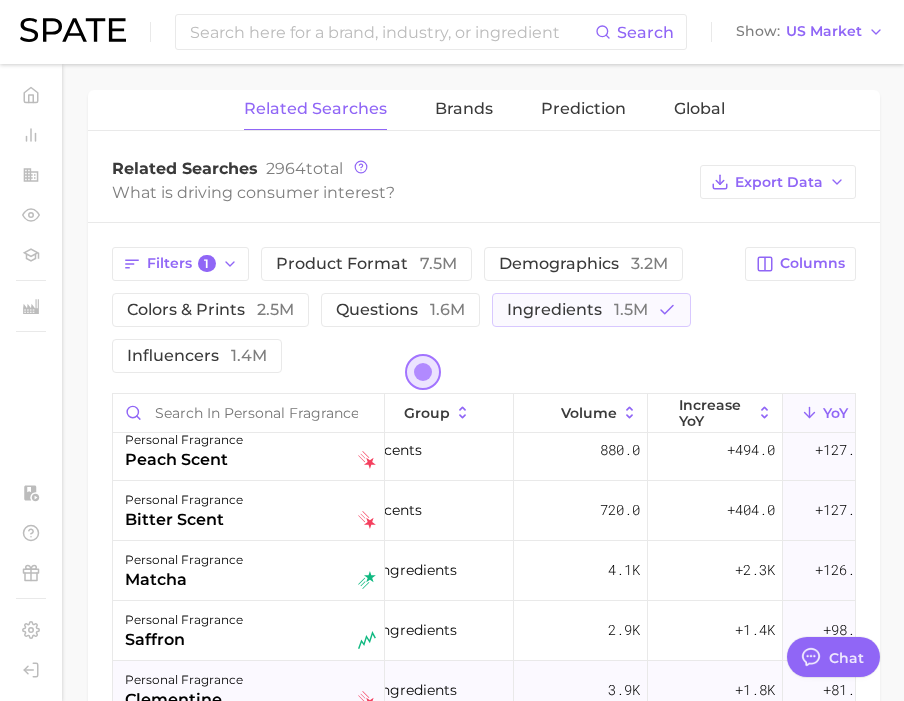 click on "clementine" at bounding box center [184, 700] 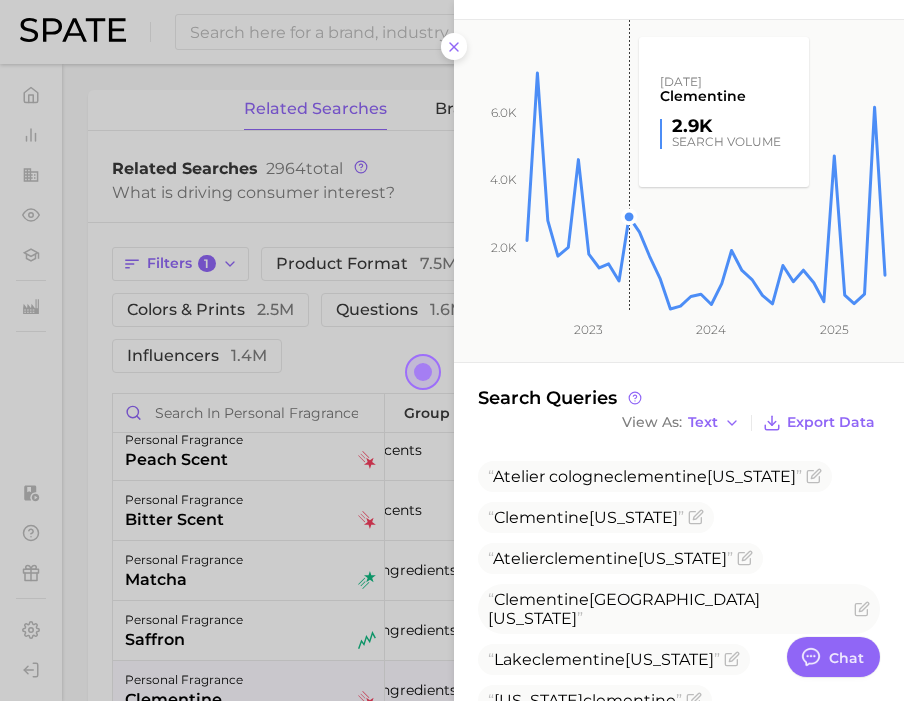 scroll, scrollTop: 449, scrollLeft: 0, axis: vertical 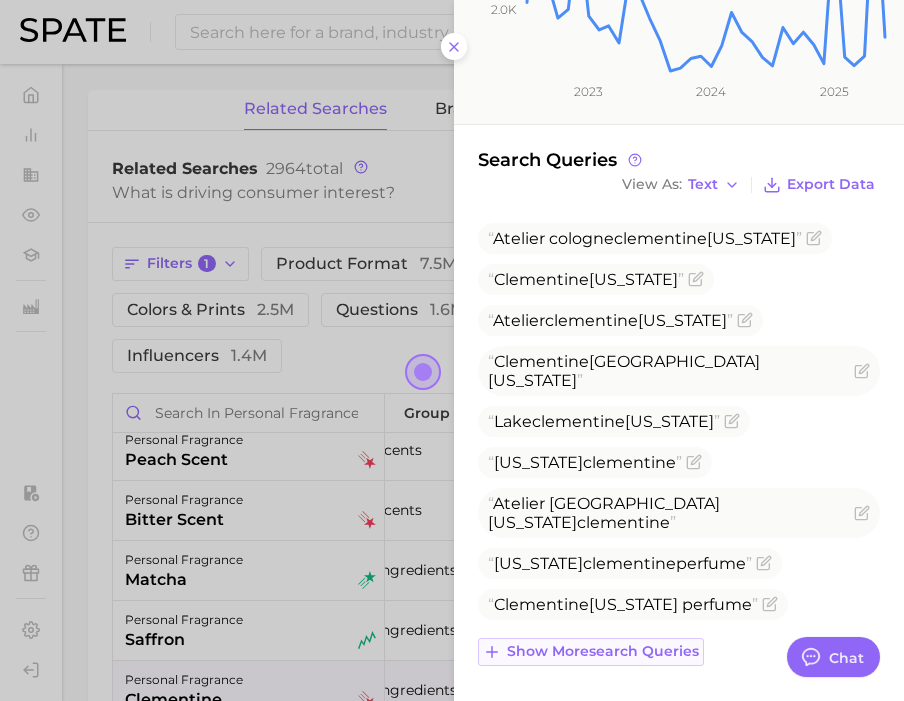 click on "Show more  search queries" at bounding box center [591, 652] 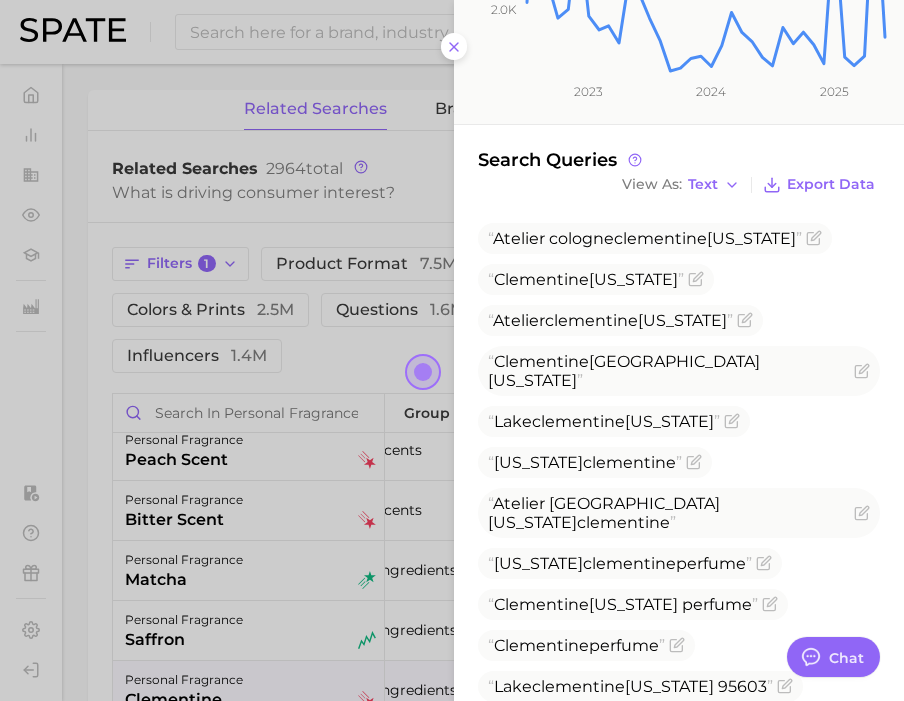 scroll, scrollTop: 820, scrollLeft: 0, axis: vertical 